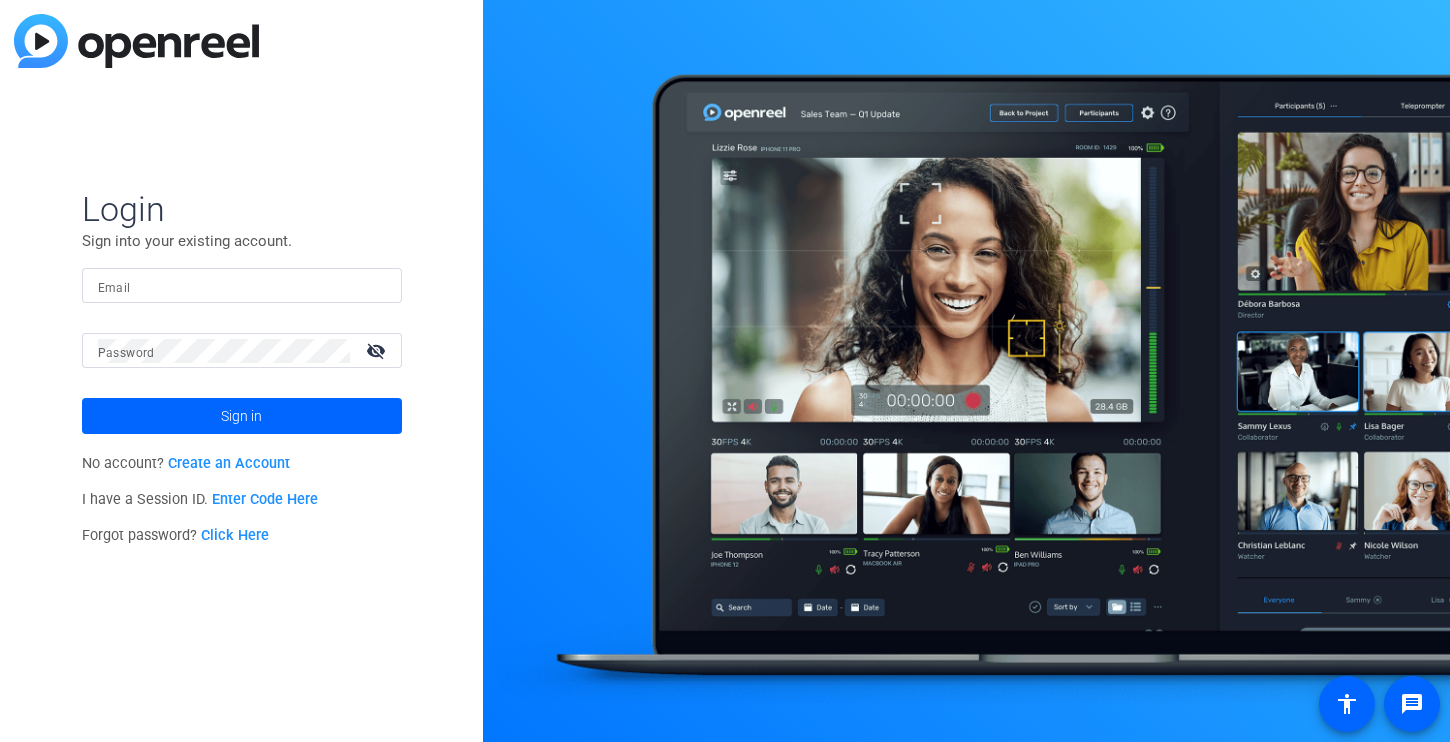 scroll, scrollTop: 0, scrollLeft: 0, axis: both 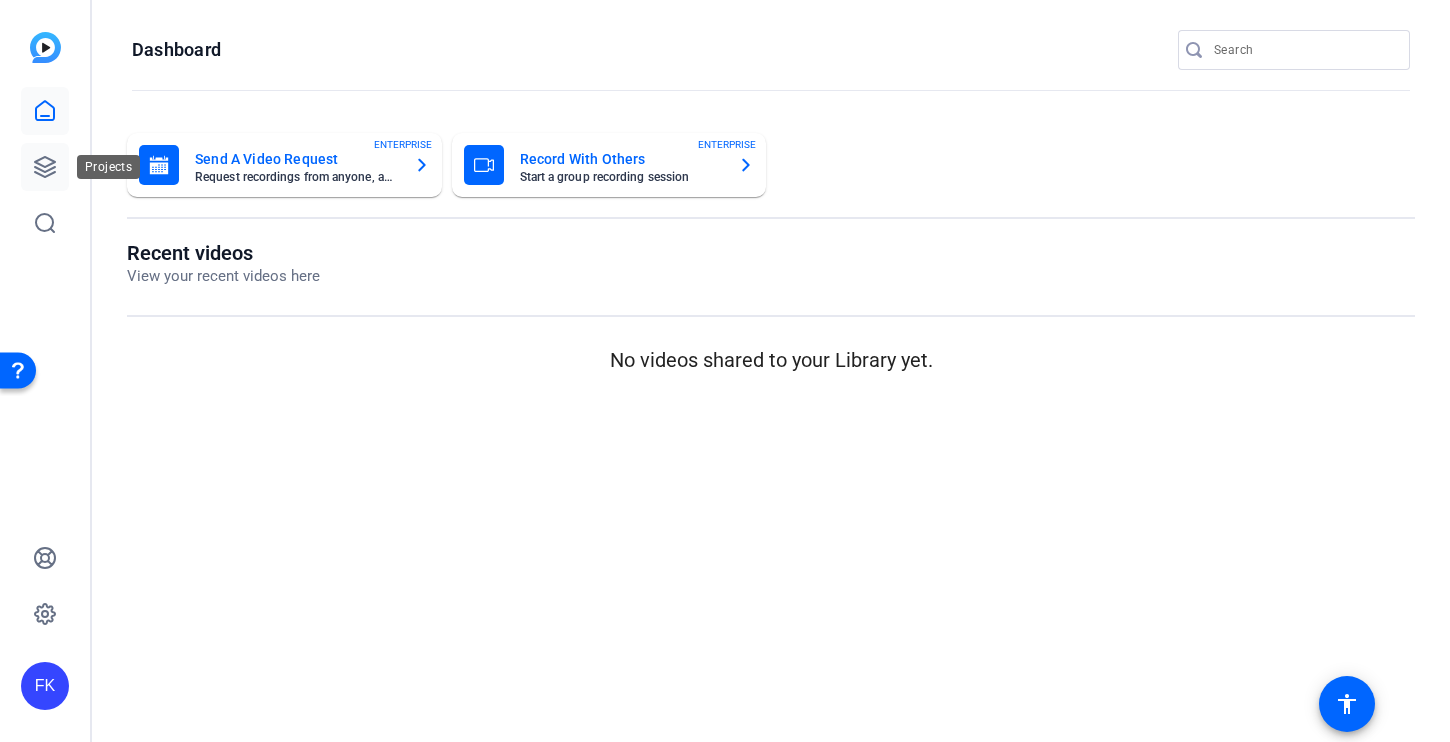 click 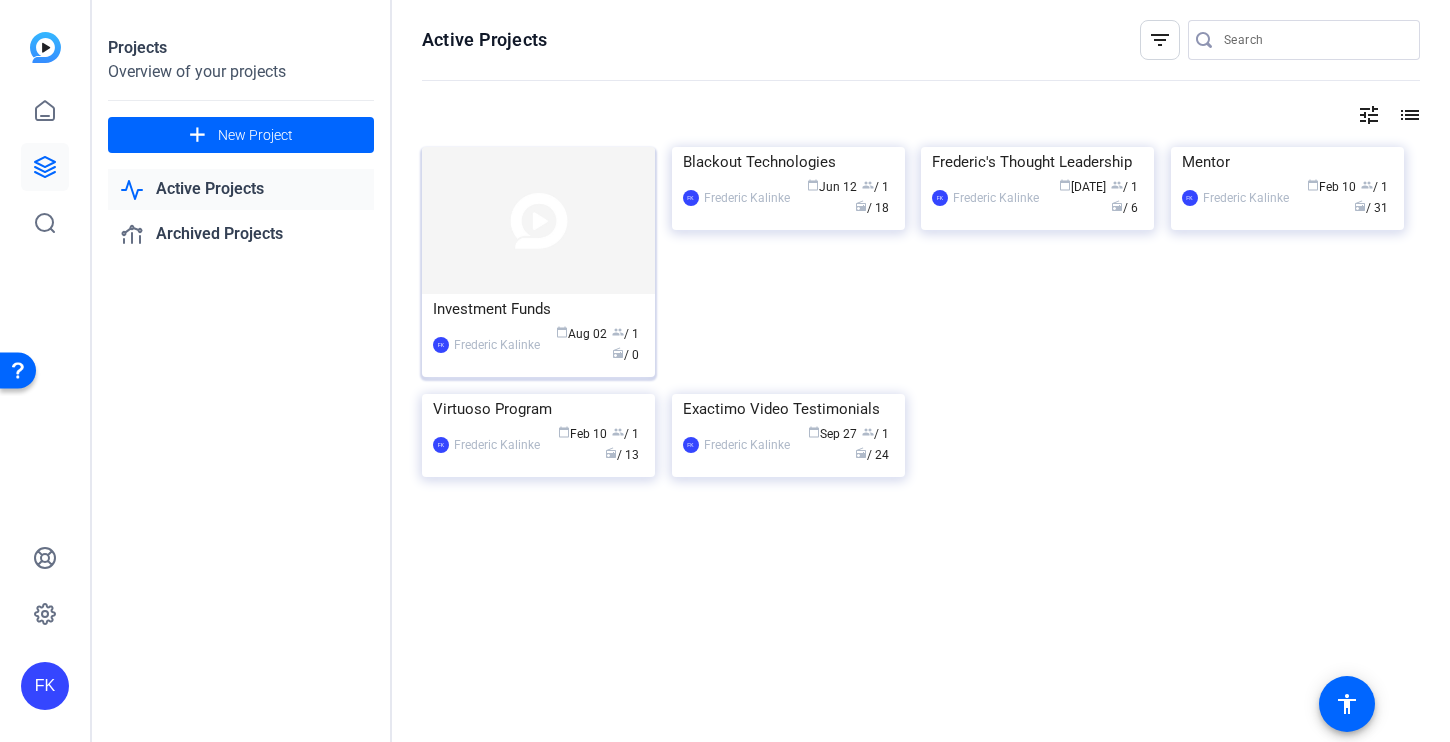 click 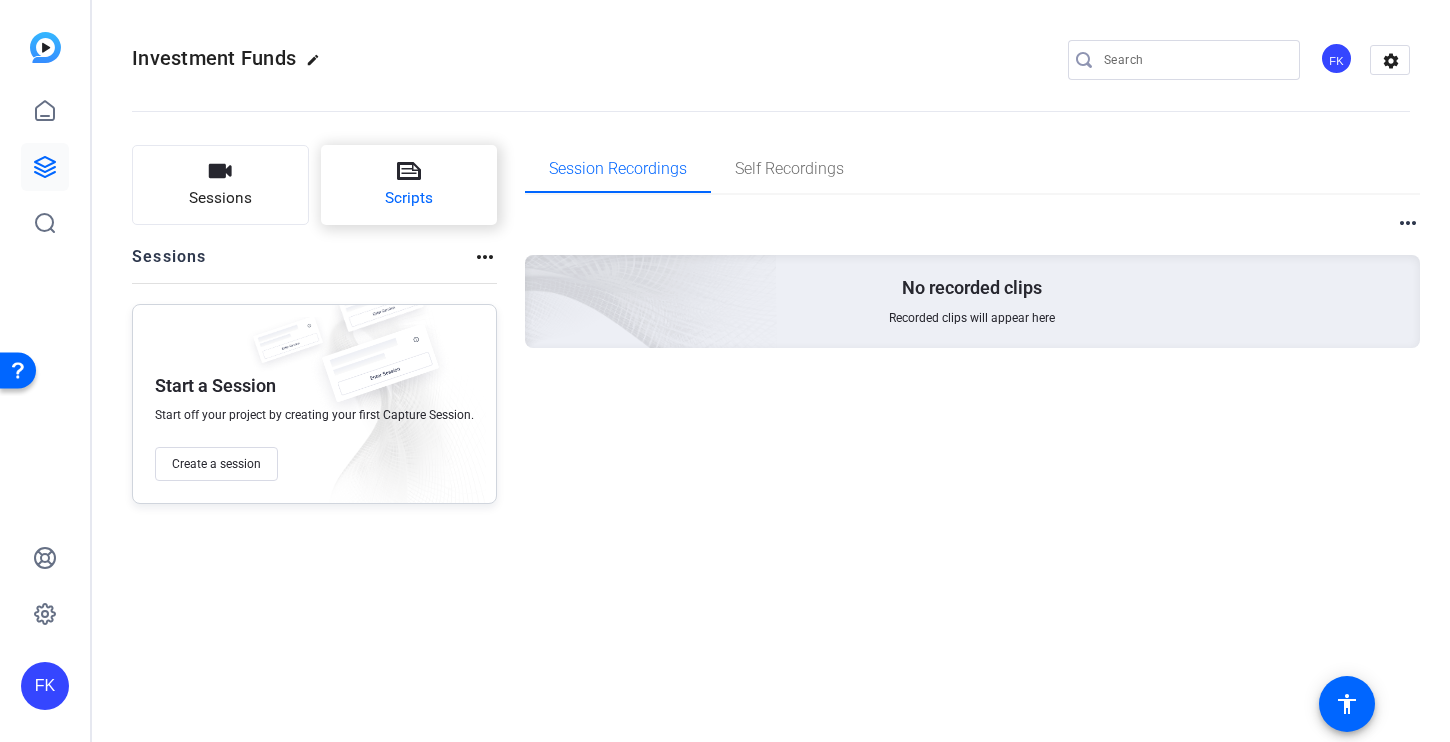 click on "Scripts" 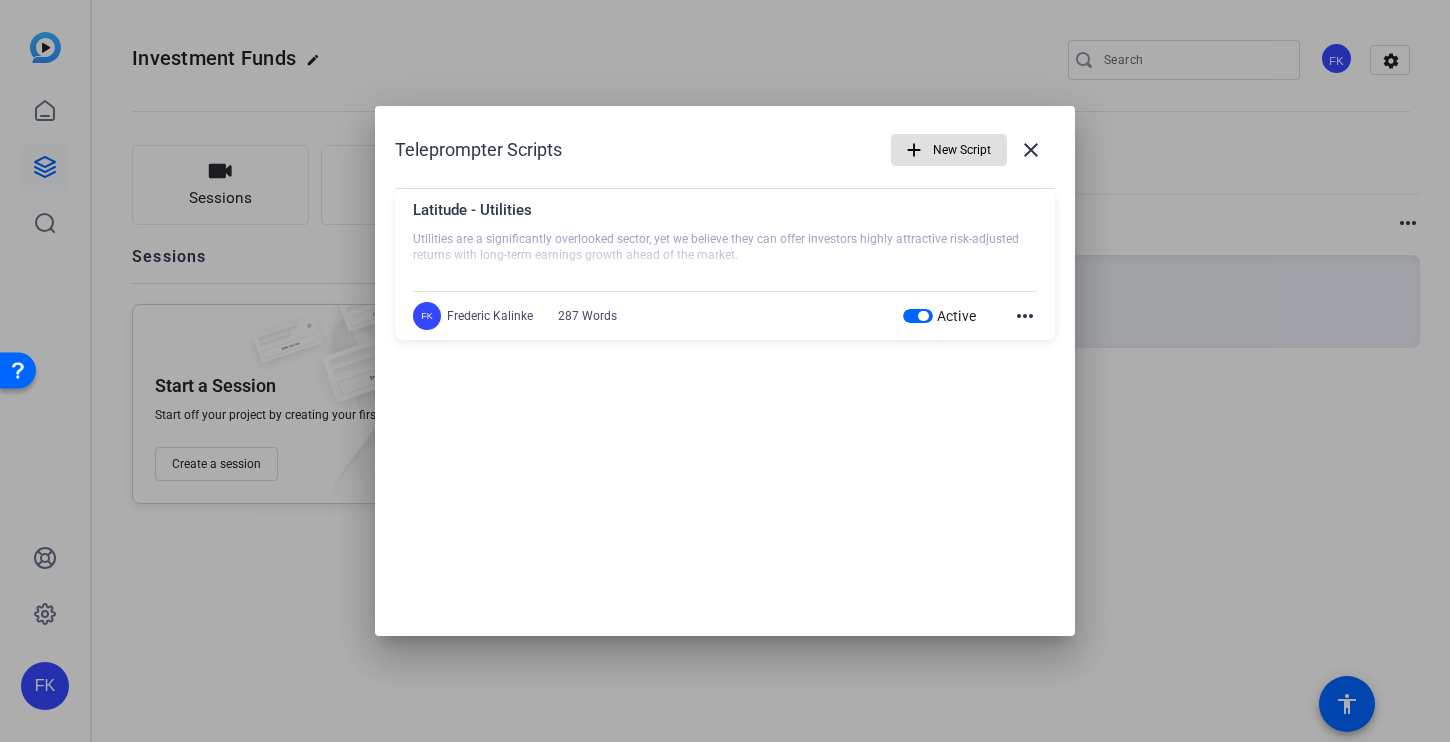 click on "FK [PERSON] [NUMBER] Words" at bounding box center (525, 316) 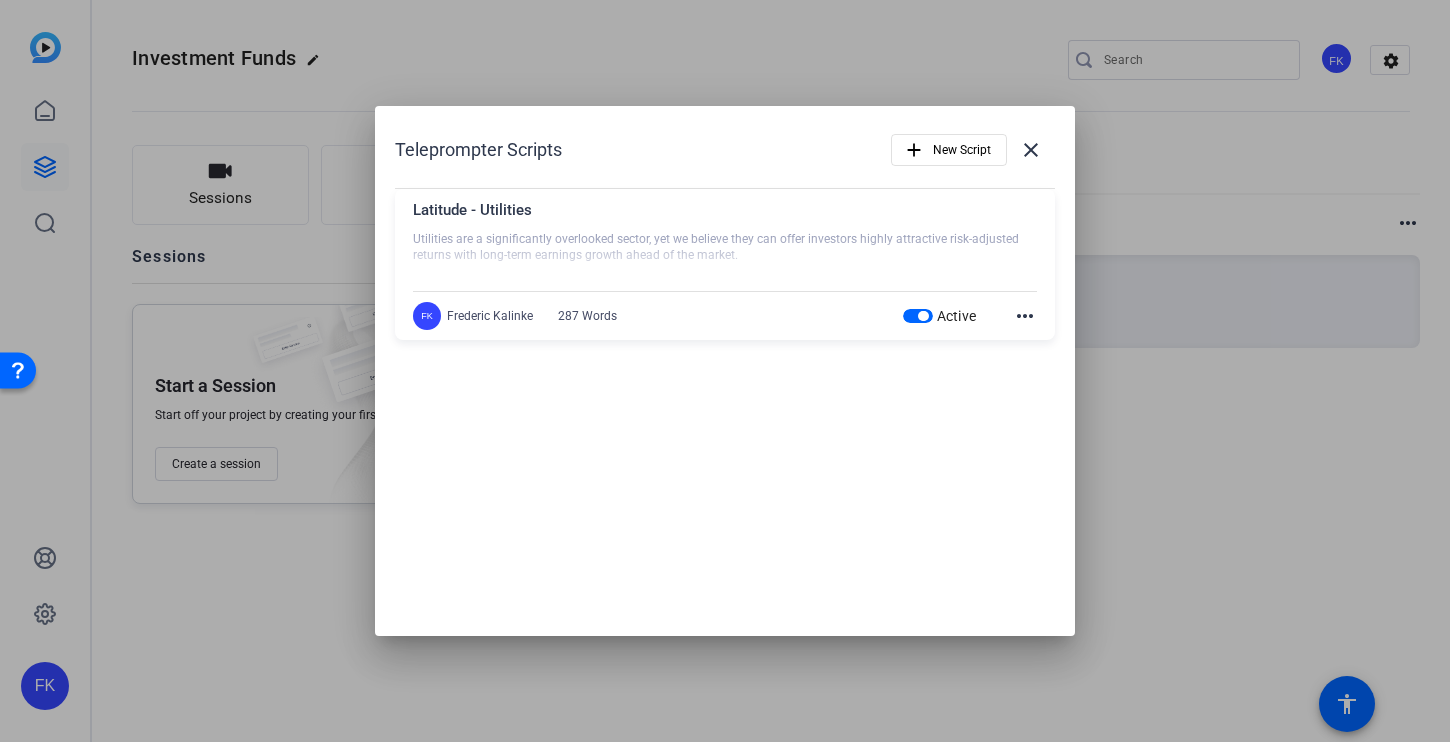 click on "more_horiz" 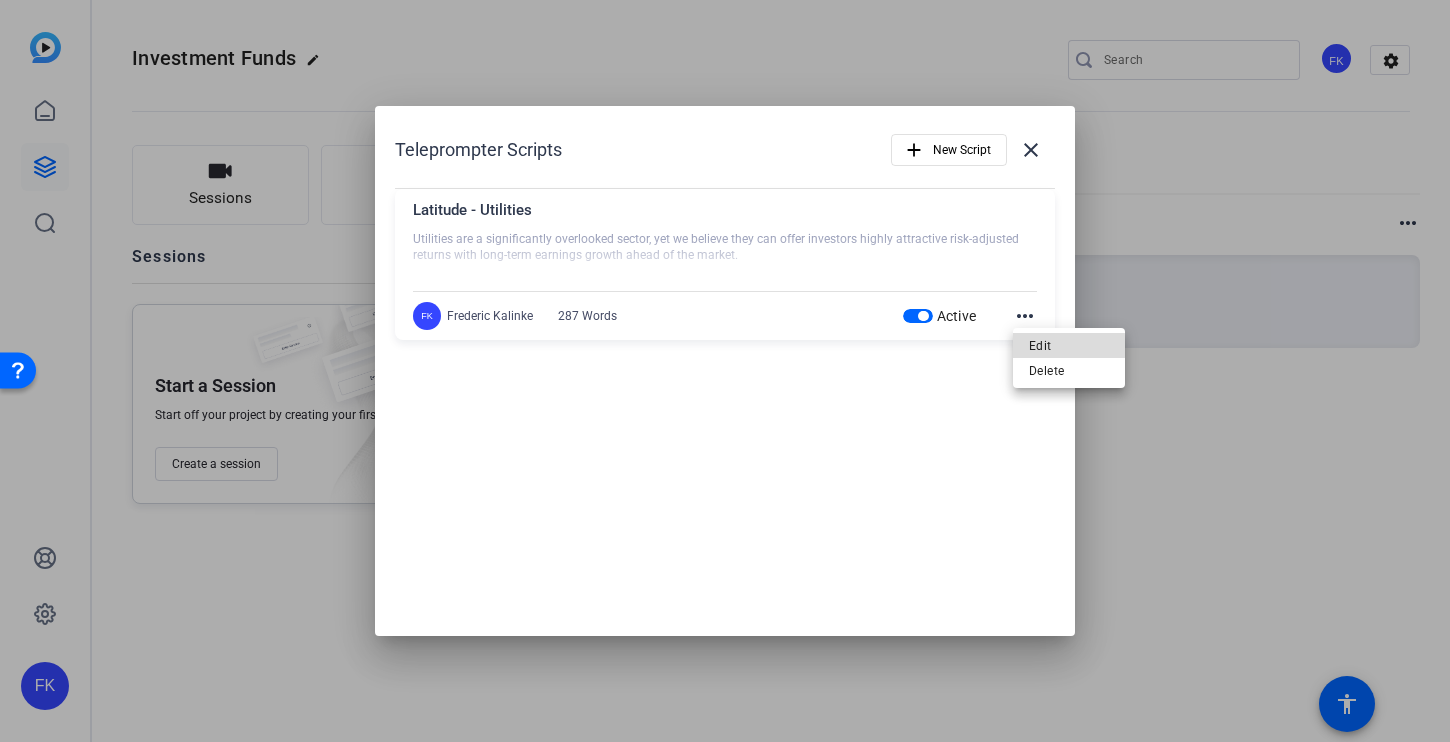 click on "Edit" at bounding box center (1069, 346) 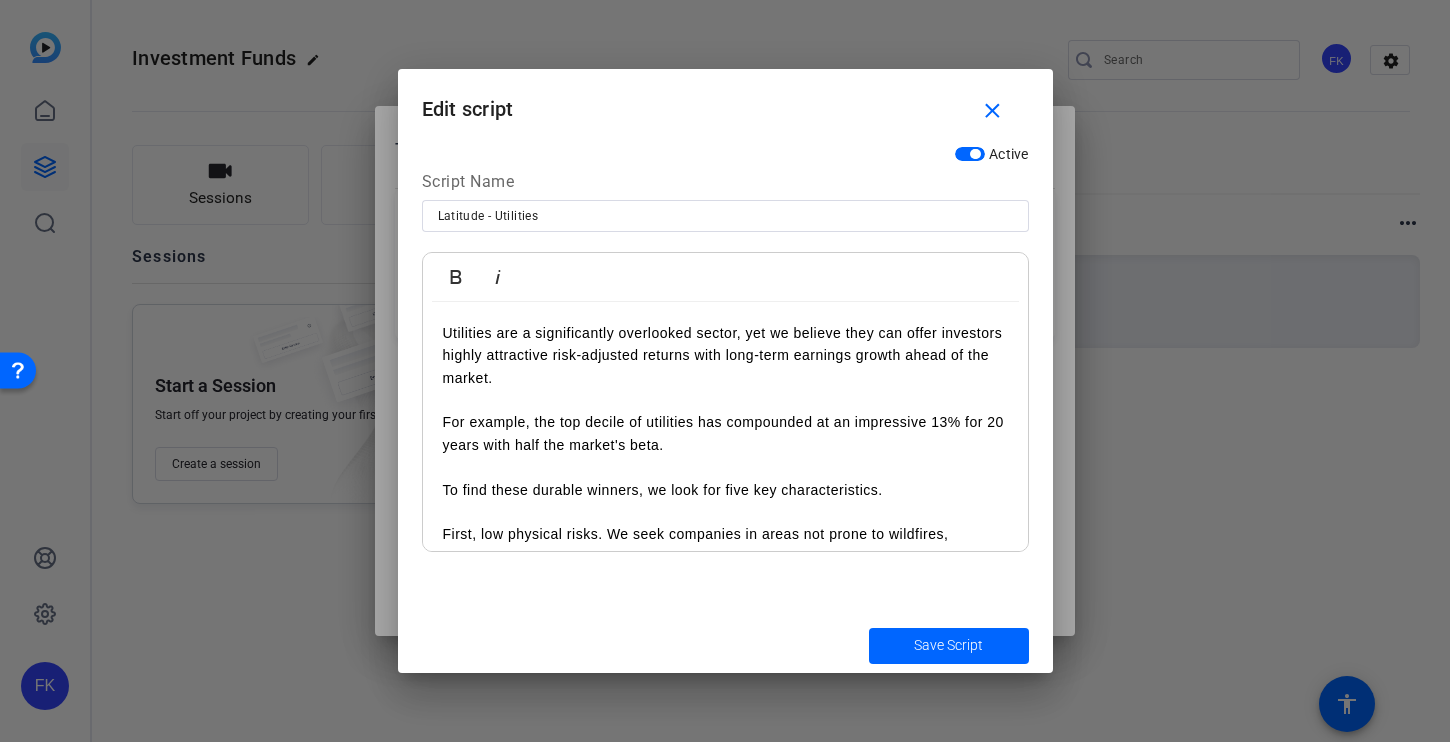 click on "Utilities are a significantly overlooked sector, yet we believe they can offer investors highly attractive risk-adjusted returns with long-term earnings growth ahead of the market.  For example, the top decile of utilities has compounded at an impressive 13% for 20 years with half the market's beta." at bounding box center [725, 400] 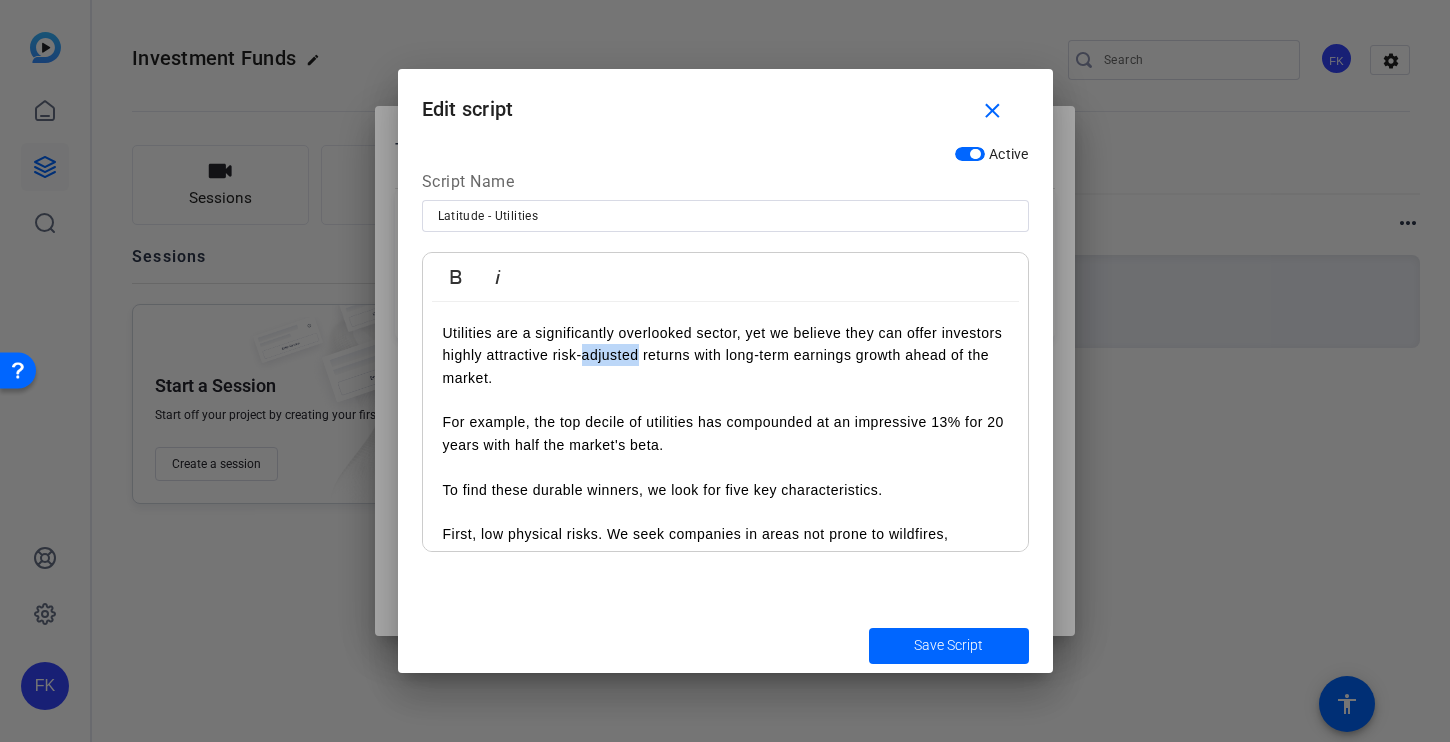 click on "Utilities are a significantly overlooked sector, yet we believe they can offer investors highly attractive risk-adjusted returns with long-term earnings growth ahead of the market.  For example, the top decile of utilities has compounded at an impressive 13% for 20 years with half the market's beta." at bounding box center [725, 400] 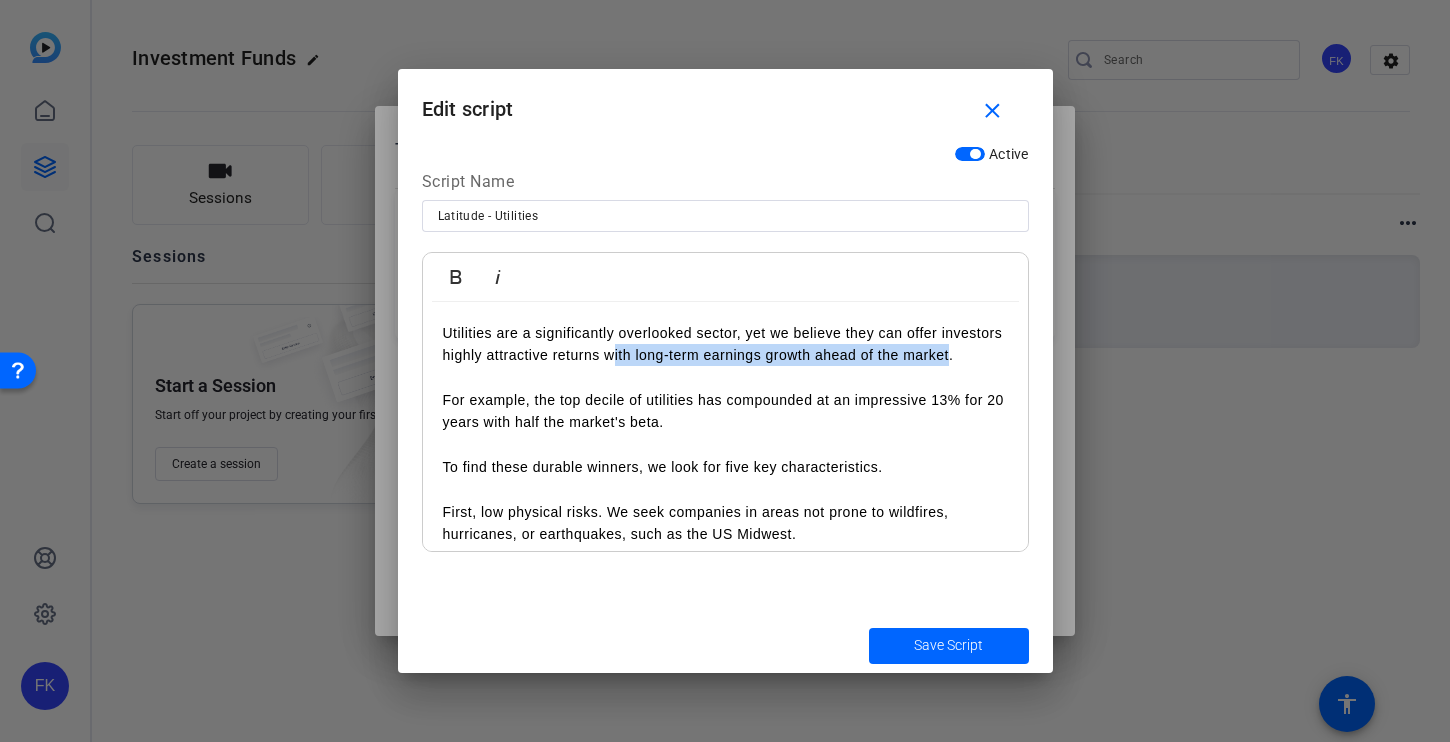 drag, startPoint x: 609, startPoint y: 357, endPoint x: 950, endPoint y: 352, distance: 341.03665 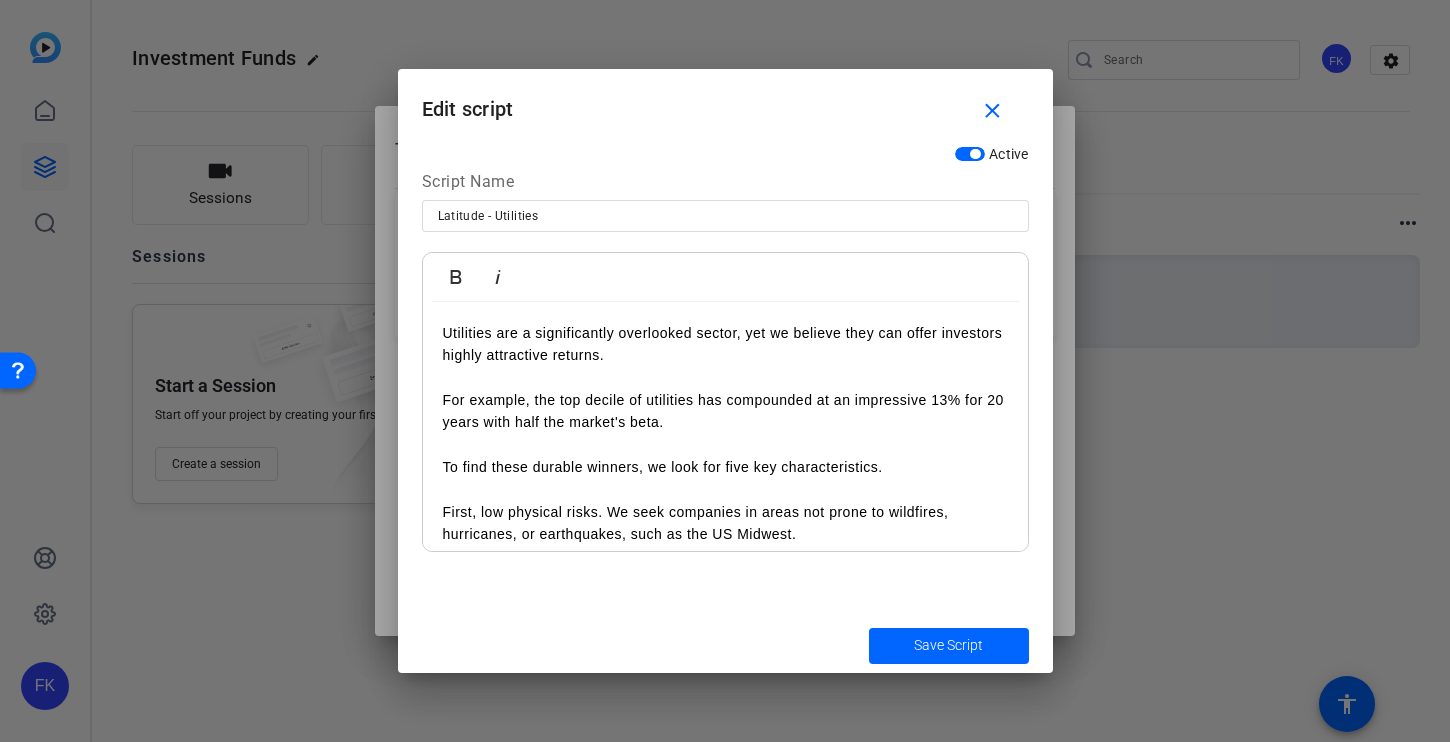 click on "Utilities are a significantly overlooked sector, yet we believe they can offer investors highly attractive returns. For example, the top decile of utilities has compounded at an impressive 13% for 20 years with half the market's beta." at bounding box center [725, 389] 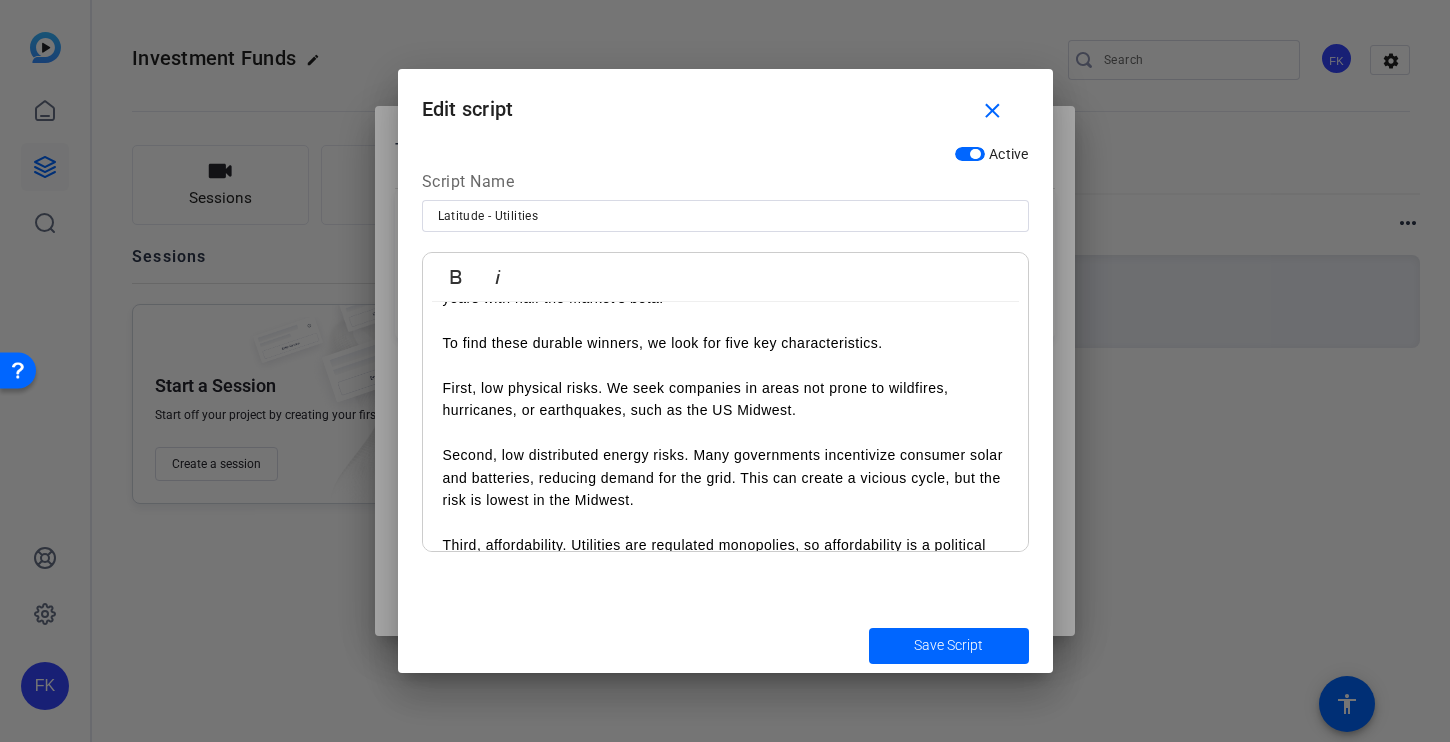 scroll, scrollTop: 143, scrollLeft: 0, axis: vertical 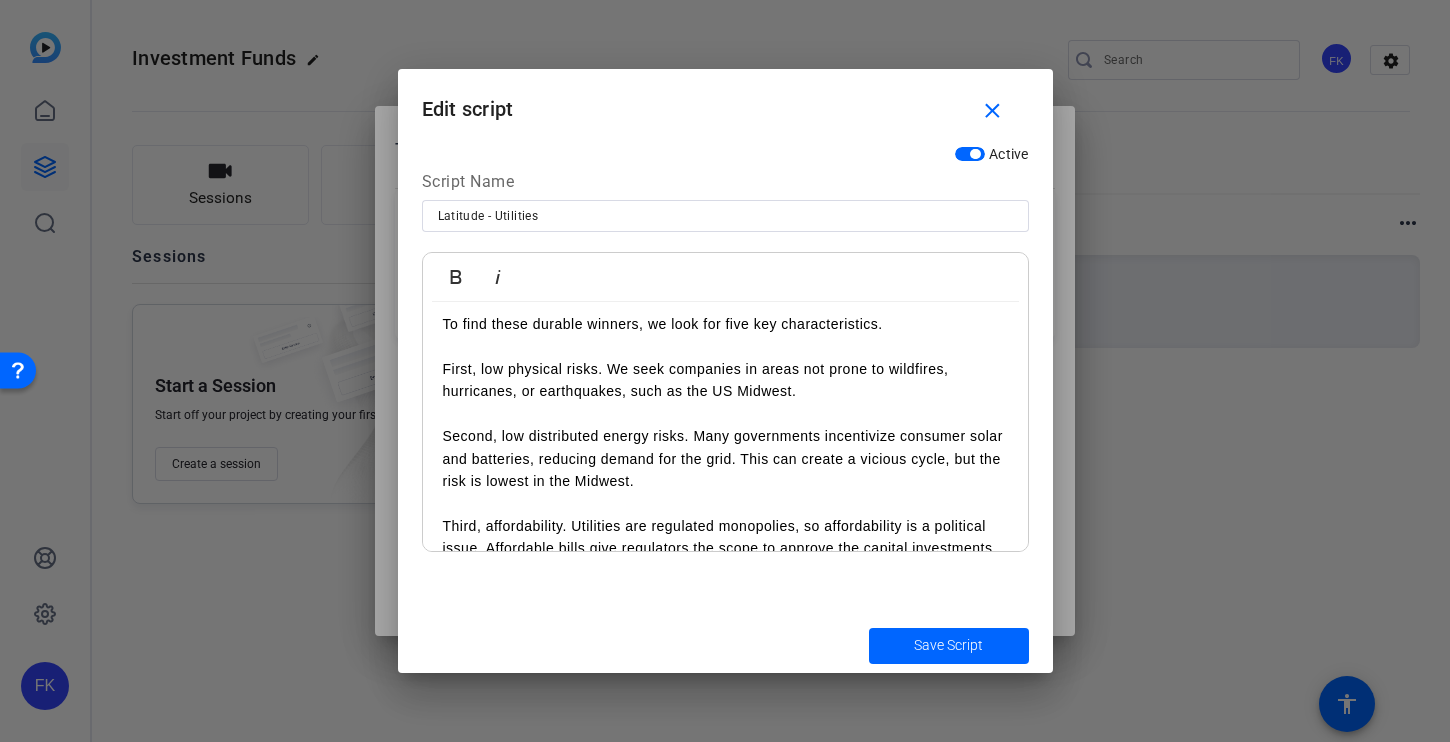 click on "To find these durable winners, we look for five key characteristics." at bounding box center (725, 324) 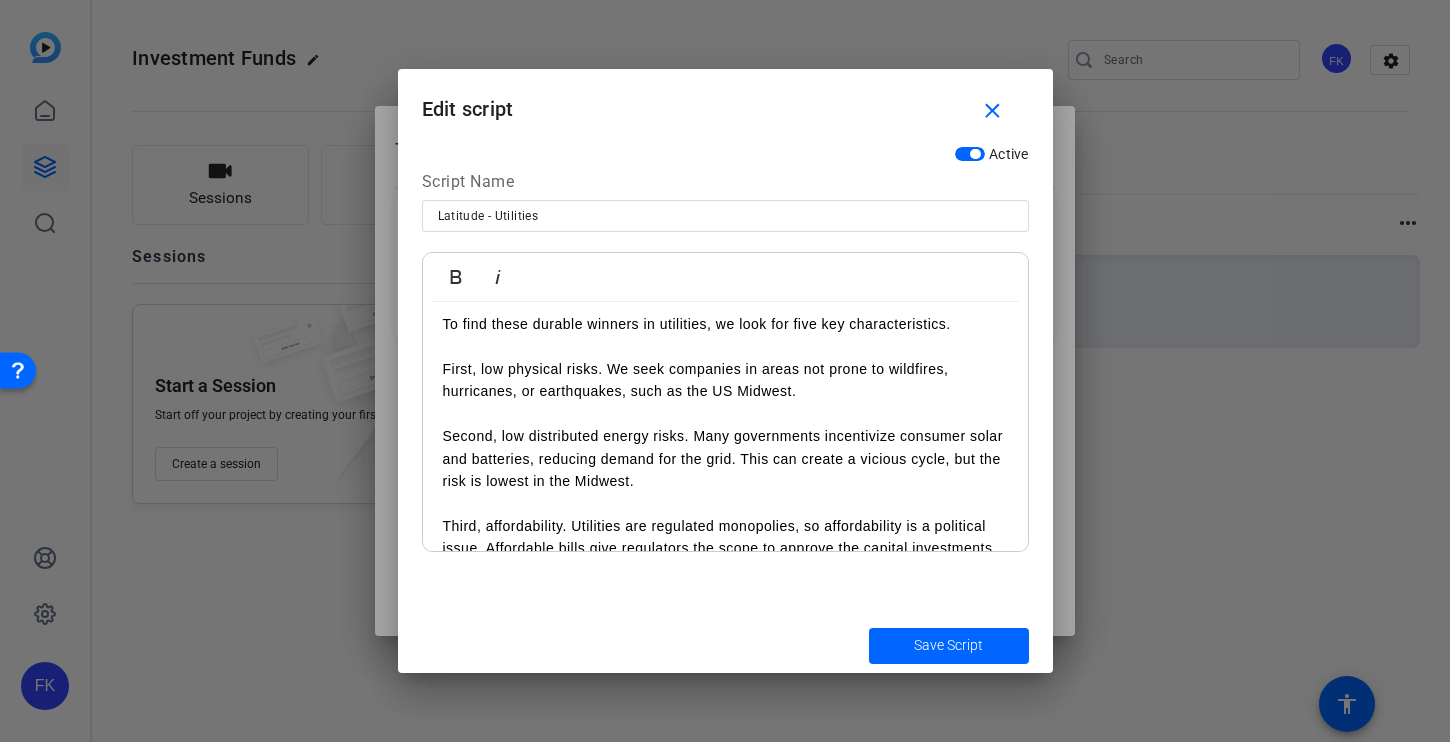 click on "Third, affordability. Utilities are regulated monopolies, so affordability is a political issue. Affordable bills give regulators the scope to approve the capital investments on which utilities earn returns. The Midwest also has the cheapest utility bills." at bounding box center [725, 537] 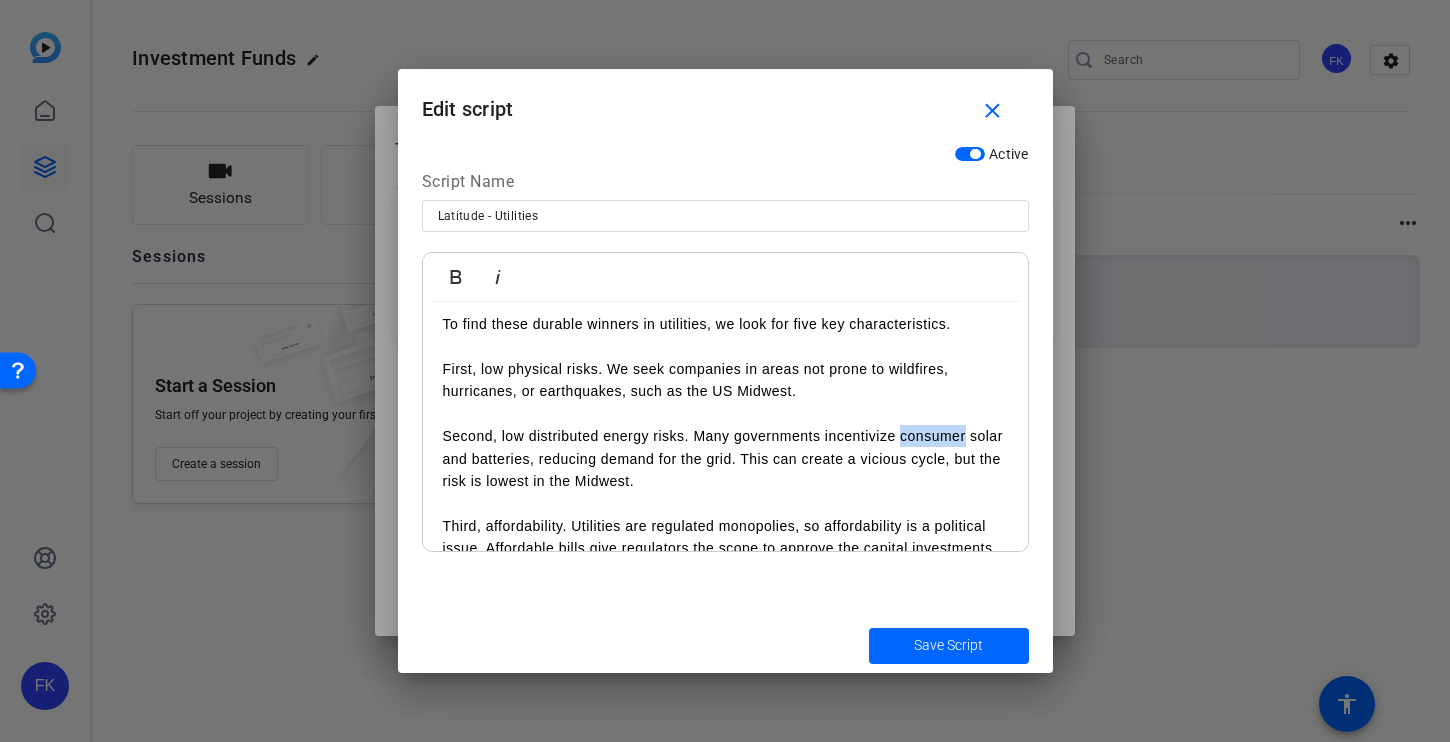 click on "Second, low distributed energy risks. Many governments incentivize consumer solar and batteries, reducing demand for the grid. This can create a vicious cycle, but the risk is lowest in the Midwest." at bounding box center (725, 448) 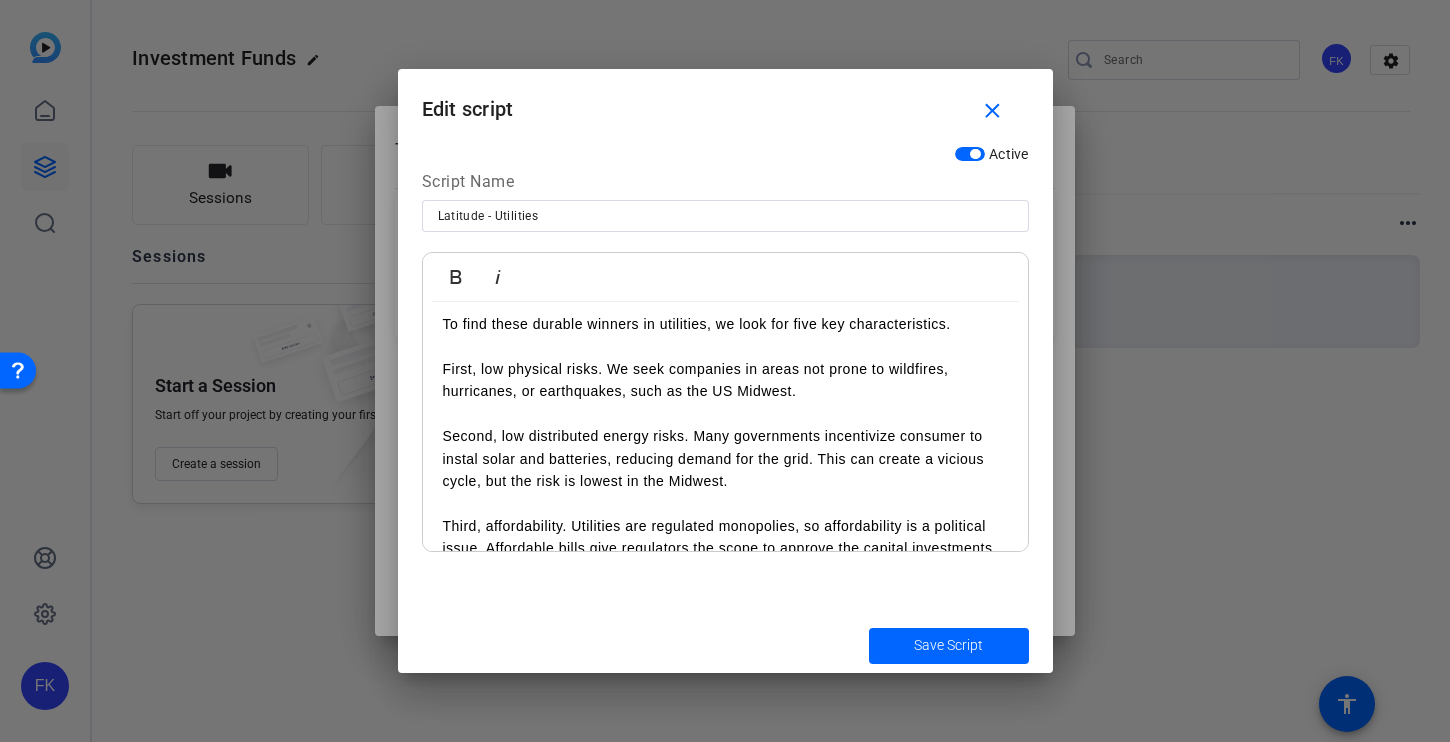 click on "Second, low distributed energy risks. Many governments incentivize consumer to instal solar and batteries, reducing demand for the grid. This can create a vicious cycle, but the risk is lowest in the Midwest." at bounding box center [725, 448] 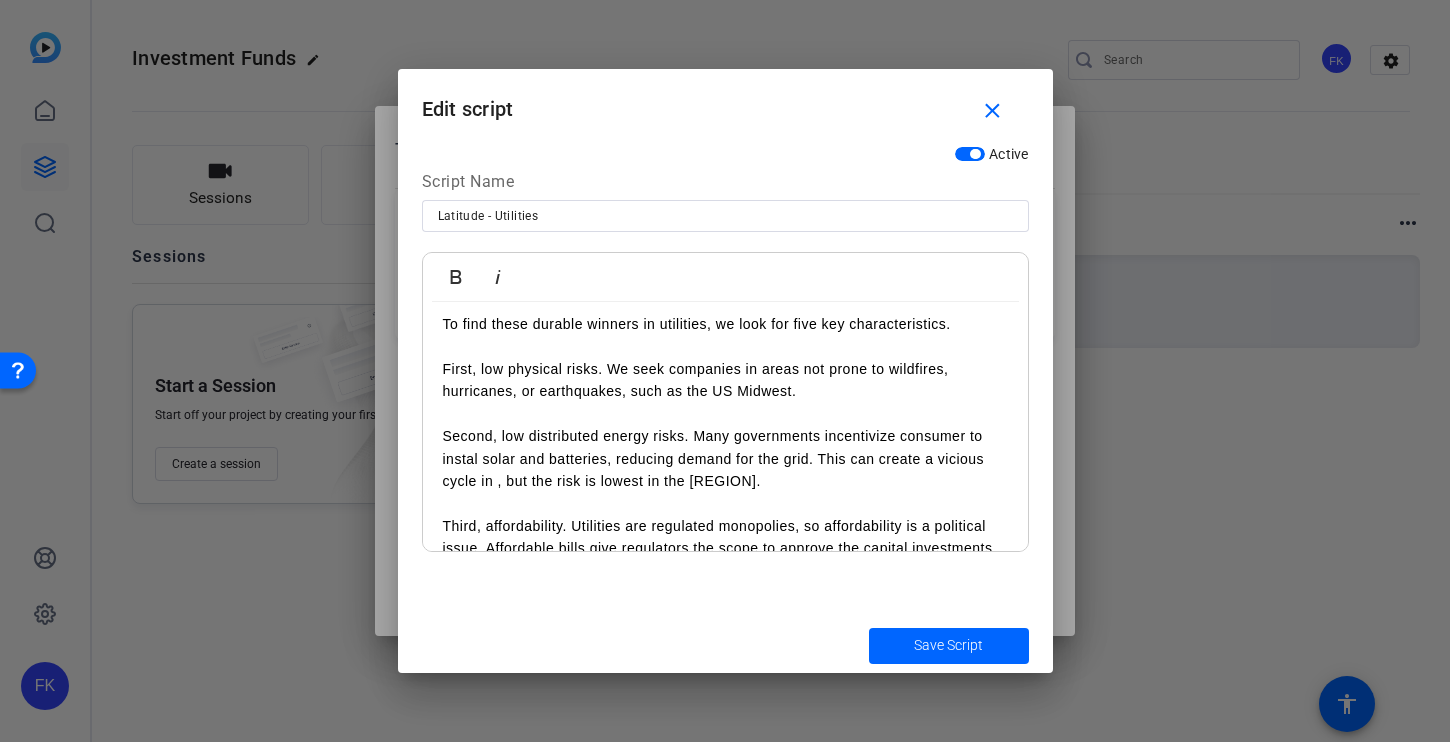 click on "Second, low distributed energy risks. Many governments incentivize consumer to instal solar and batteries, reducing demand for the grid. This can create a vicious cycle in , but the risk is lowest in the [REGION]." at bounding box center (725, 448) 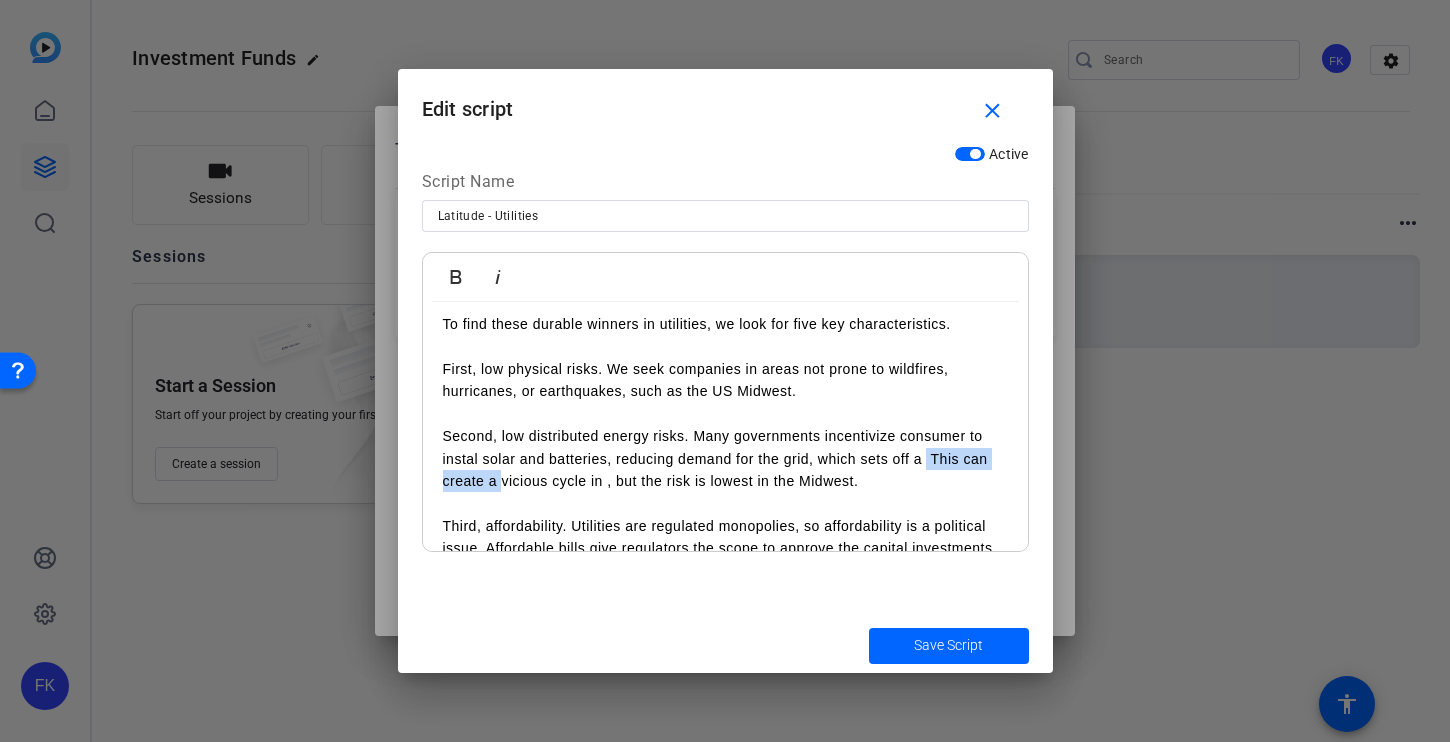 click on "Second, low distributed energy risks. Many governments incentivize consumer to instal solar and batteries, reducing demand for the grid, which sets off a  This can create a vicious cycle in , but the risk is lowest in the Midwest." at bounding box center (725, 448) 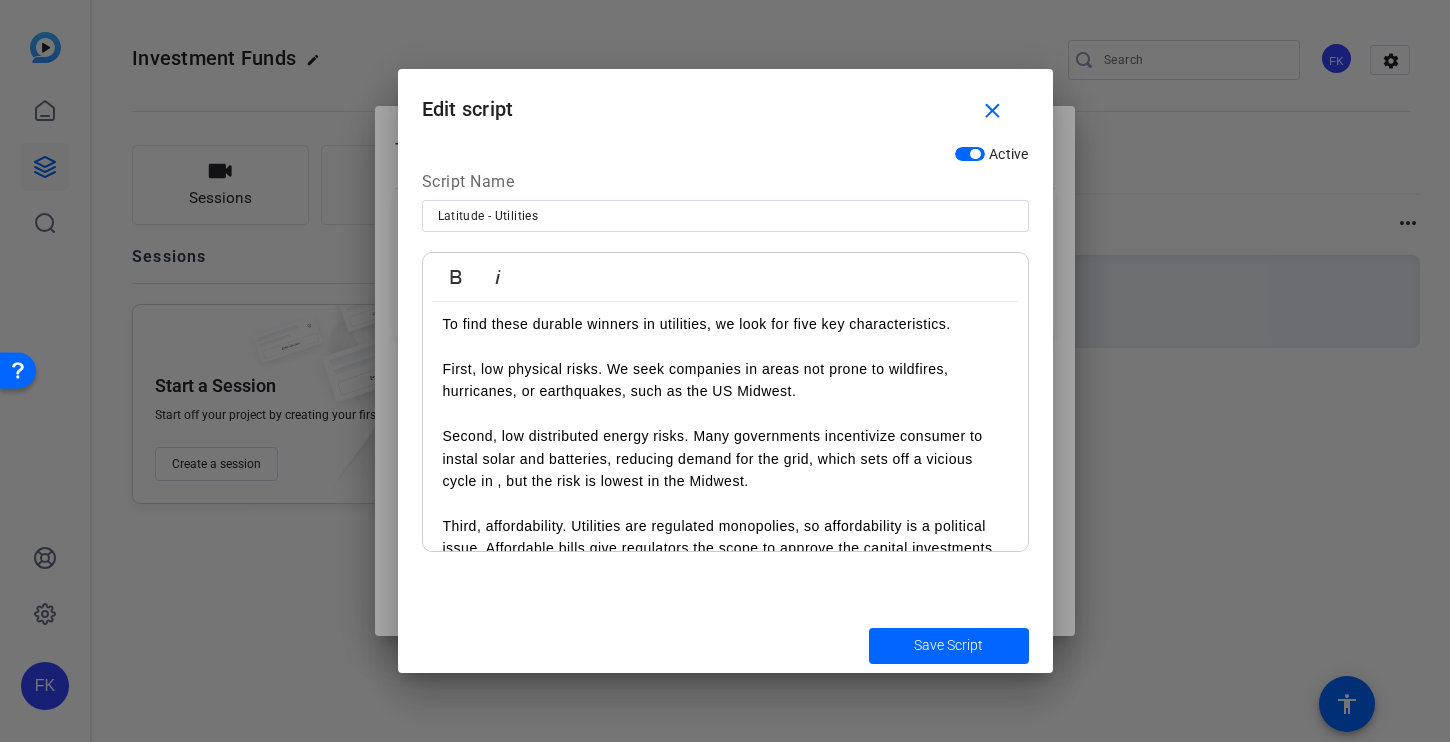 click on "Second, low distributed energy risks. Many governments incentivize consumer to instal solar and batteries, reducing demand for the grid, which sets off a vicious cycle in , but the risk is lowest in the Midwest." at bounding box center [725, 448] 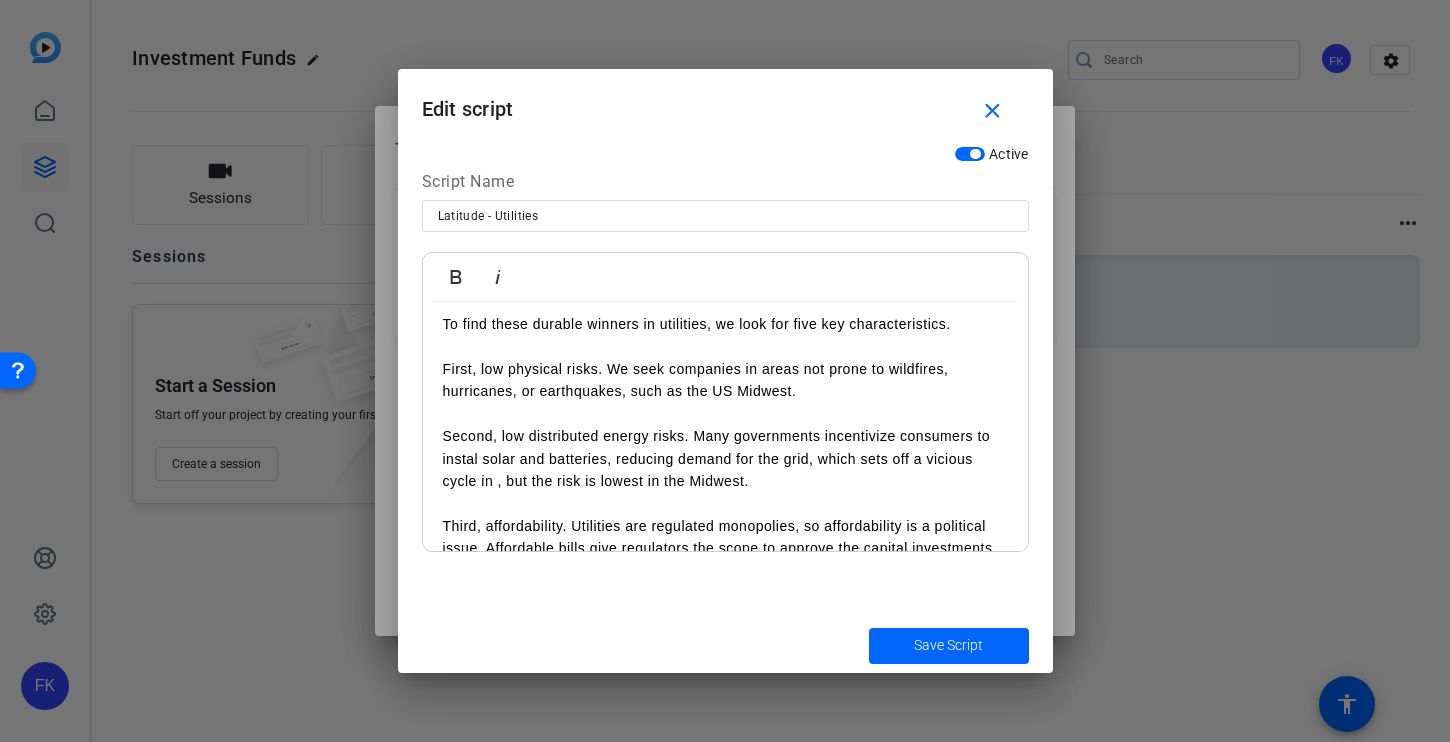 click on "Second, low distributed energy risks. Many governments incentivize consumers to instal solar and batteries, reducing demand for the grid, which sets off a vicious cycle in , but the risk is lowest in the Midwest." at bounding box center (725, 448) 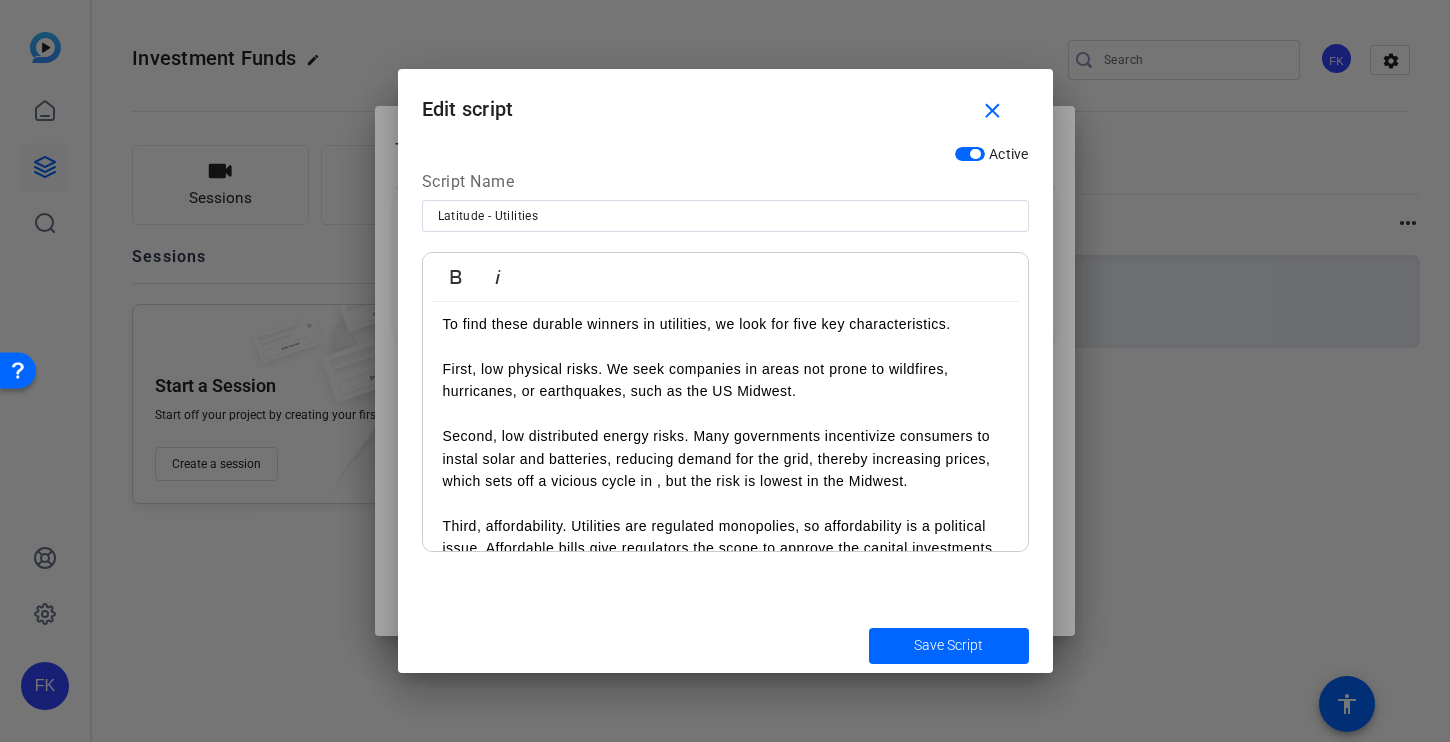 click on "Second, low distributed energy risks. Many governments incentivize consumers to instal solar and batteries, reducing demand for the grid, thereby increasing prices, which sets off a vicious cycle in , but the risk is lowest in the Midwest." at bounding box center [725, 448] 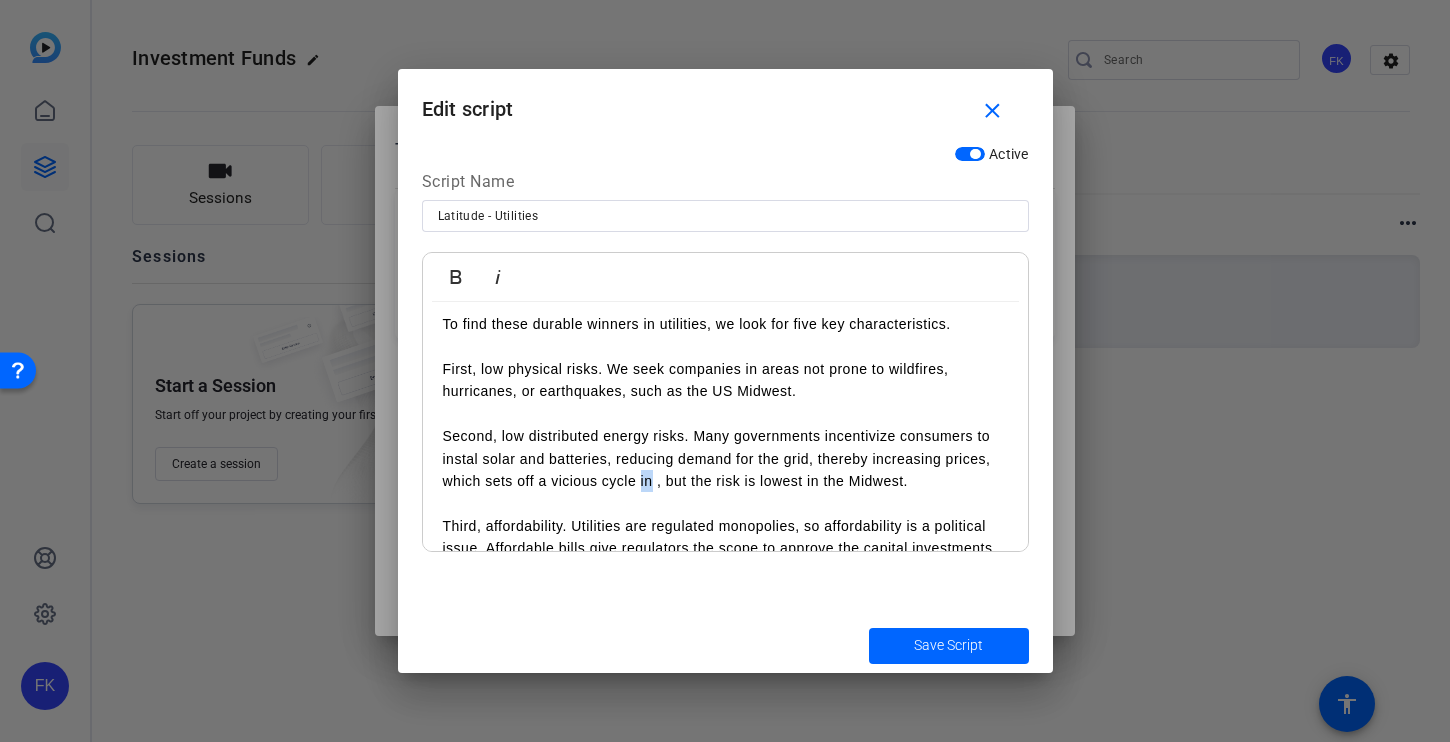 click on "Second, low distributed energy risks. Many governments incentivize consumers to instal solar and batteries, reducing demand for the grid, thereby increasing prices, which sets off a vicious cycle in , but the risk is lowest in the Midwest." at bounding box center (725, 448) 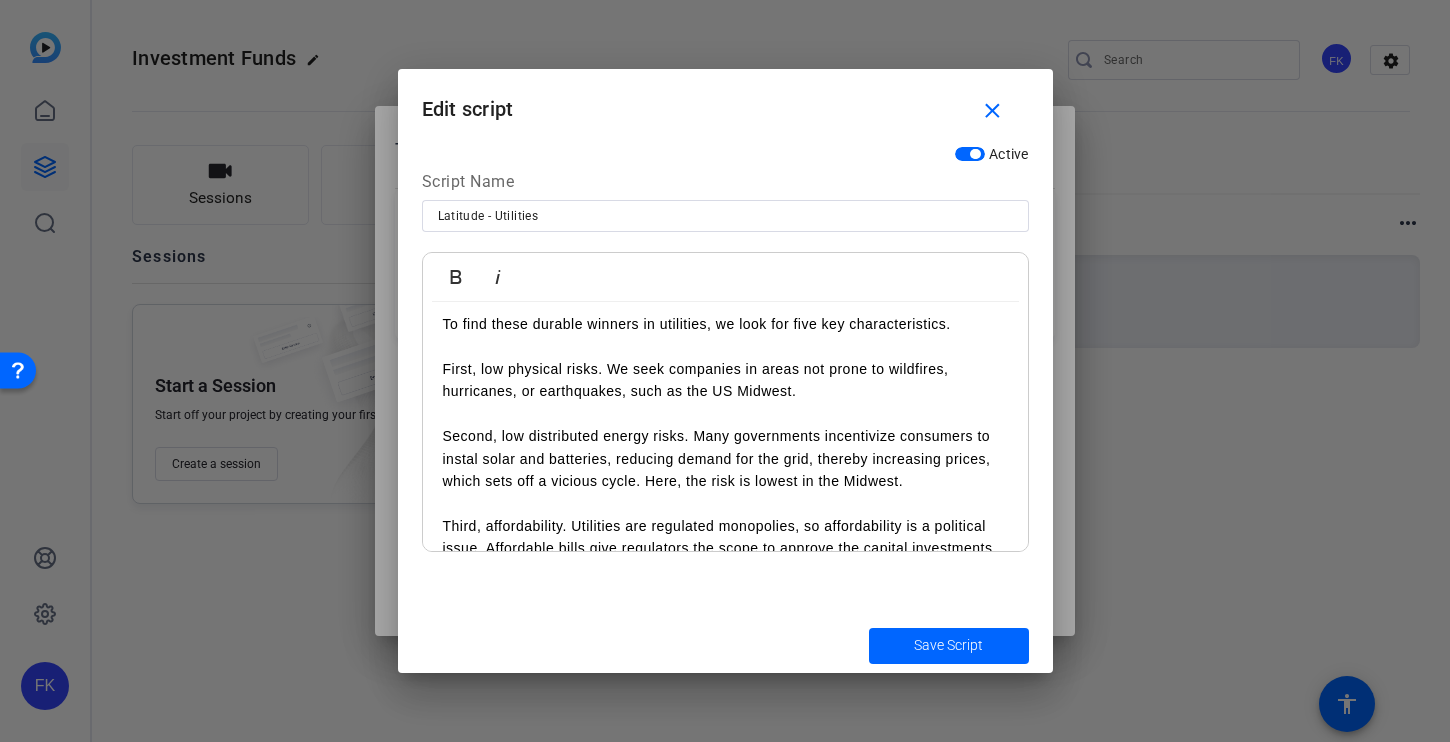click on "Second, low distributed energy risks. Many governments incentivize consumers to instal solar and batteries, reducing demand for the grid, thereby increasing prices, which sets off a vicious cycle. Here, the risk is lowest in the Midwest." at bounding box center (725, 448) 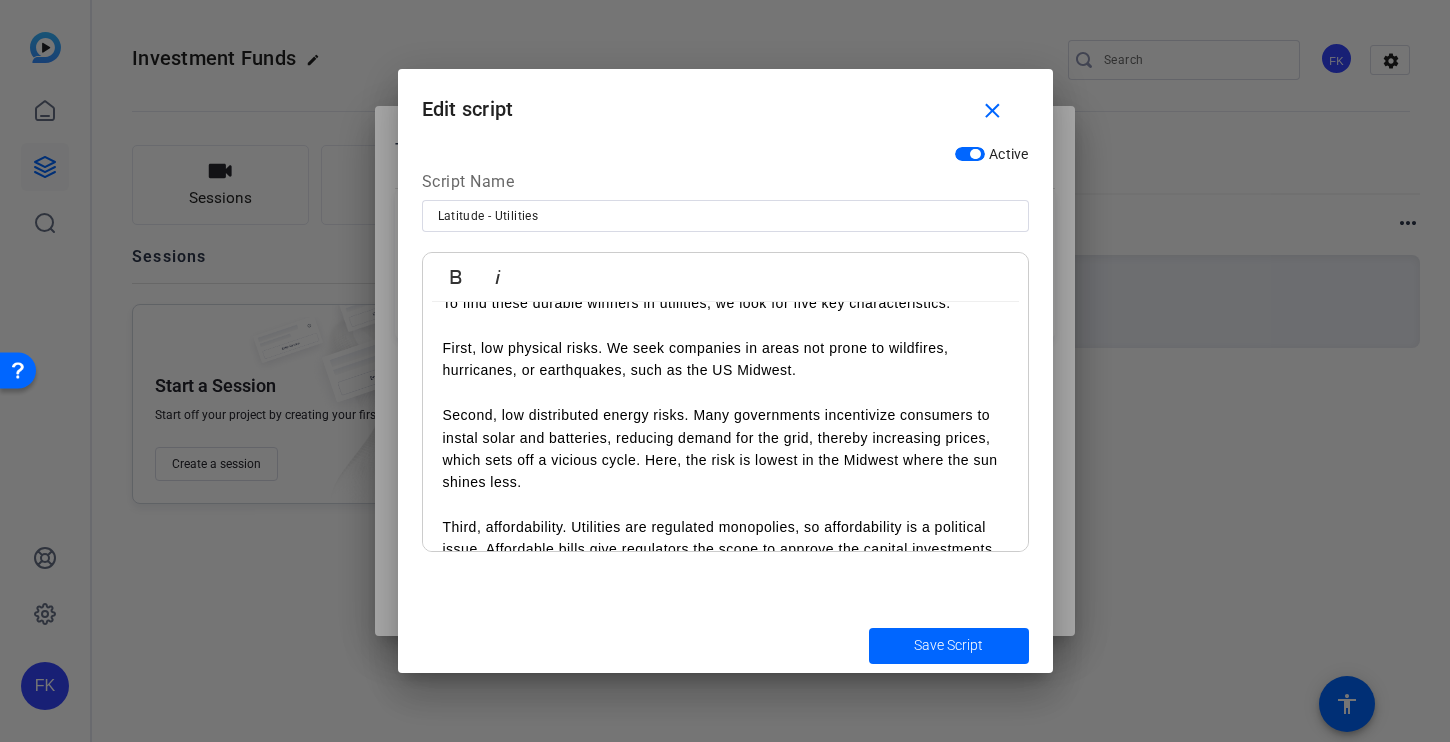 click on "Second, low distributed energy risks. Many governments incentivize consumers to instal solar and batteries, reducing demand for the grid, thereby increasing prices, which sets off a vicious cycle. Here, the risk is lowest in the Midwest where the sun shines less." at bounding box center [725, 438] 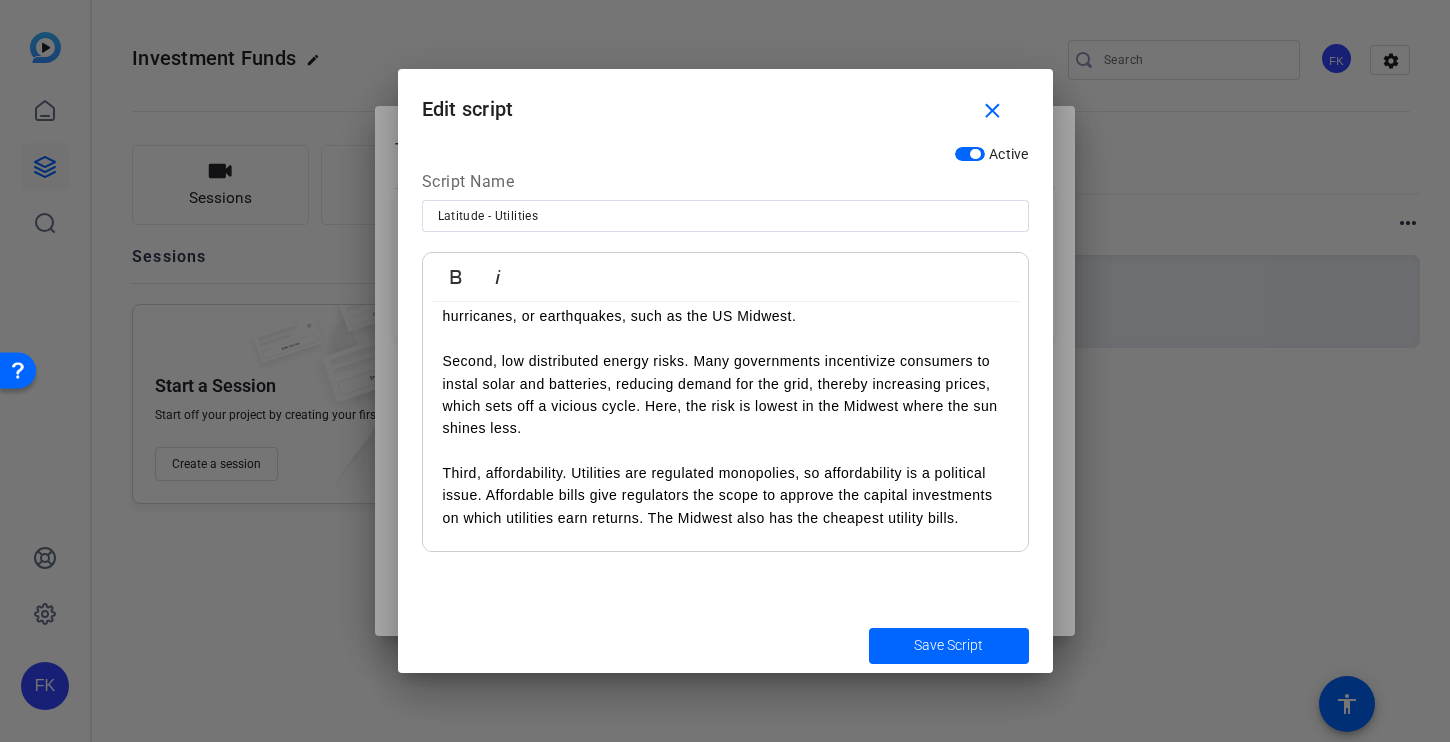 scroll, scrollTop: 244, scrollLeft: 0, axis: vertical 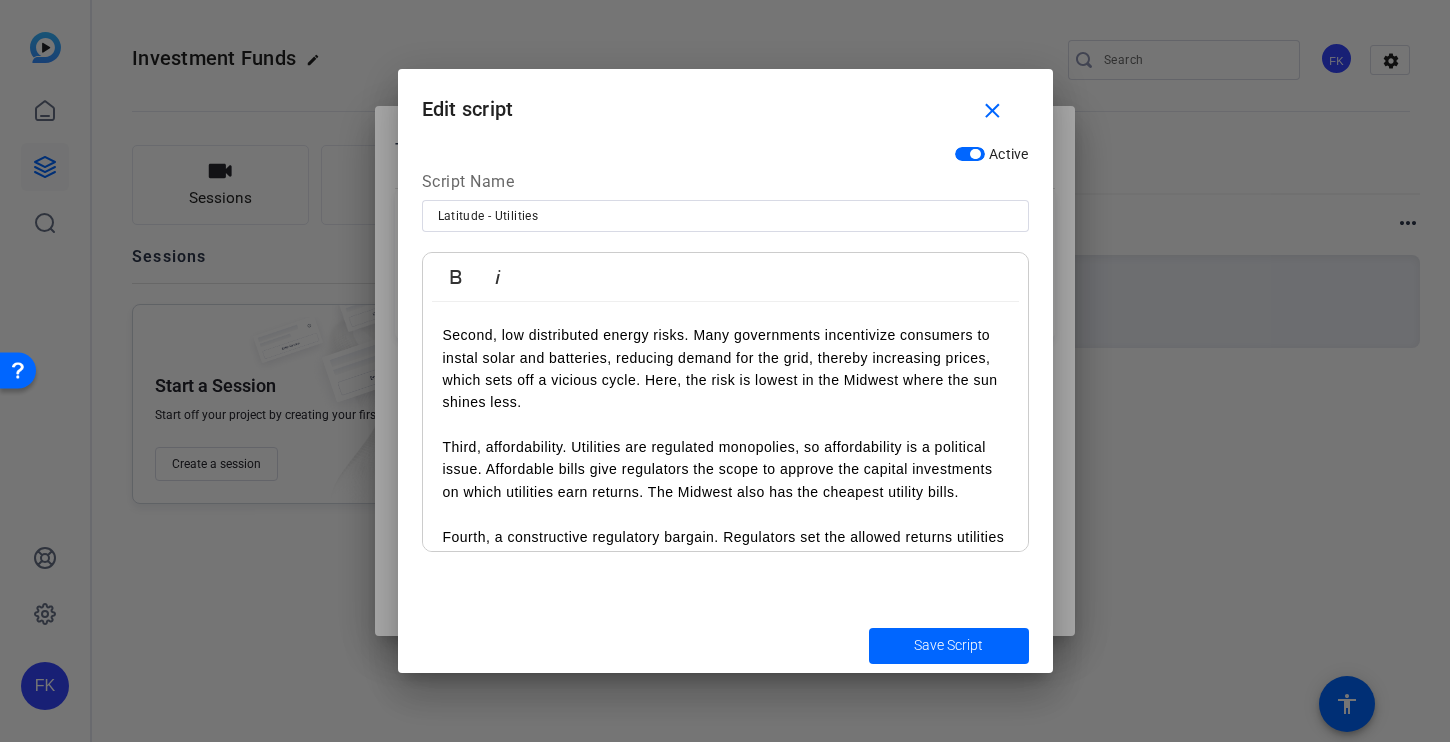 click on "Third, affordability. Utilities are regulated monopolies, so affordability is a political issue. Affordable bills give regulators the scope to approve the capital investments on which utilities earn returns. The Midwest also has the cheapest utility bills." at bounding box center (725, 459) 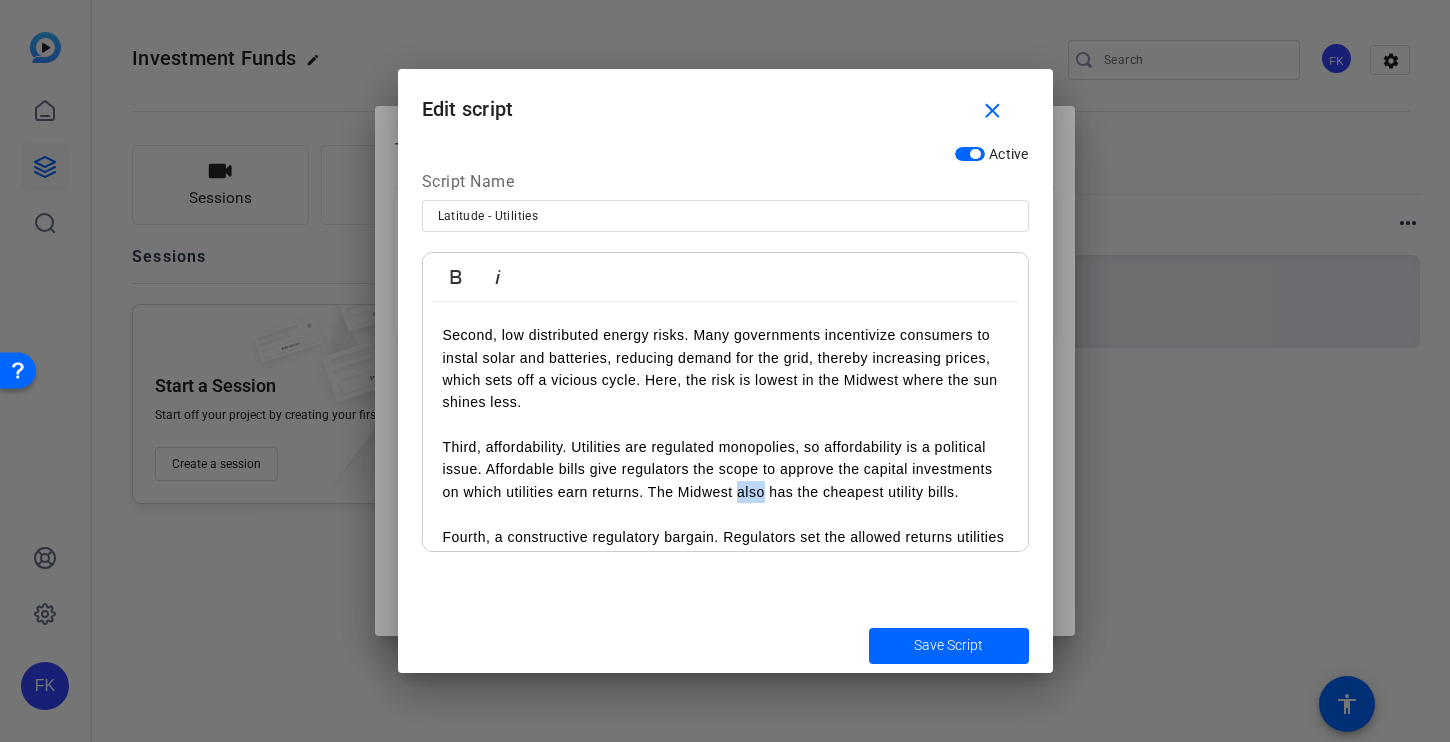 click on "Third, affordability. Utilities are regulated monopolies, so affordability is a political issue. Affordable bills give regulators the scope to approve the capital investments on which utilities earn returns. The Midwest also has the cheapest utility bills." at bounding box center [725, 459] 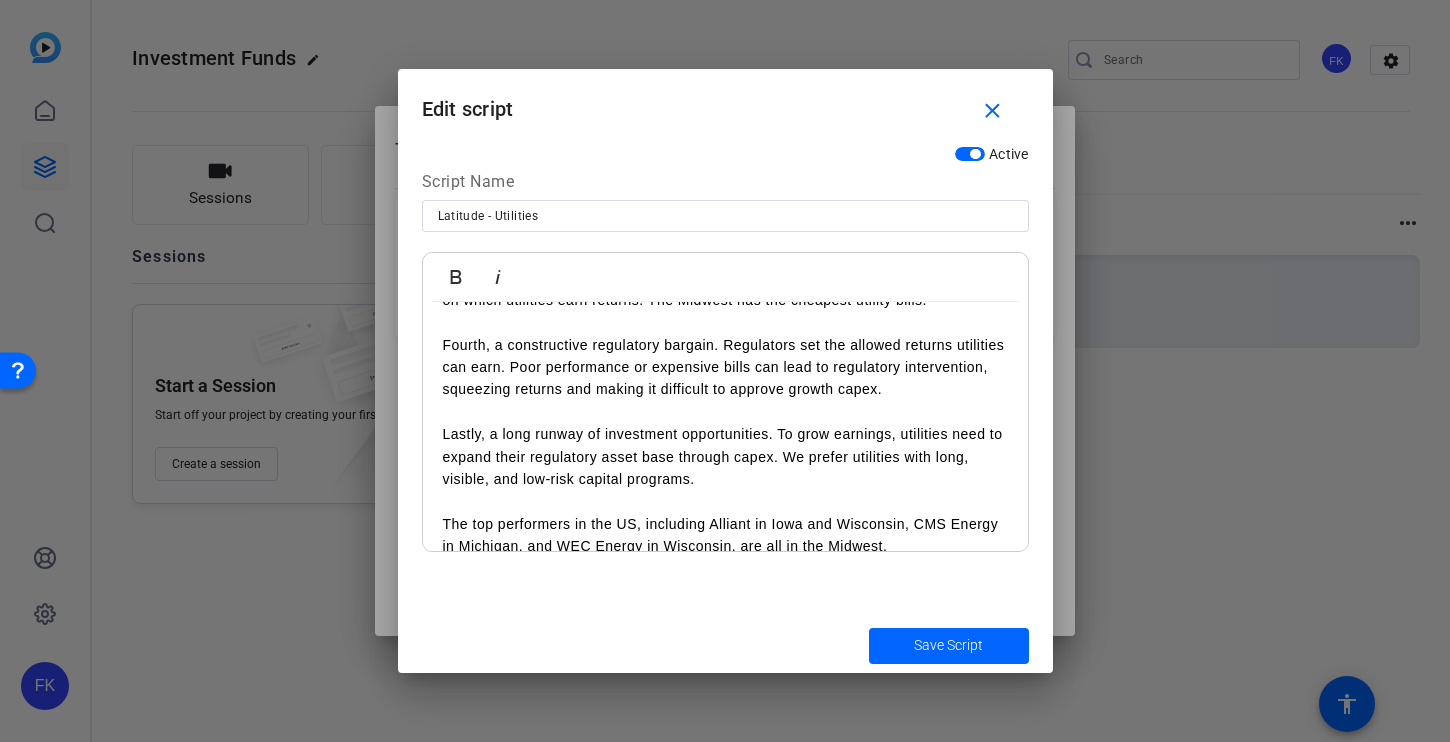 scroll, scrollTop: 449, scrollLeft: 0, axis: vertical 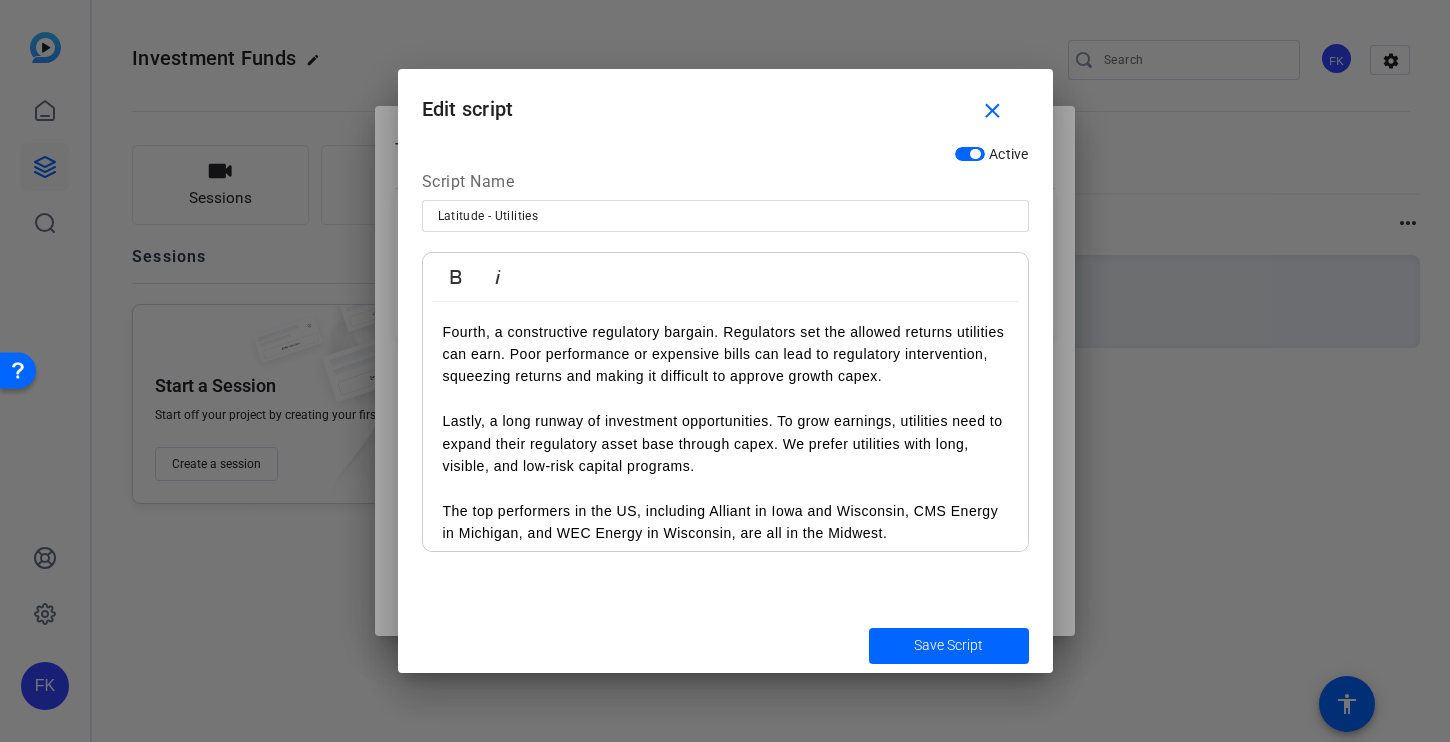 click on "Lastly, a long runway of investment opportunities. To grow earnings, utilities need to expand their regulatory asset base through capex. We prefer utilities with long, visible, and low-risk capital programs." at bounding box center [725, 433] 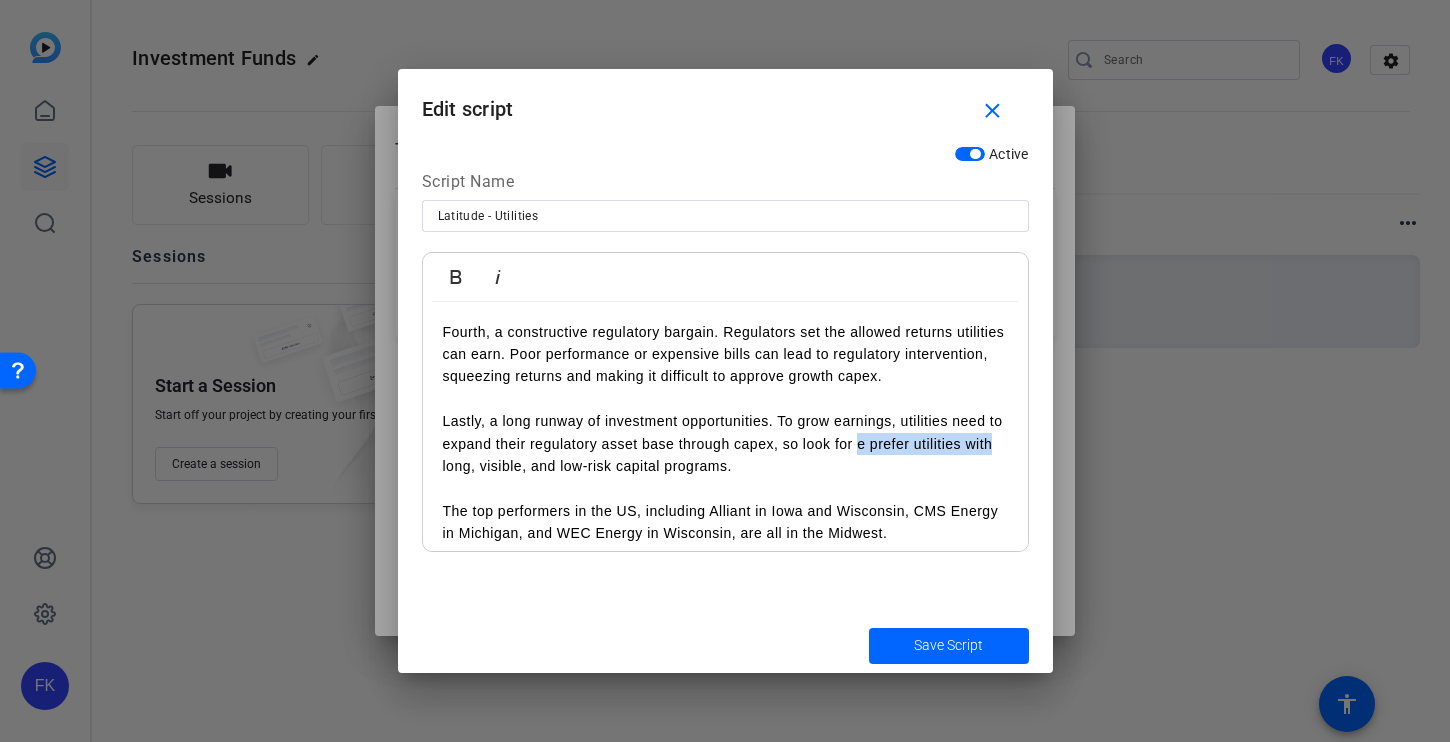 click on "Lastly, a long runway of investment opportunities. To grow earnings, utilities need to expand their regulatory asset base through capex, so look for e prefer utilities with long, visible, and low-risk capital programs." at bounding box center [725, 433] 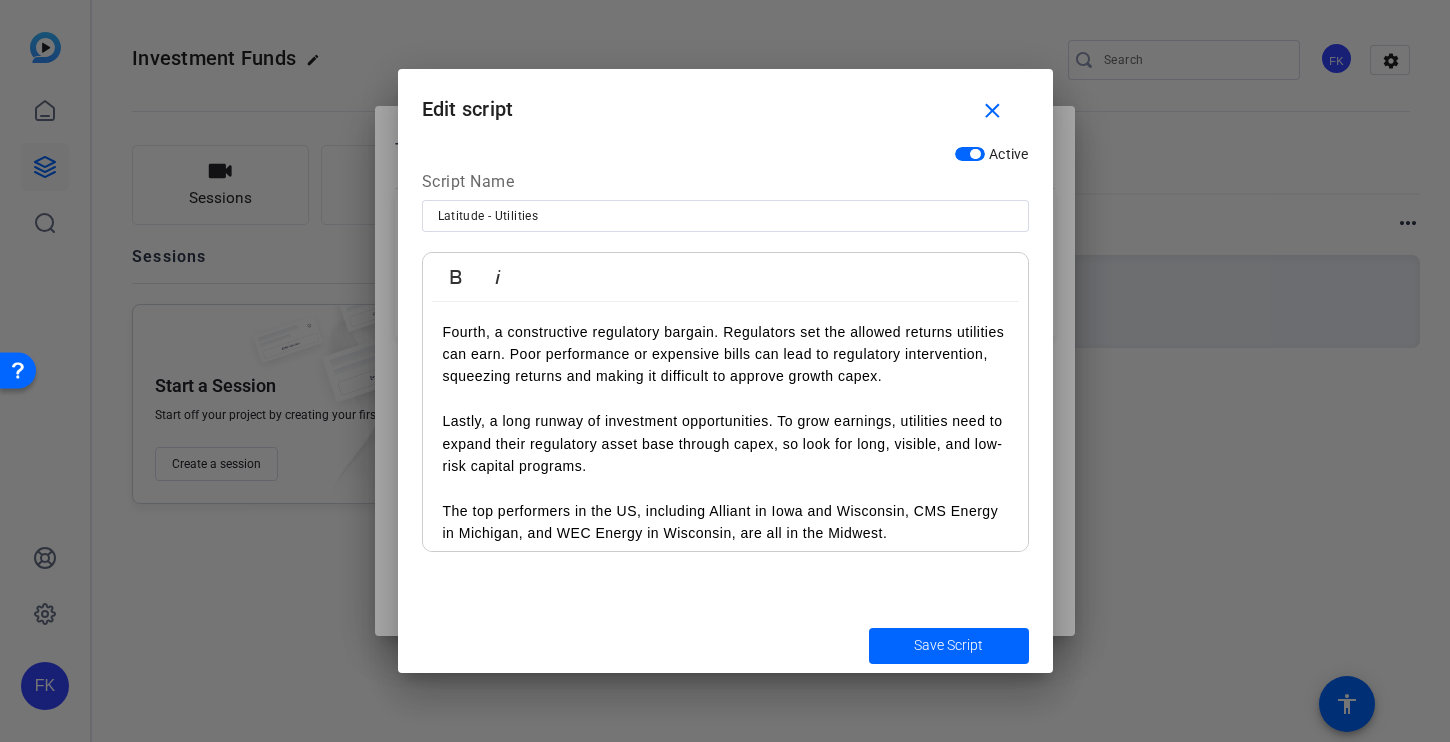 click on "The top performers in the US, including Alliant in Iowa and Wisconsin, CMS Energy in Michigan, and WEC Energy in Wisconsin, are all in the Midwest.  We have owned WEC Energy since 2023, which has compounded at 13% for 25 years.  And with the IEA forecasting electricity demand to accelerate to 4% p.a. until 2030, driven by rising demand for air conditioning and data centres, alongside the accelerating electrification of the transport sector, we remain bullish on its prospects." at bounding box center (725, 600) 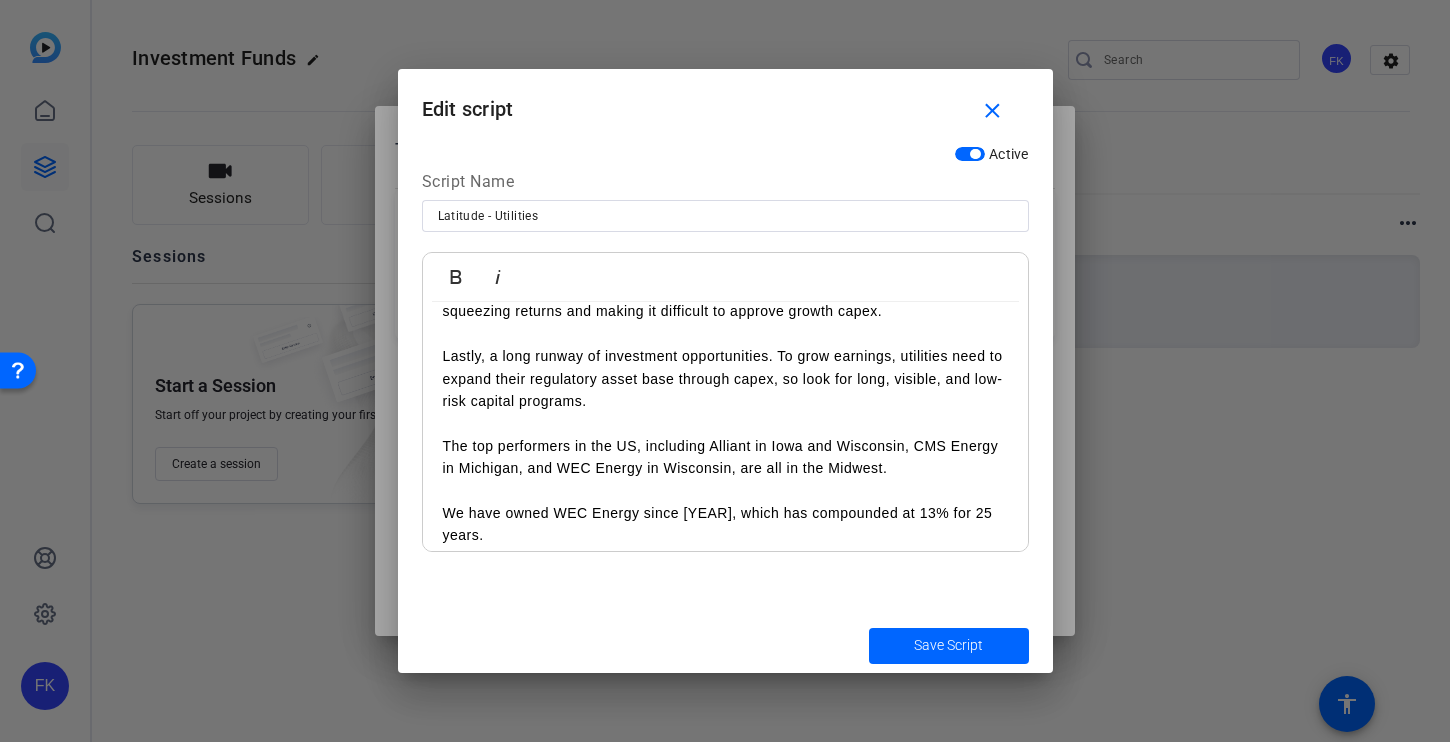 scroll, scrollTop: 546, scrollLeft: 0, axis: vertical 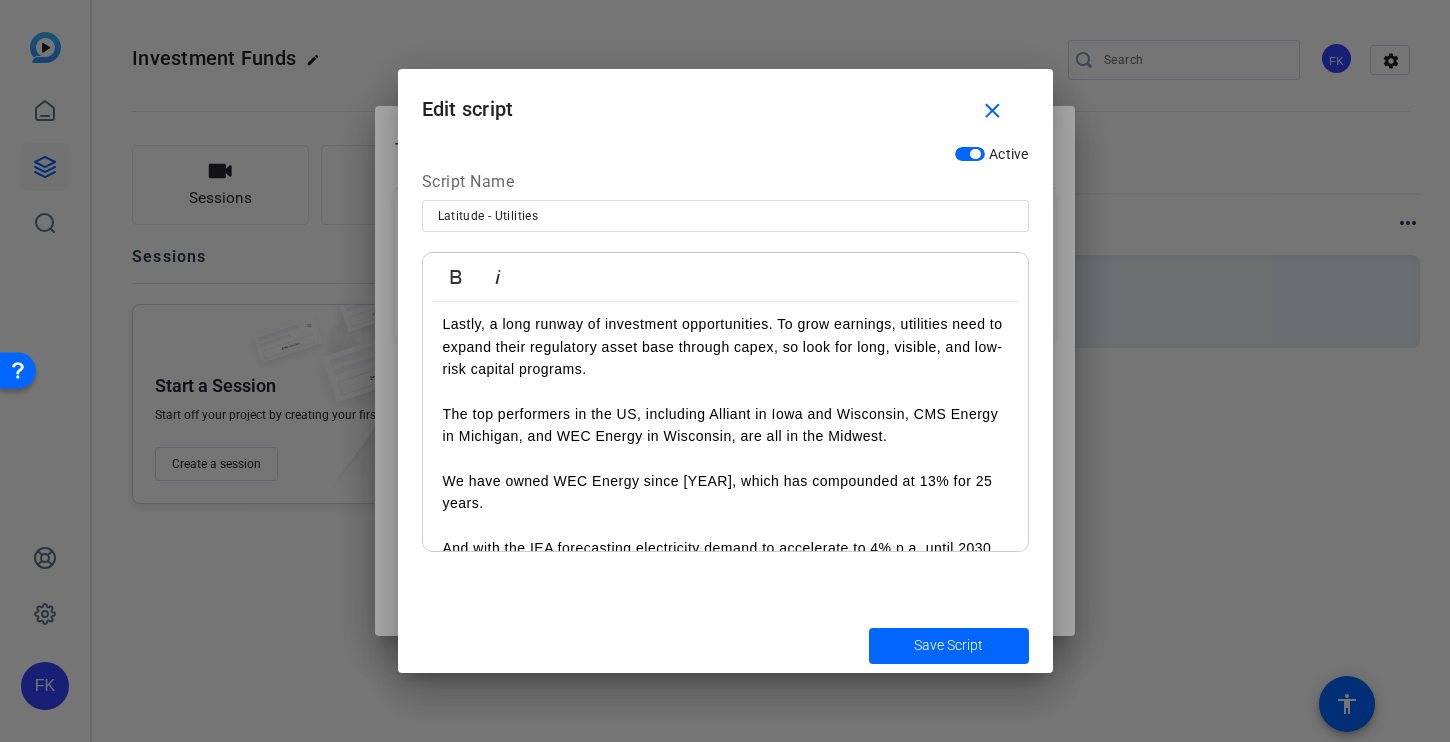 click on "The top performers in the US, including Alliant in Iowa and Wisconsin, CMS Energy in Michigan, and WEC Energy in Wisconsin, are all in the Midwest.  We have owned WEC Energy since 2023, which has compounded at 13% for 25 years.  And with the IEA forecasting electricity demand to accelerate to 4% p.a. until 2030, driven by rising demand for air conditioning and data centres, alongside the accelerating electrification of the transport sector, we remain bullish on its prospects." at bounding box center [725, 503] 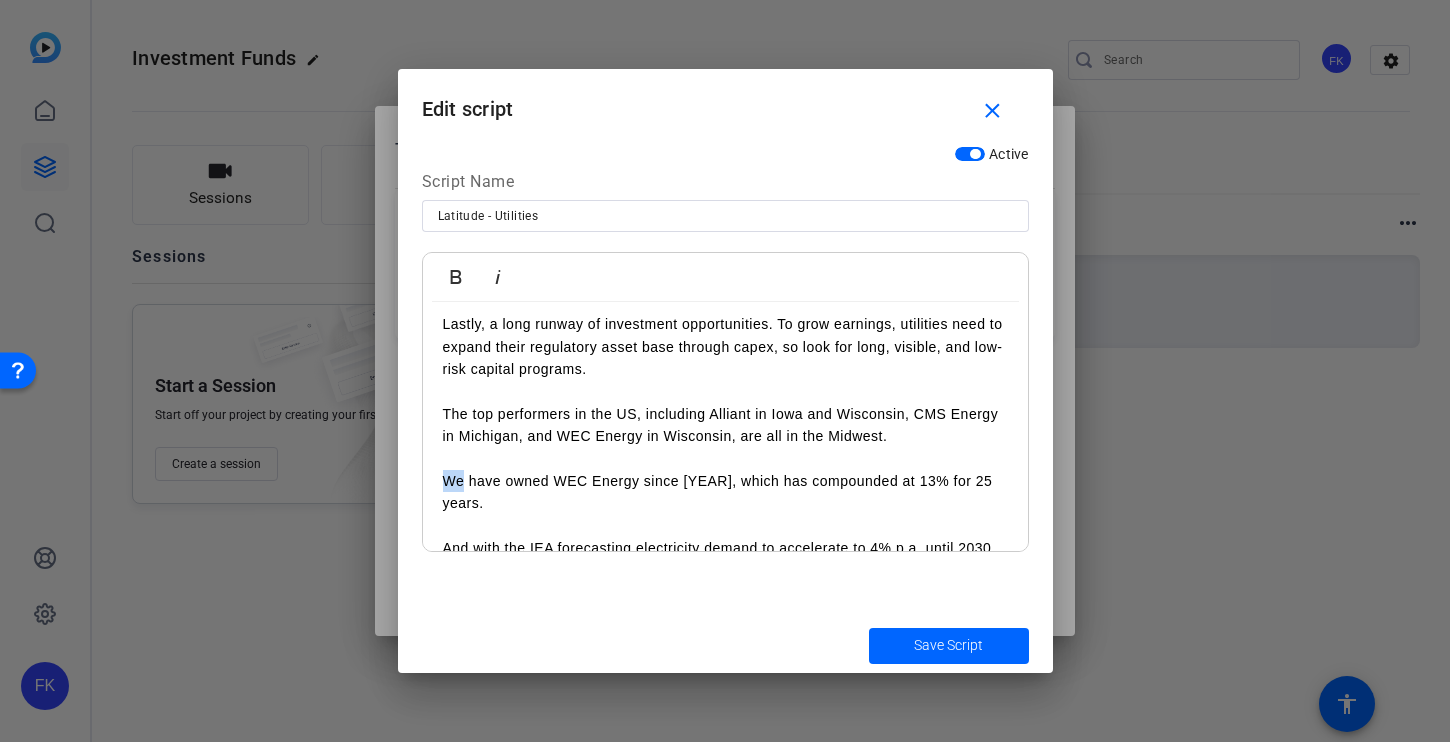 click on "The top performers in the US, including Alliant in Iowa and Wisconsin, CMS Energy in Michigan, and WEC Energy in Wisconsin, are all in the Midwest.  We have owned WEC Energy since 2023, which has compounded at 13% for 25 years.  And with the IEA forecasting electricity demand to accelerate to 4% p.a. until 2030, driven by rising demand for air conditioning and data centres, alongside the accelerating electrification of the transport sector, we remain bullish on its prospects." at bounding box center (725, 503) 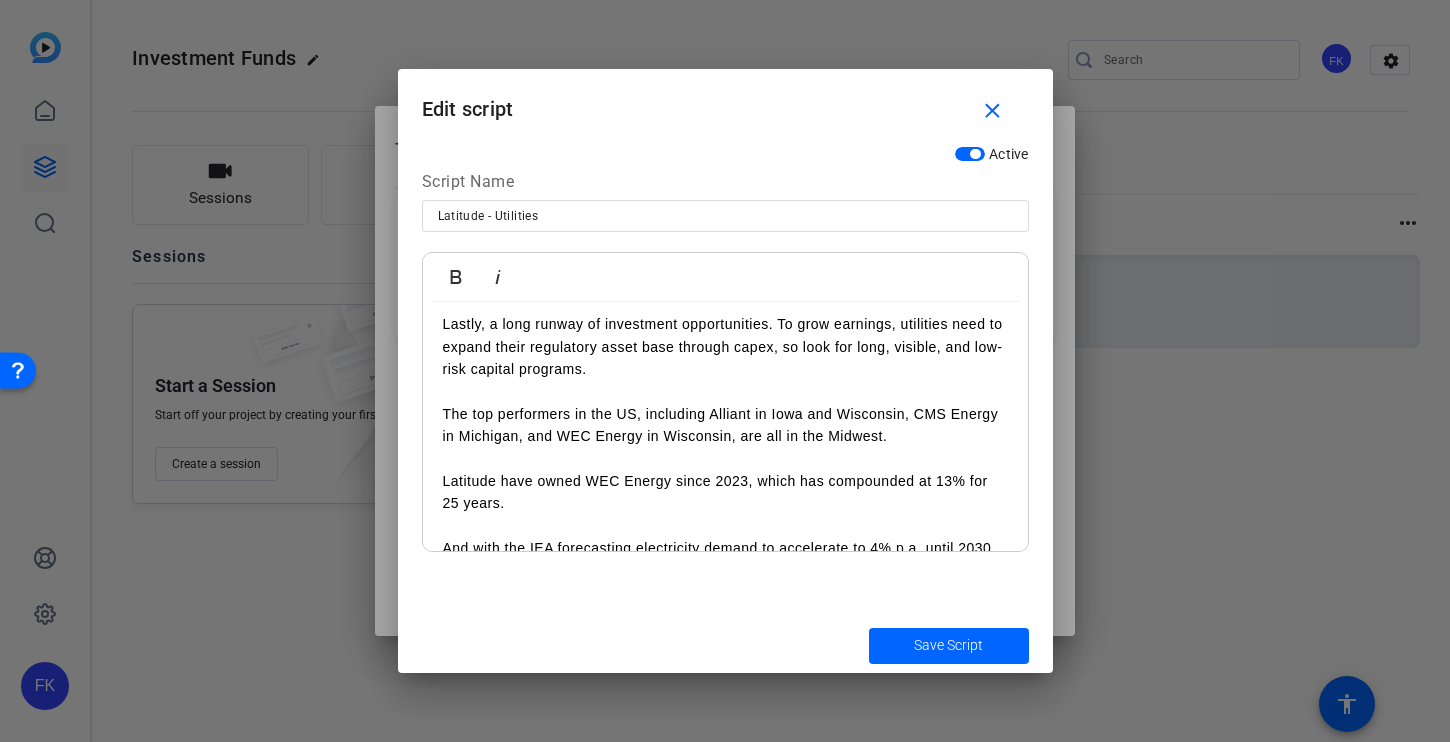 click on "The top performers in the US, including Alliant in Iowa and Wisconsin, CMS Energy in Michigan, and WEC Energy in Wisconsin, are all in the Midwest.  Latitude have owned WEC Energy since 2023, which has compounded at 13% for 25 years.  And with the IEA forecasting electricity demand to accelerate to 4% p.a. until 2030, driven by rising demand for air conditioning and data centres, alongside the accelerating electrification of the transport sector, we remain bullish on its prospects." at bounding box center (725, 503) 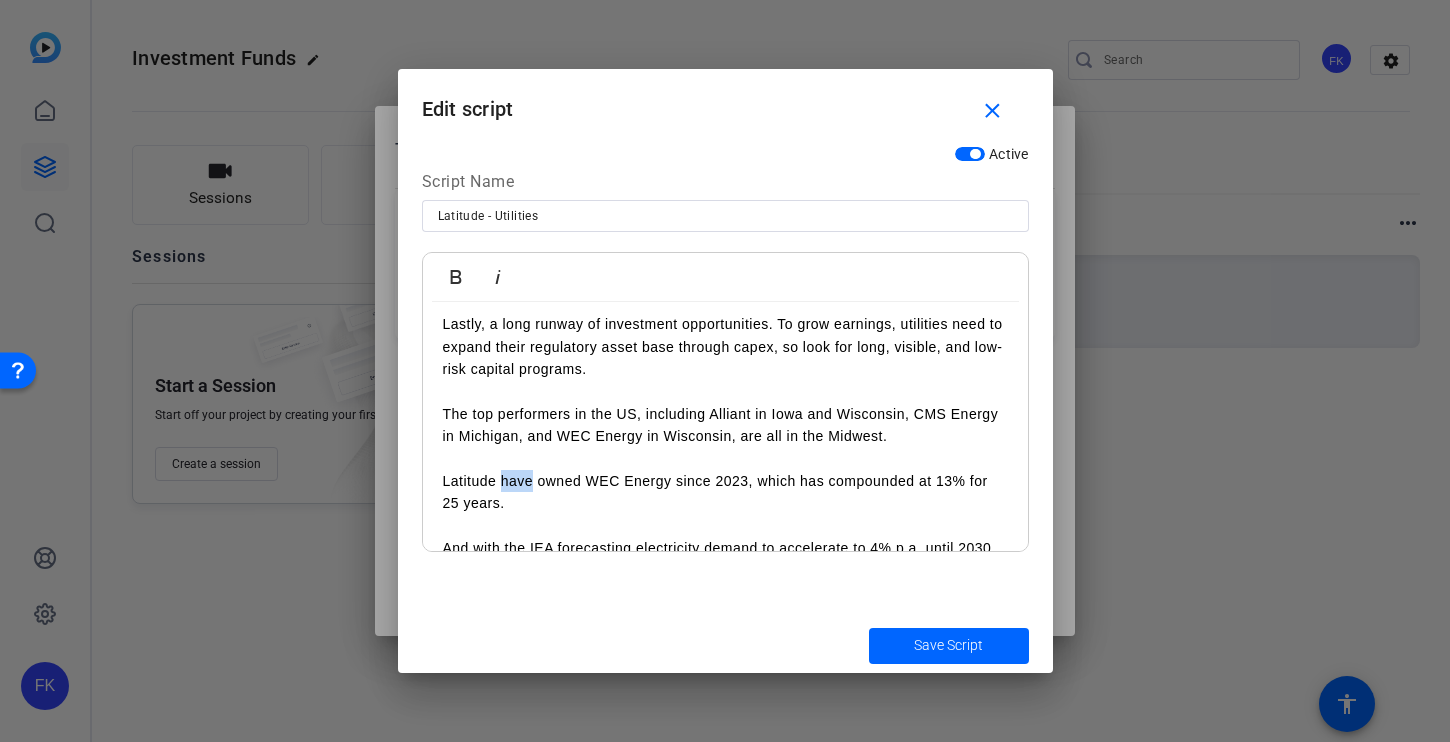 click on "The top performers in the US, including Alliant in Iowa and Wisconsin, CMS Energy in Michigan, and WEC Energy in Wisconsin, are all in the Midwest.  Latitude have owned WEC Energy since 2023, which has compounded at 13% for 25 years.  And with the IEA forecasting electricity demand to accelerate to 4% p.a. until 2030, driven by rising demand for air conditioning and data centres, alongside the accelerating electrification of the transport sector, we remain bullish on its prospects." at bounding box center (725, 503) 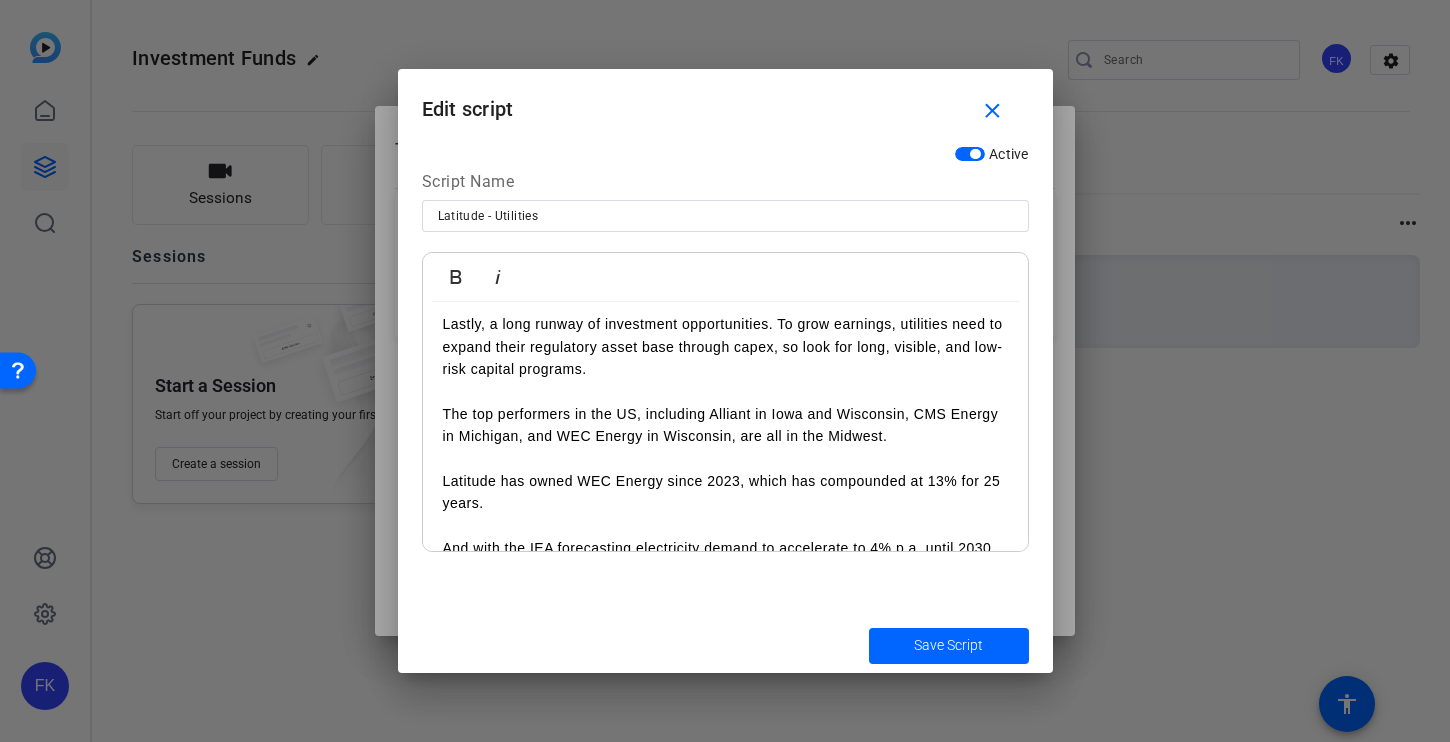 click on "The top performers in the US, including Alliant in Iowa and Wisconsin, CMS Energy in Michigan, and WEC Energy in Wisconsin, are all in the Midwest. Latitude has owned WEC Energy since 2023, which has compounded at 13% for 25 years. And with the IEA forecasting electricity demand to accelerate to 4% per annum until 2030, driven by rising demand for air conditioning and data centres, alongside the accelerating electrification of the transport sector, we remain bullish on its prospects." at bounding box center (725, 503) 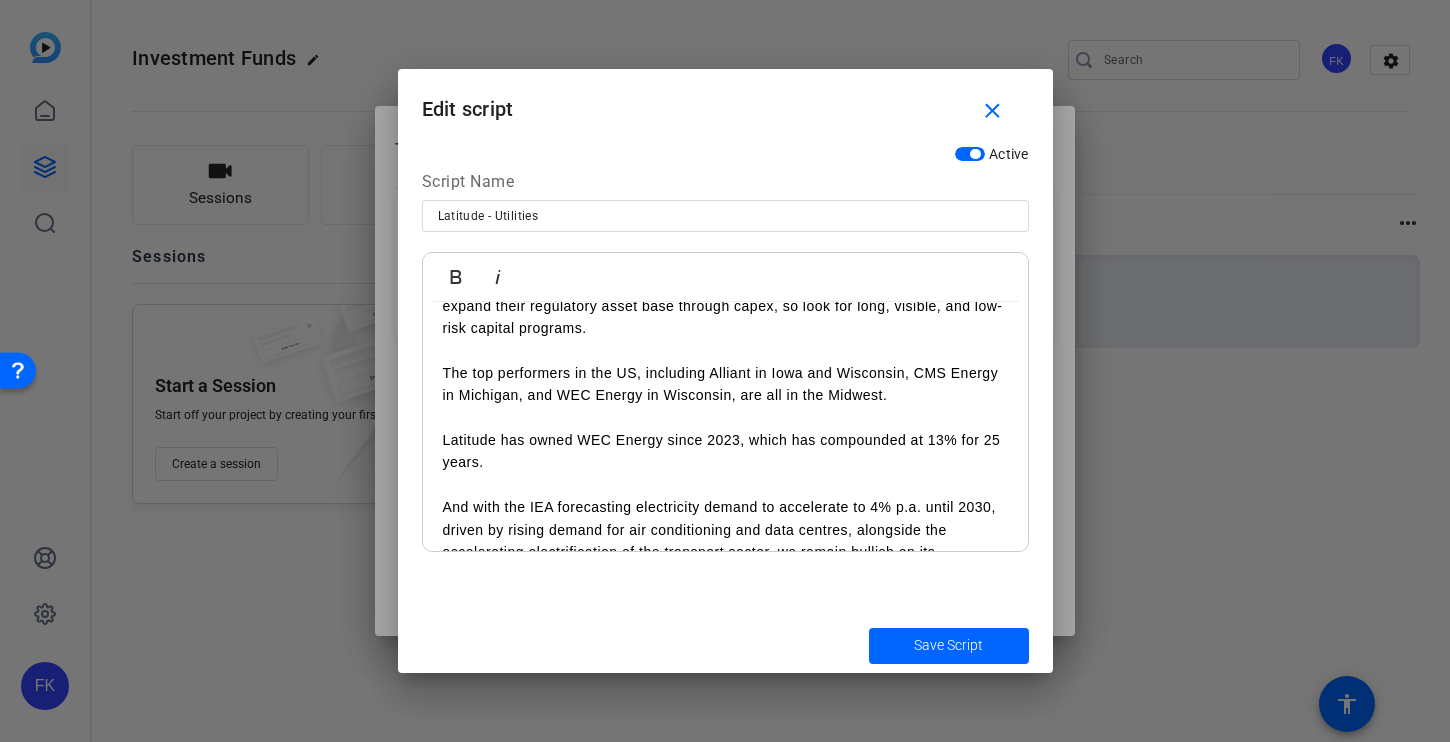 scroll, scrollTop: 641, scrollLeft: 0, axis: vertical 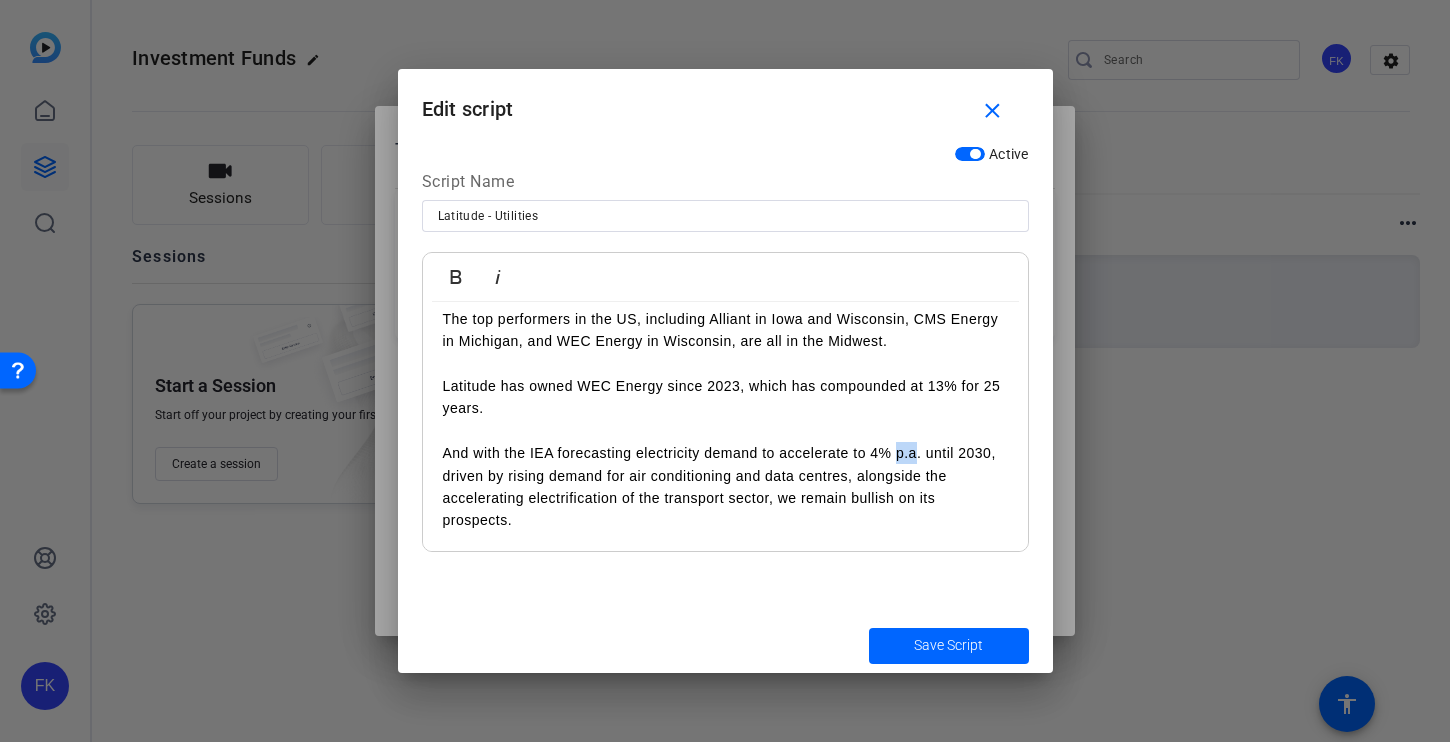 drag, startPoint x: 896, startPoint y: 457, endPoint x: 920, endPoint y: 456, distance: 24.020824 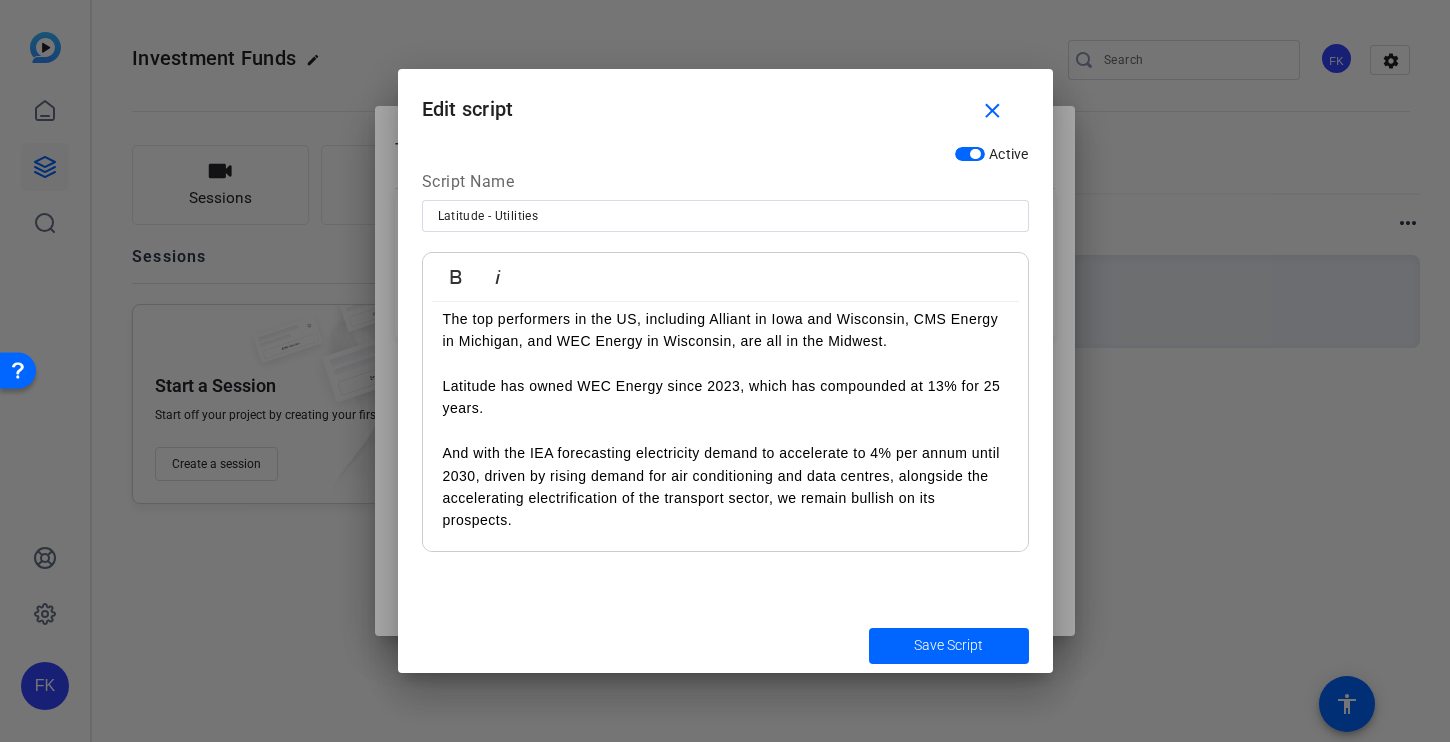 click on "The top performers in the US, including Alliant in Iowa and Wisconsin, CMS Energy in Michigan, and WEC Energy in Wisconsin, are all in the Midwest.  Latitude has owned WEC Energy since 2023, which has compounded at 13% for 25 years.  And with the IEA forecasting electricity demand to accelerate to 4% per annum until 2030, driven by rising demand for air conditioning and data centres, alongside the accelerating electrification of the transport sector, we remain bullish on its prospects." at bounding box center (725, 408) 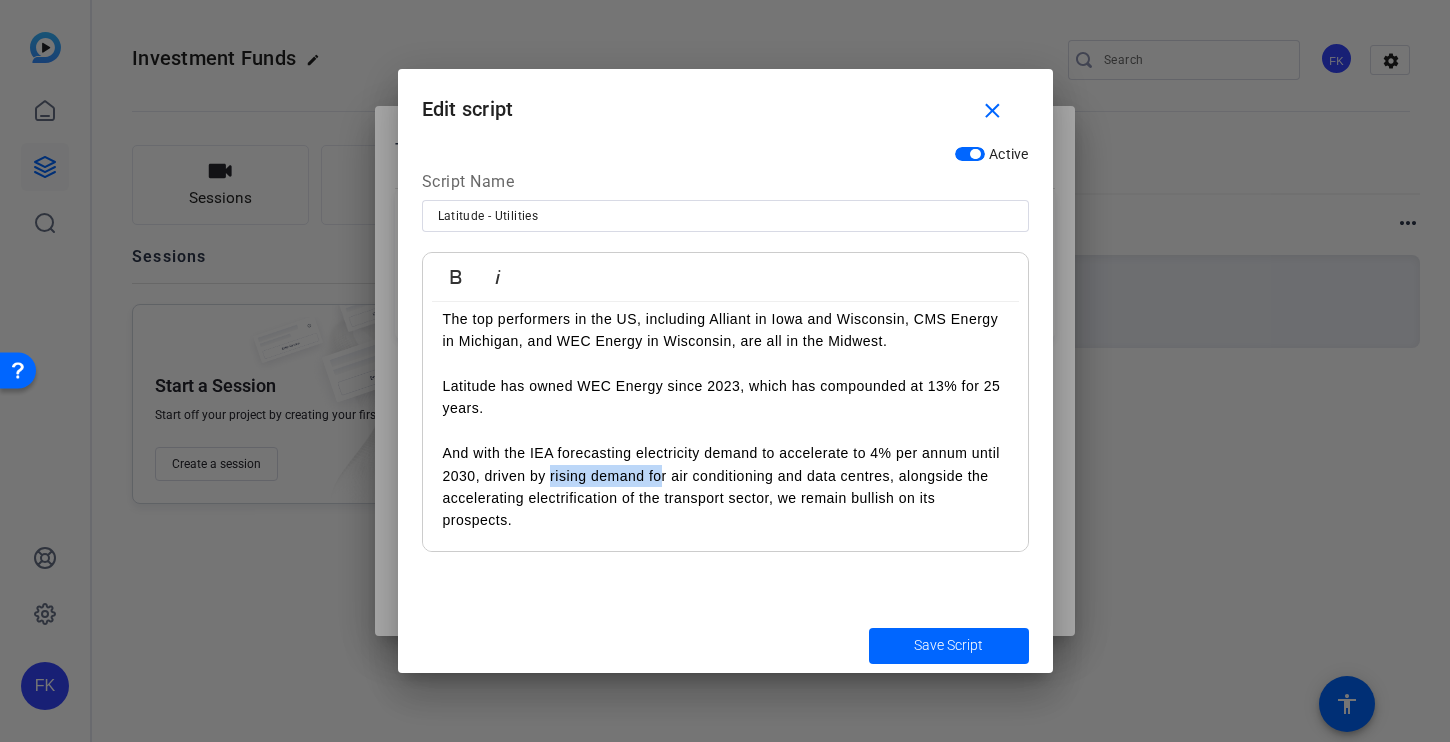 drag, startPoint x: 549, startPoint y: 476, endPoint x: 657, endPoint y: 472, distance: 108.07405 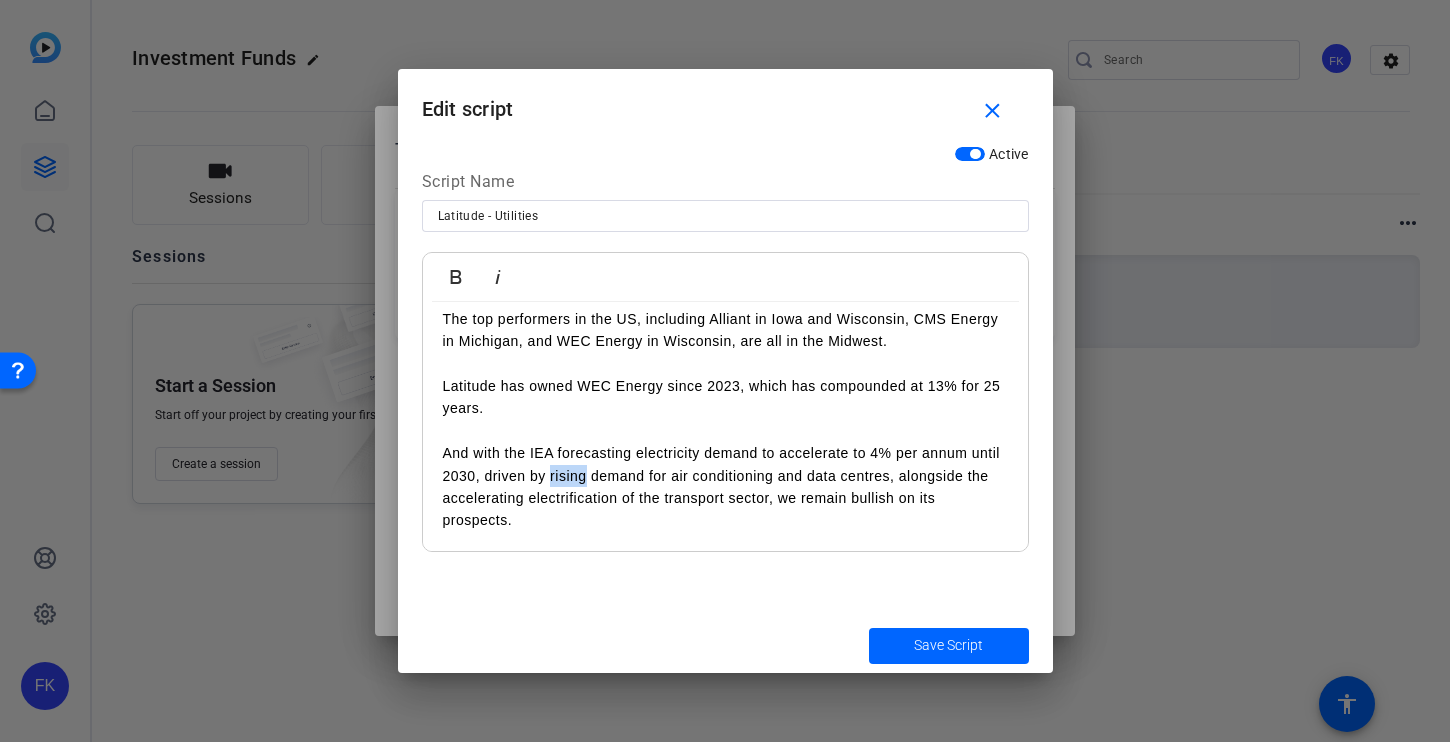 click on "The top performers in the US, including Alliant in Iowa and Wisconsin, CMS Energy in Michigan, and WEC Energy in Wisconsin, are all in the Midwest.  Latitude has owned WEC Energy since 2023, which has compounded at 13% for 25 years.  And with the IEA forecasting electricity demand to accelerate to 4% per annum until 2030, driven by rising demand for air conditioning and data centres, alongside the accelerating electrification of the transport sector, we remain bullish on its prospects." at bounding box center [725, 408] 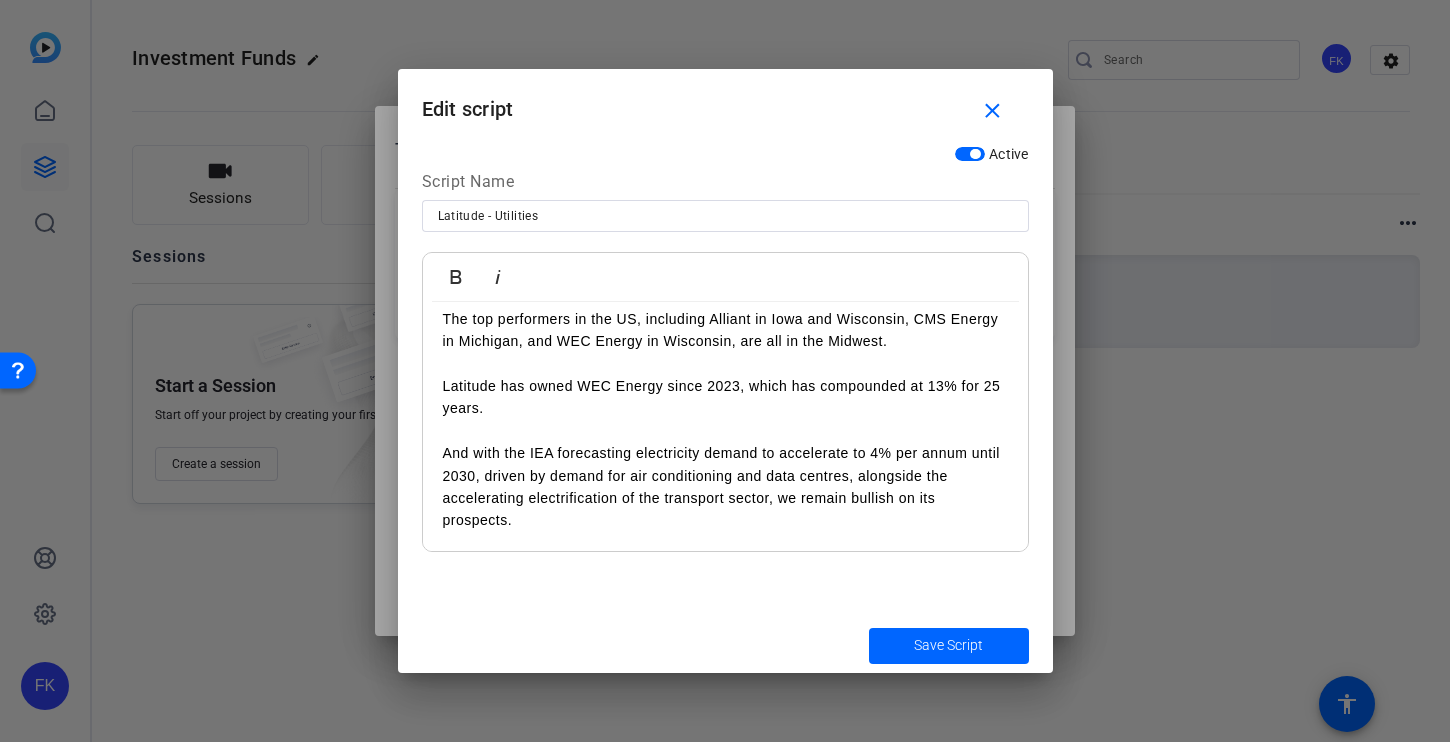 click on "The top performers in the US, including Alliant in Iowa and Wisconsin, CMS Energy in Michigan, and WEC Energy in Wisconsin, are all in the Midwest.  Latitude has owned WEC Energy since 2023, which has compounded at 13% for 25 years.  And with the IEA forecasting electricity demand to accelerate to 4% per annum until 2030, driven by demand for air conditioning and data centres, alongside the accelerating electrification of the transport sector, we remain bullish on its prospects." at bounding box center (725, 408) 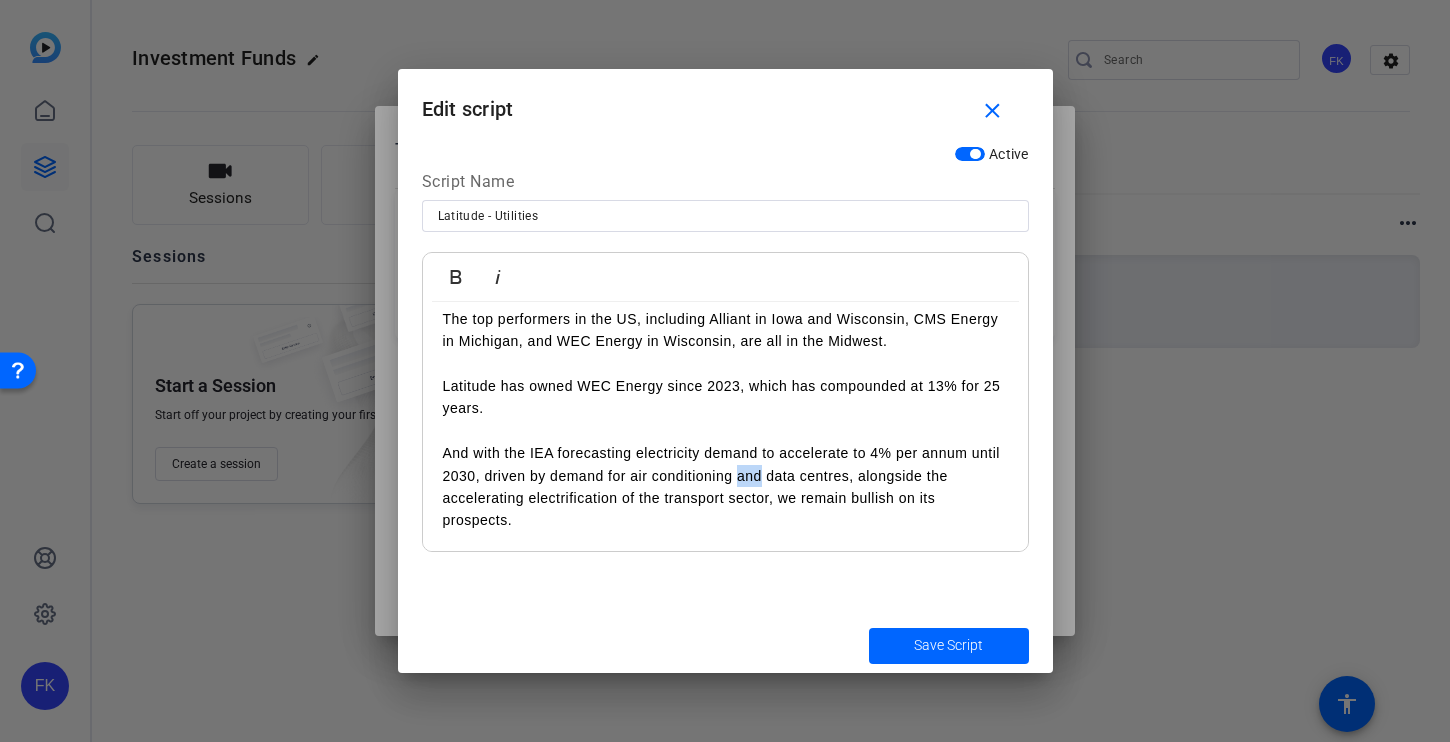 click on "The top performers in the US, including Alliant in Iowa and Wisconsin, CMS Energy in Michigan, and WEC Energy in Wisconsin, are all in the Midwest.  Latitude has owned WEC Energy since 2023, which has compounded at 13% for 25 years.  And with the IEA forecasting electricity demand to accelerate to 4% per annum until 2030, driven by demand for air conditioning and data centres, alongside the accelerating electrification of the transport sector, we remain bullish on its prospects." at bounding box center (725, 408) 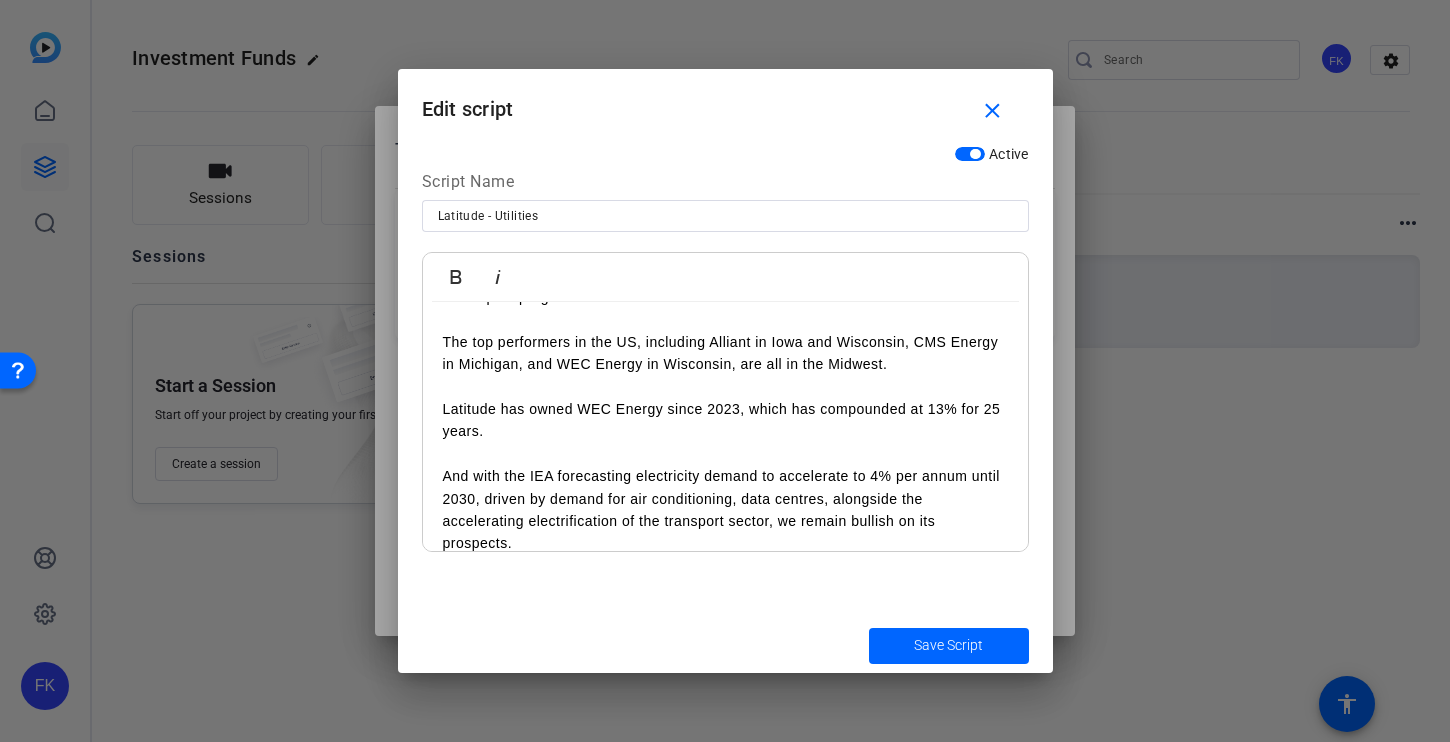 scroll, scrollTop: 641, scrollLeft: 0, axis: vertical 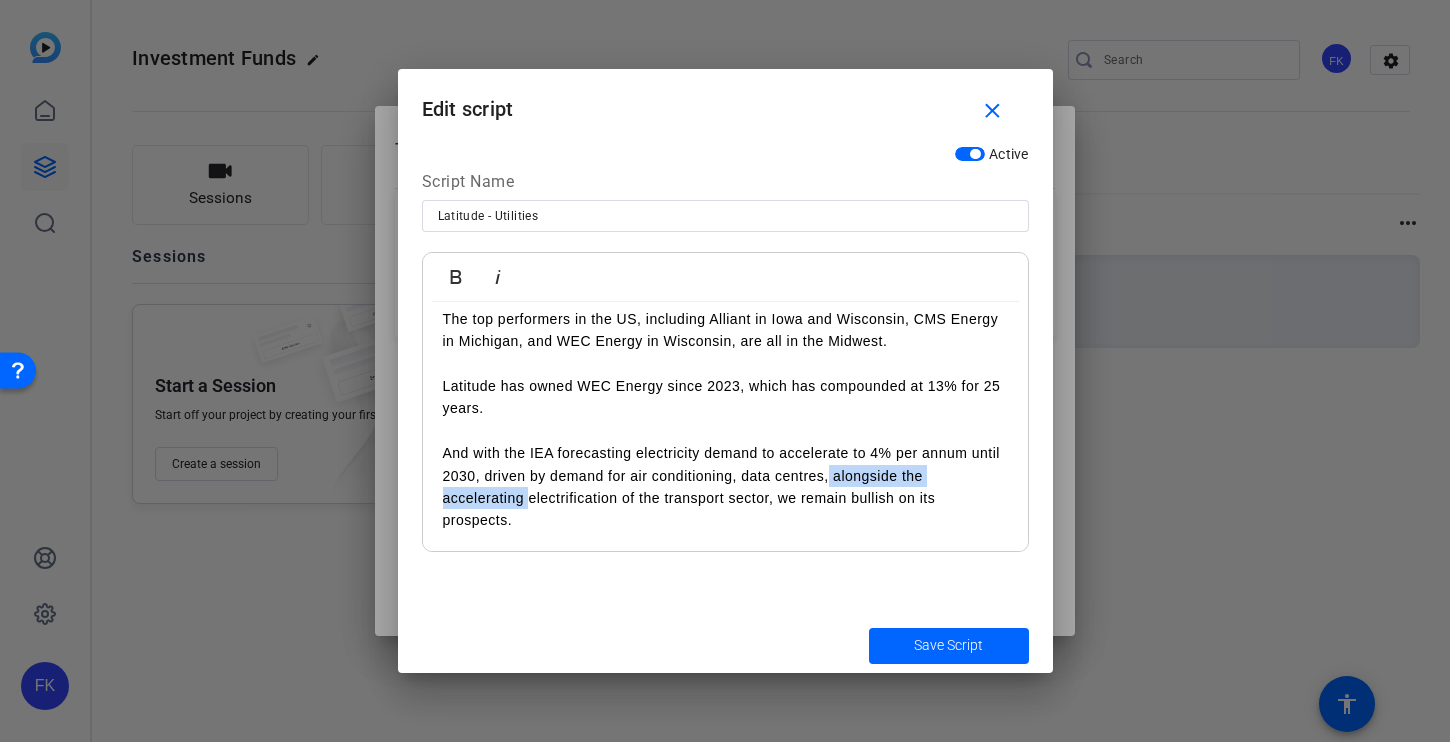 drag, startPoint x: 827, startPoint y: 480, endPoint x: 534, endPoint y: 489, distance: 293.13818 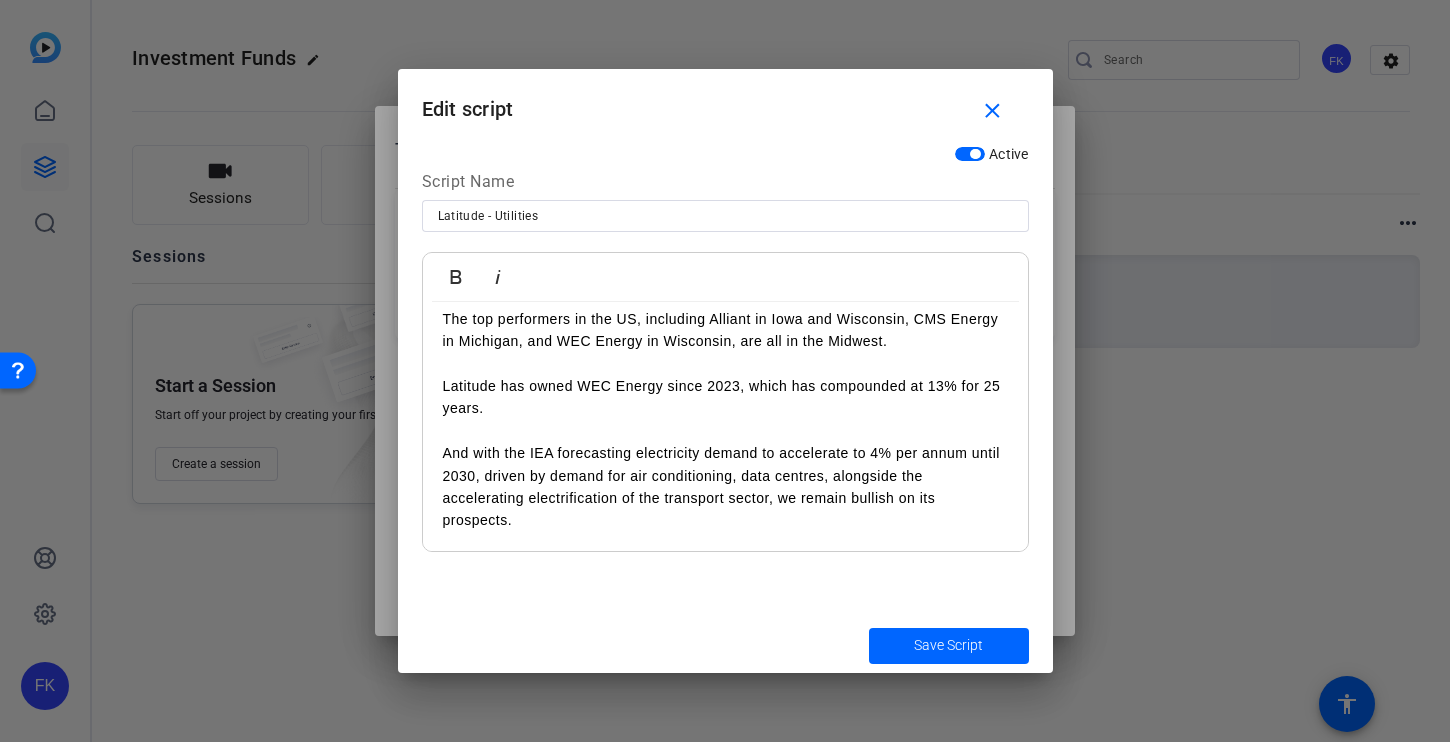 scroll, scrollTop: 618, scrollLeft: 0, axis: vertical 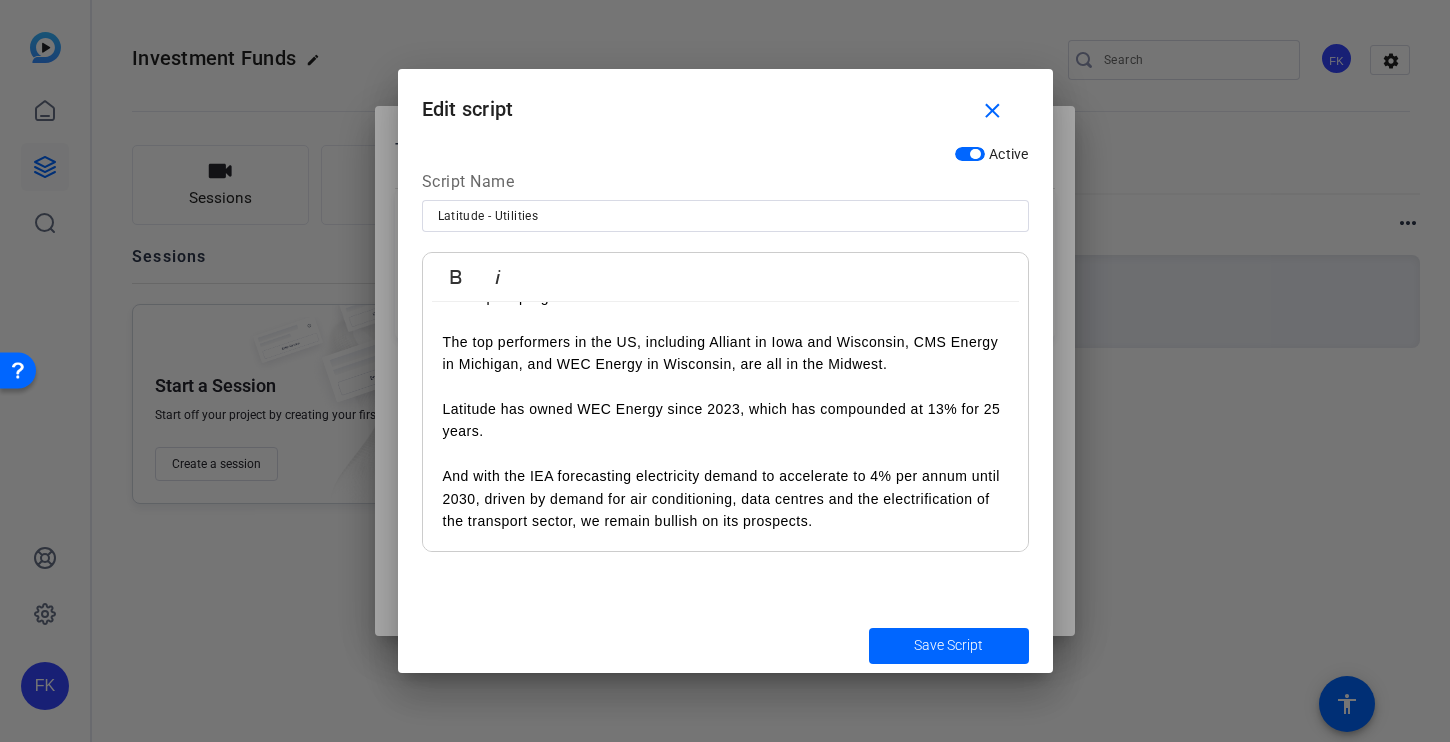 click on "The top performers in the US, including Alliant in Iowa and Wisconsin, CMS Energy in Michigan, and WEC Energy in Wisconsin, are all in the Midwest. Latitude has owned WEC Energy since 2023, which has compounded at 13% for 25 years. And with the IEA forecasting electricity demand to accelerate to 4% per annum until 2030, driven by demand for air conditioning, data centres and the electrification of the transport sector, we remain bullish on its prospects." at bounding box center [725, 420] 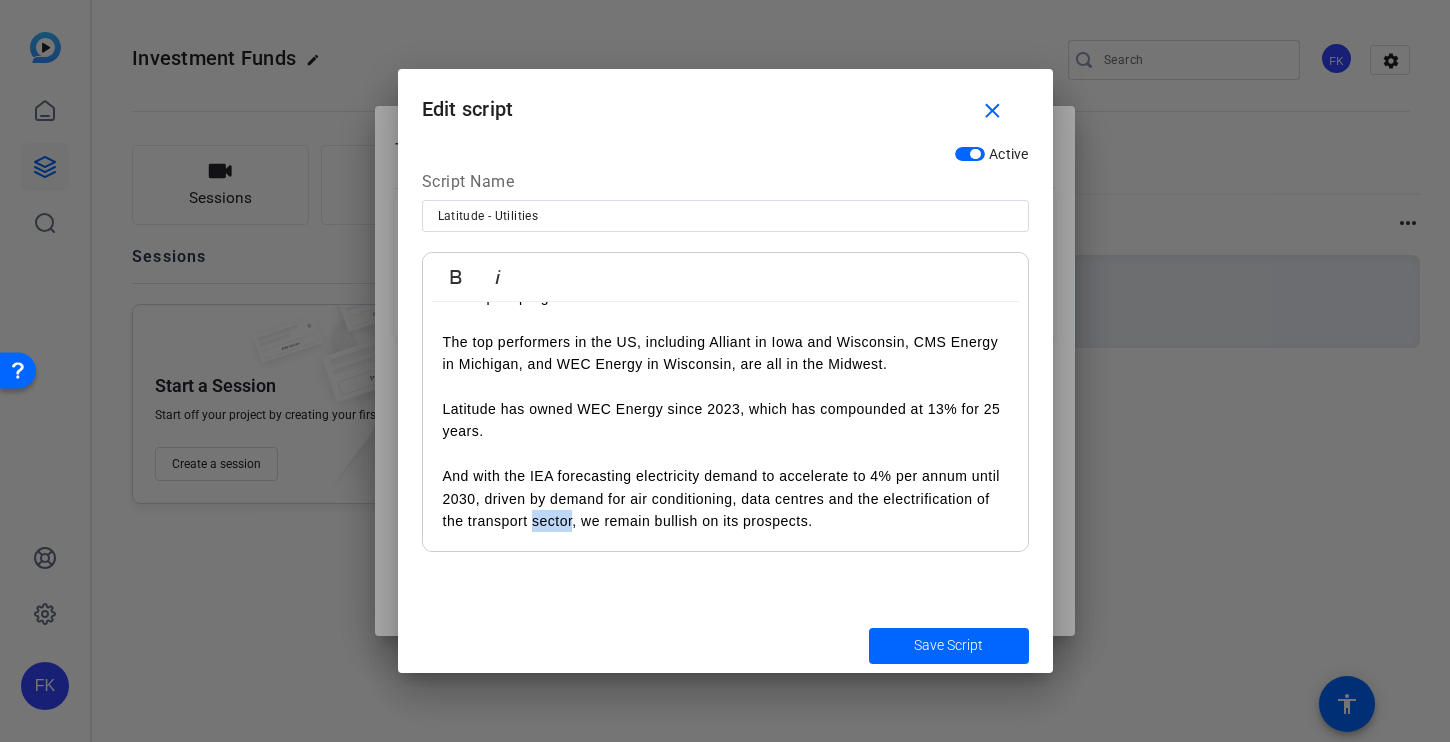 click on "The top performers in the US, including Alliant in Iowa and Wisconsin, CMS Energy in Michigan, and WEC Energy in Wisconsin, are all in the Midwest. Latitude has owned WEC Energy since 2023, which has compounded at 13% for 25 years. And with the IEA forecasting electricity demand to accelerate to 4% per annum until 2030, driven by demand for air conditioning, data centres and the electrification of the transport sector, we remain bullish on its prospects." at bounding box center [725, 420] 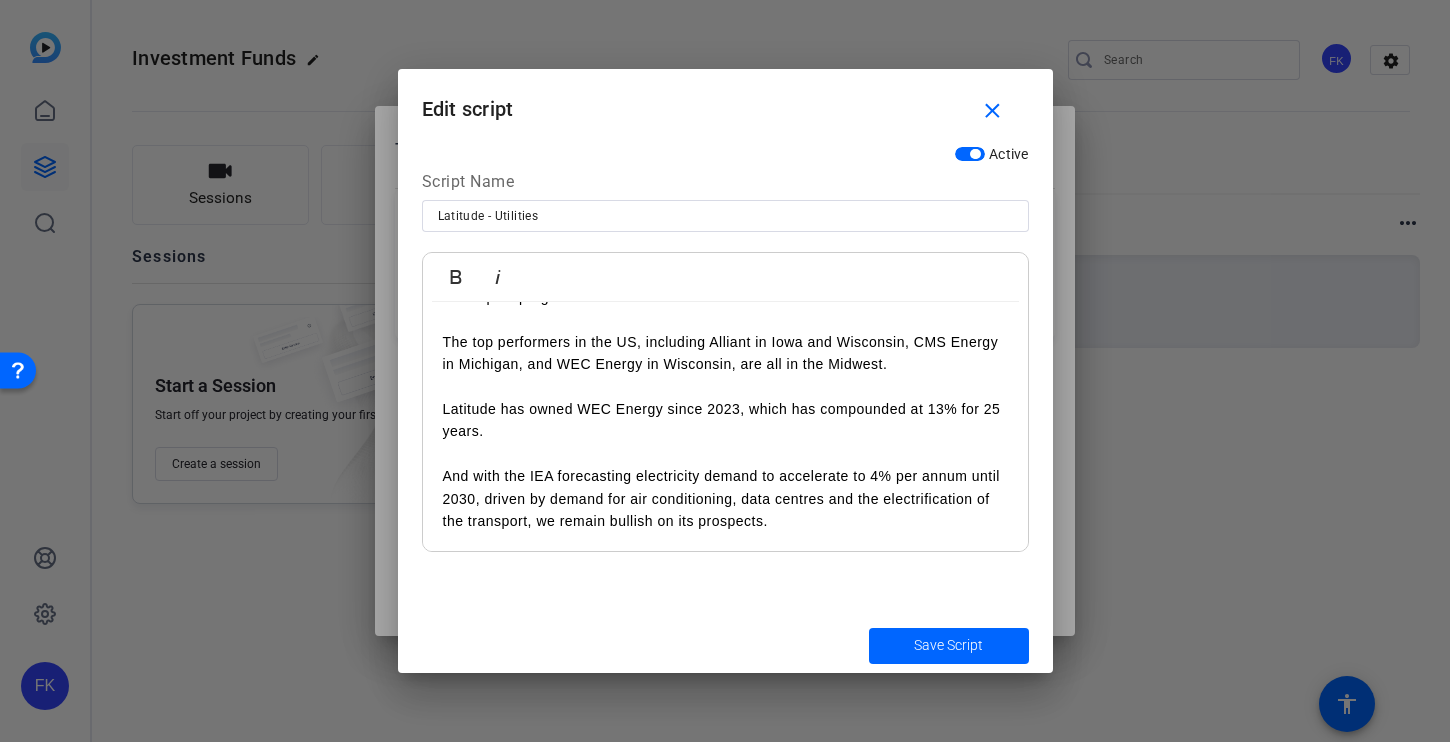 click on "The top performers in the US, including Alliant in Iowa and Wisconsin, CMS Energy in Michigan, and WEC Energy in Wisconsin, are all in the Midwest.  Latitude has owned WEC Energy since 2023, which has compounded at 13% for 25 years.  And with the IEA forecasting electricity demand to accelerate to 4% per annum until 2030, driven by demand for air conditioning, data centres and the electrification of the transport, we remain bullish on its prospects." at bounding box center (725, 420) 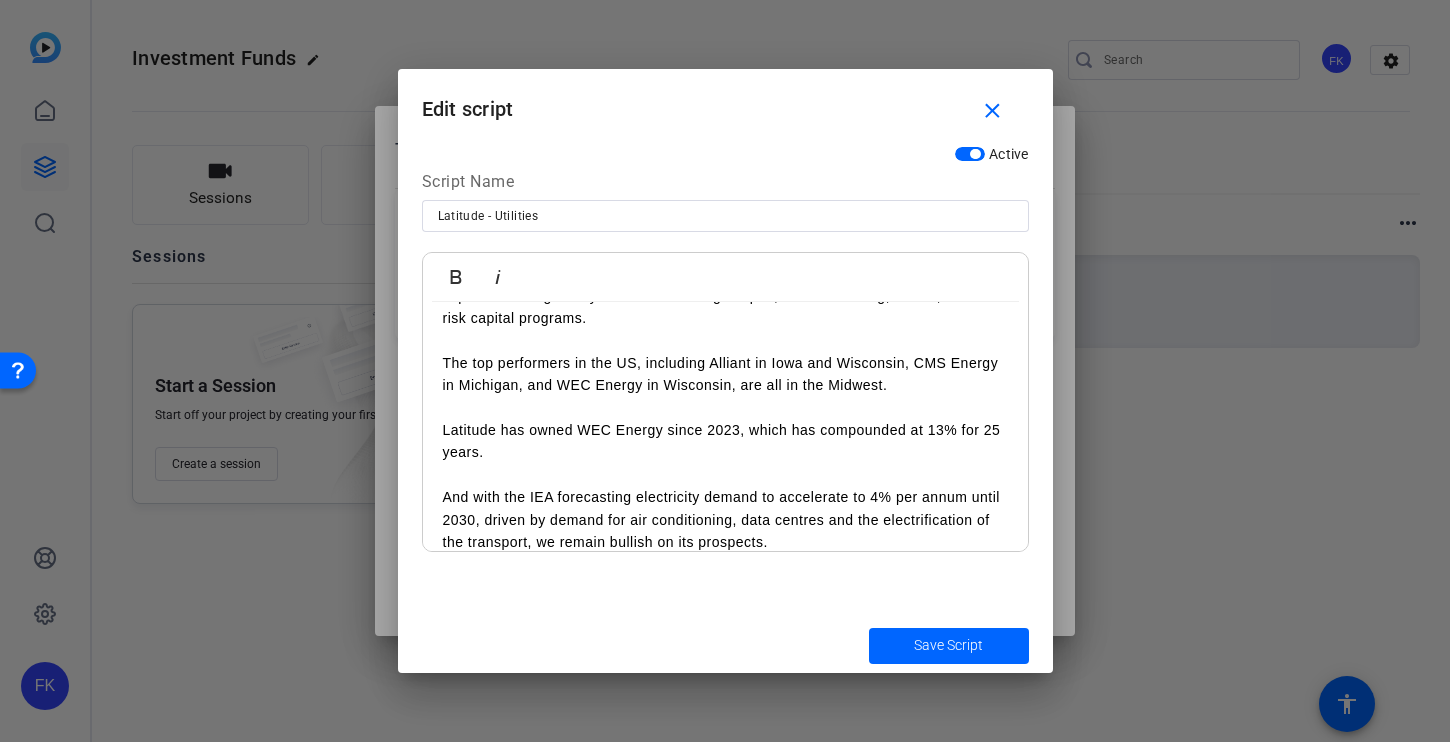 scroll, scrollTop: 596, scrollLeft: 0, axis: vertical 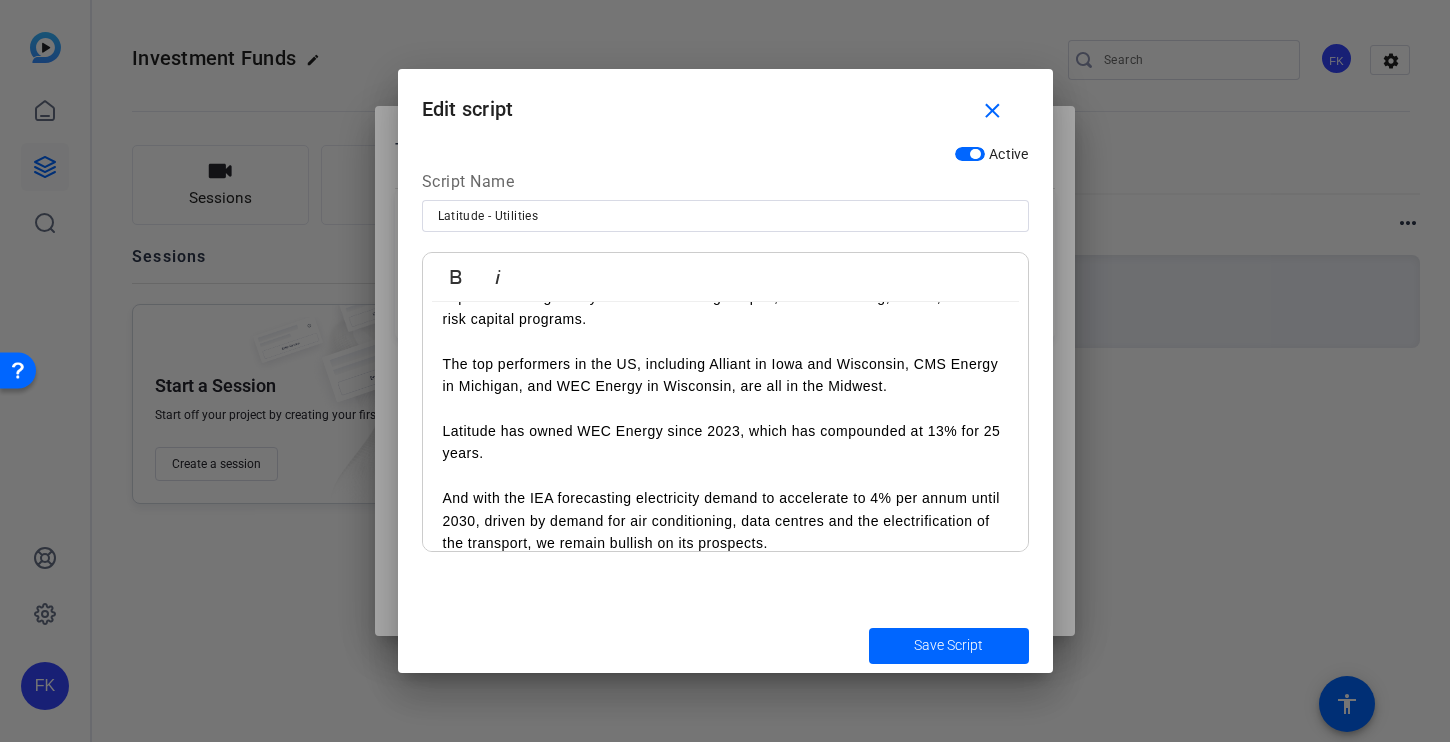 drag, startPoint x: 575, startPoint y: 432, endPoint x: 661, endPoint y: 432, distance: 86 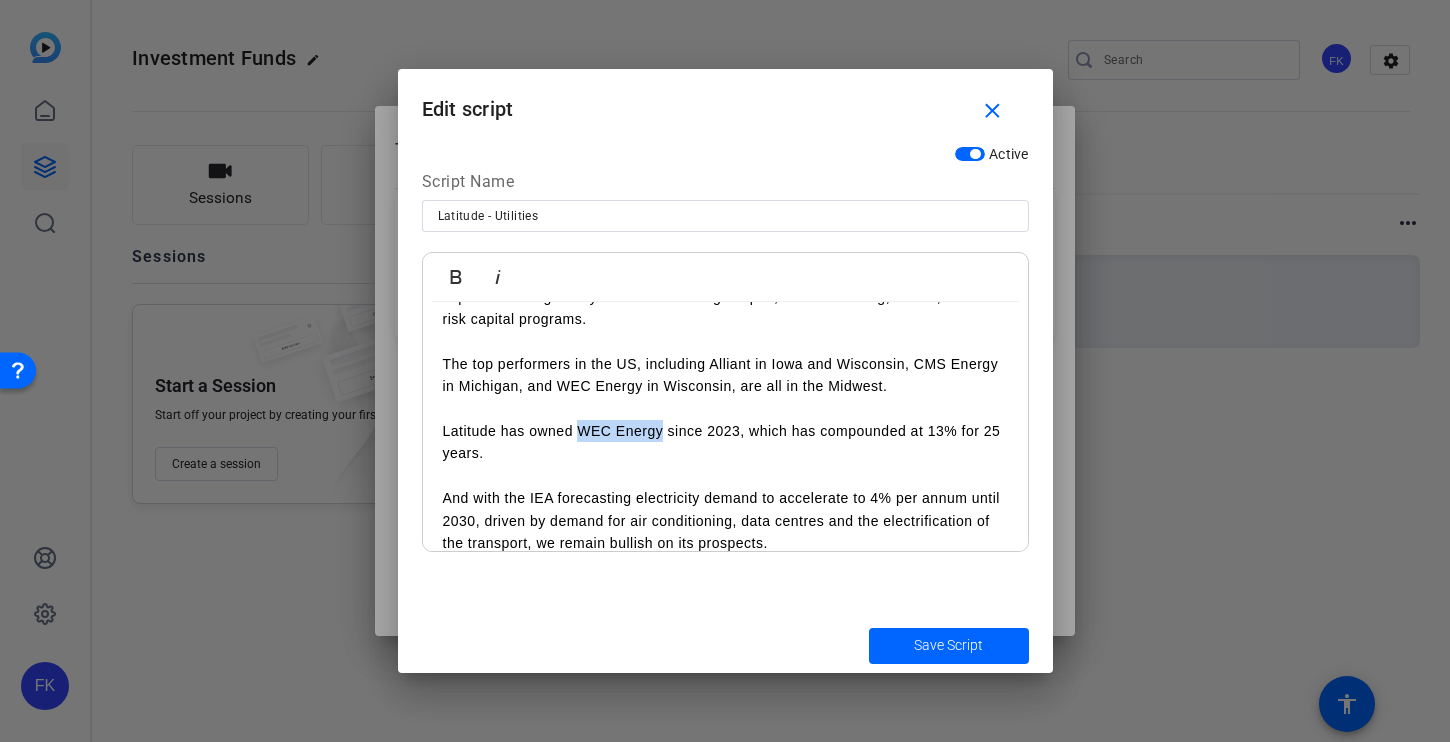 click on "The top performers in the US, including Alliant in Iowa and Wisconsin, CMS Energy in Michigan, and WEC Energy in Wisconsin, are all in the Midwest.  Latitude has owned WEC Energy since 2023, which has compounded at 13% for 25 years.  And with the IEA forecasting electricity demand to accelerate to 4% per annum until 2030, driven by demand for air conditioning, data centres and the electrification of the transport, we remain bullish on its prospects." at bounding box center (725, 442) 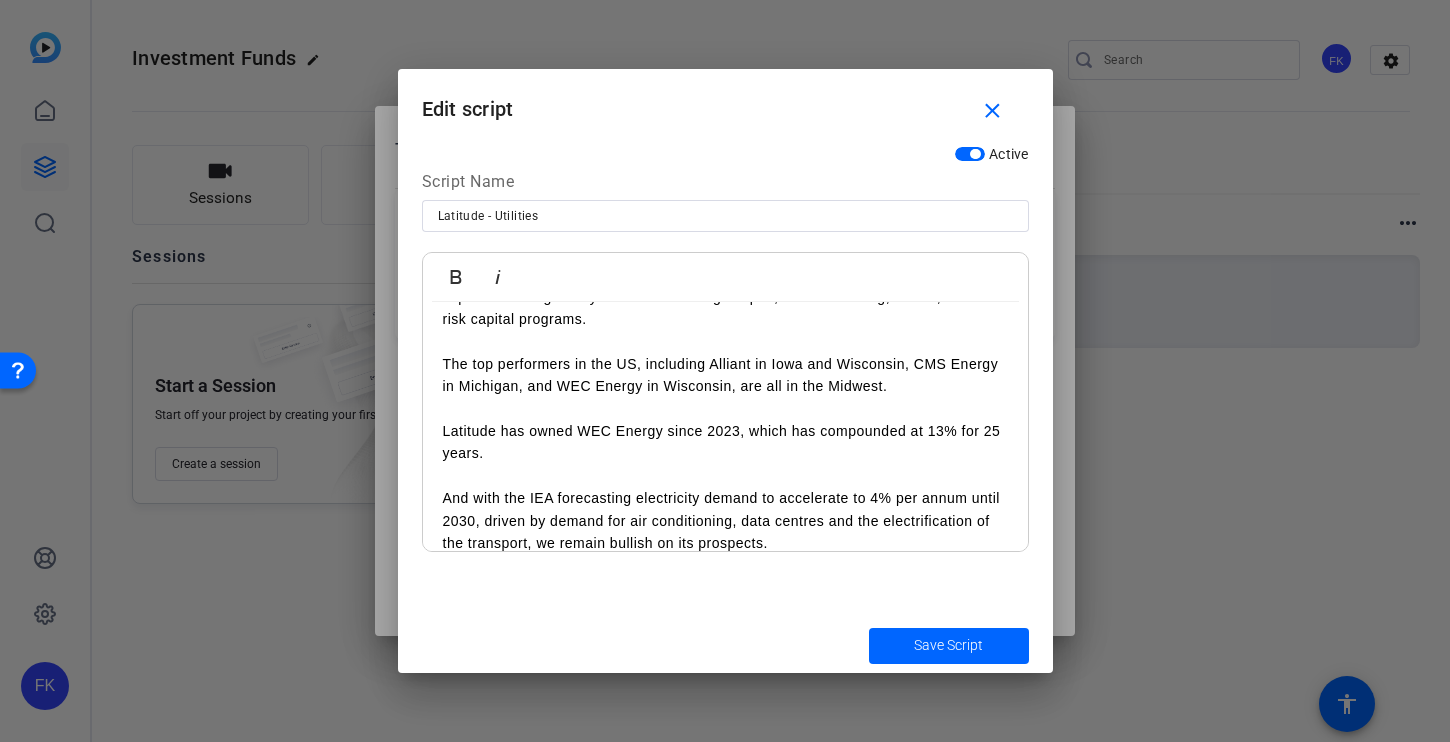 click on "The top performers in the US, including Alliant in Iowa and Wisconsin, CMS Energy in Michigan, and WEC Energy in Wisconsin, are all in the Midwest.  Latitude has owned WEC Energy since 2023, which has compounded at 13% for 25 years.  And with the IEA forecasting electricity demand to accelerate to 4% per annum until 2030, driven by demand for air conditioning, data centres and the electrification of the transport, we remain bullish on its prospects." at bounding box center [725, 442] 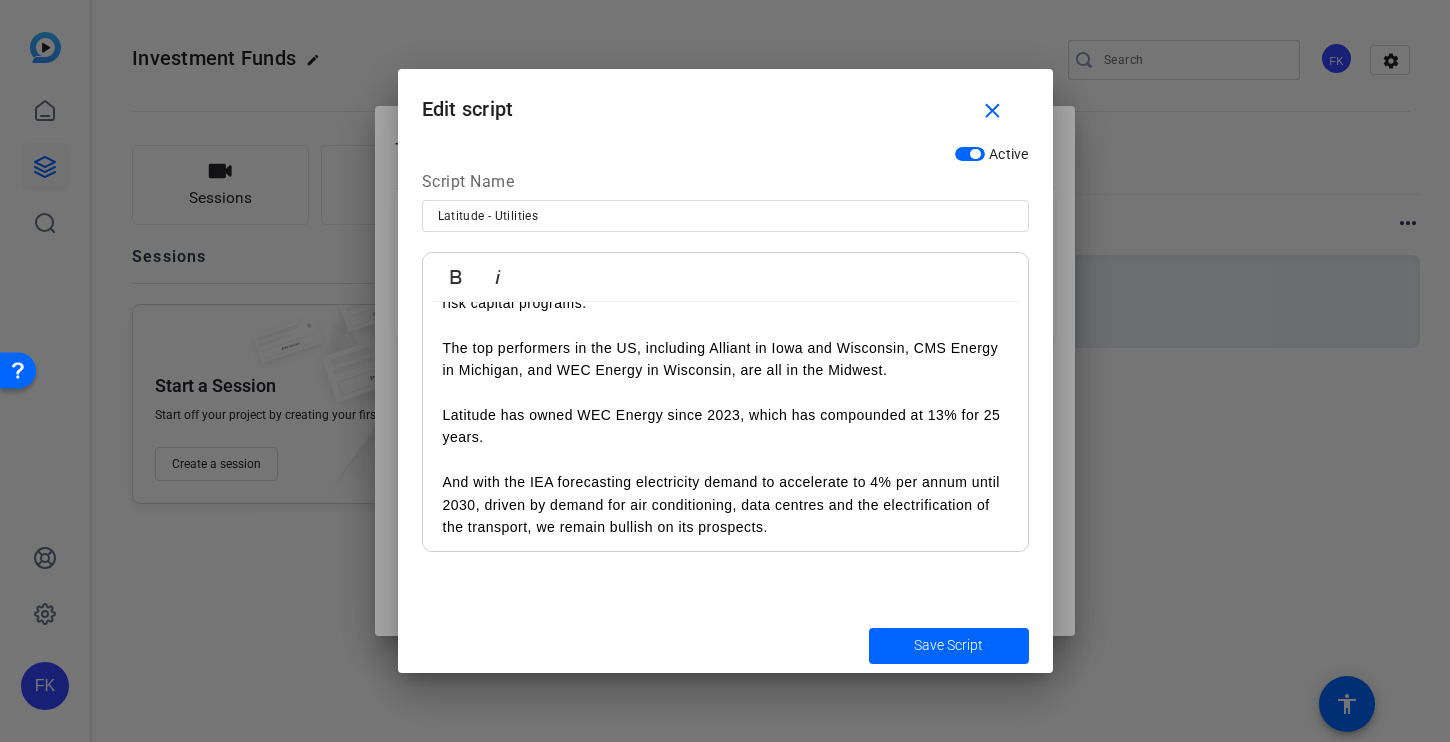 scroll, scrollTop: 618, scrollLeft: 0, axis: vertical 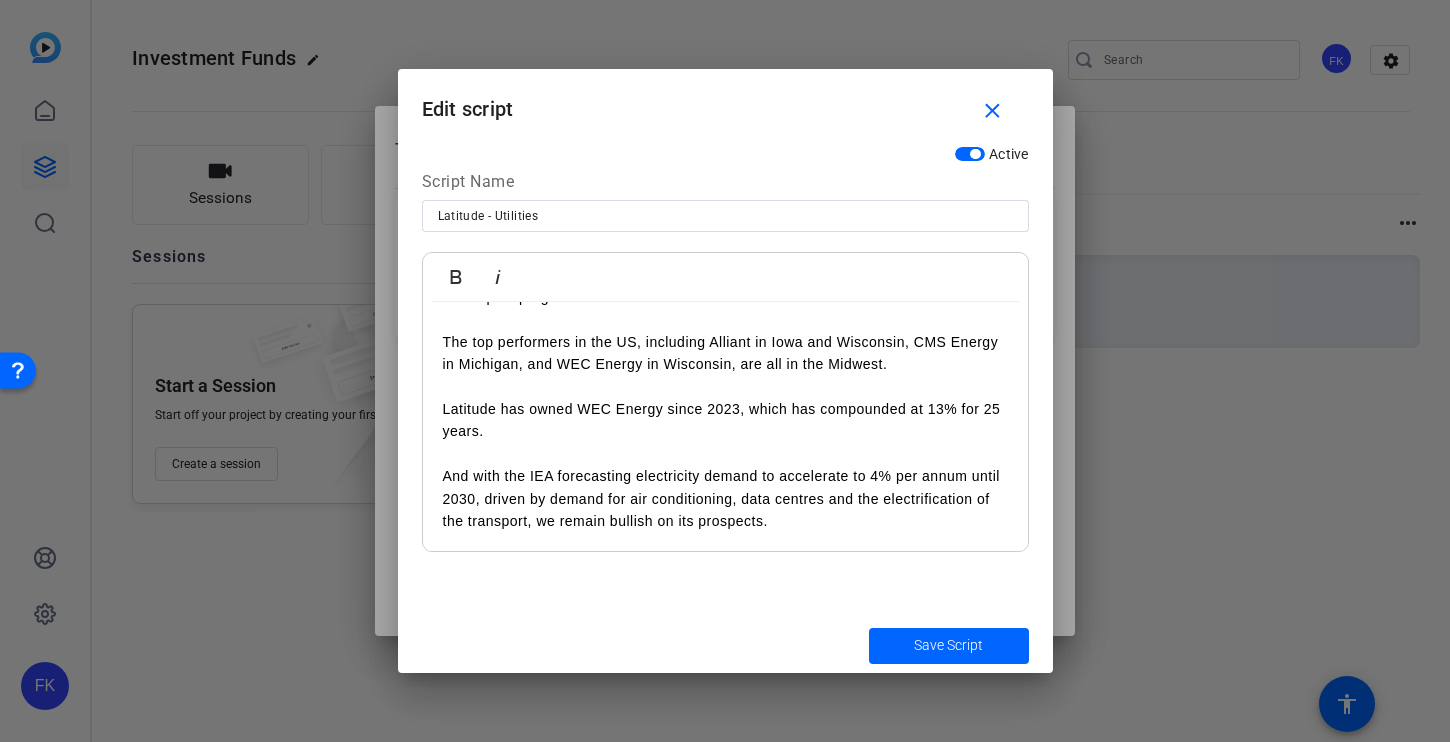 click on "The top performers in the US, including Alliant in Iowa and Wisconsin, CMS Energy in Michigan, and WEC Energy in Wisconsin, are all in the Midwest.  Latitude has owned WEC Energy since 2023, which has compounded at 13% for 25 years.  And with the IEA forecasting electricity demand to accelerate to 4% per annum until 2030, driven by demand for air conditioning, data centres and the electrification of the transport, we remain bullish on its prospects." at bounding box center (725, 420) 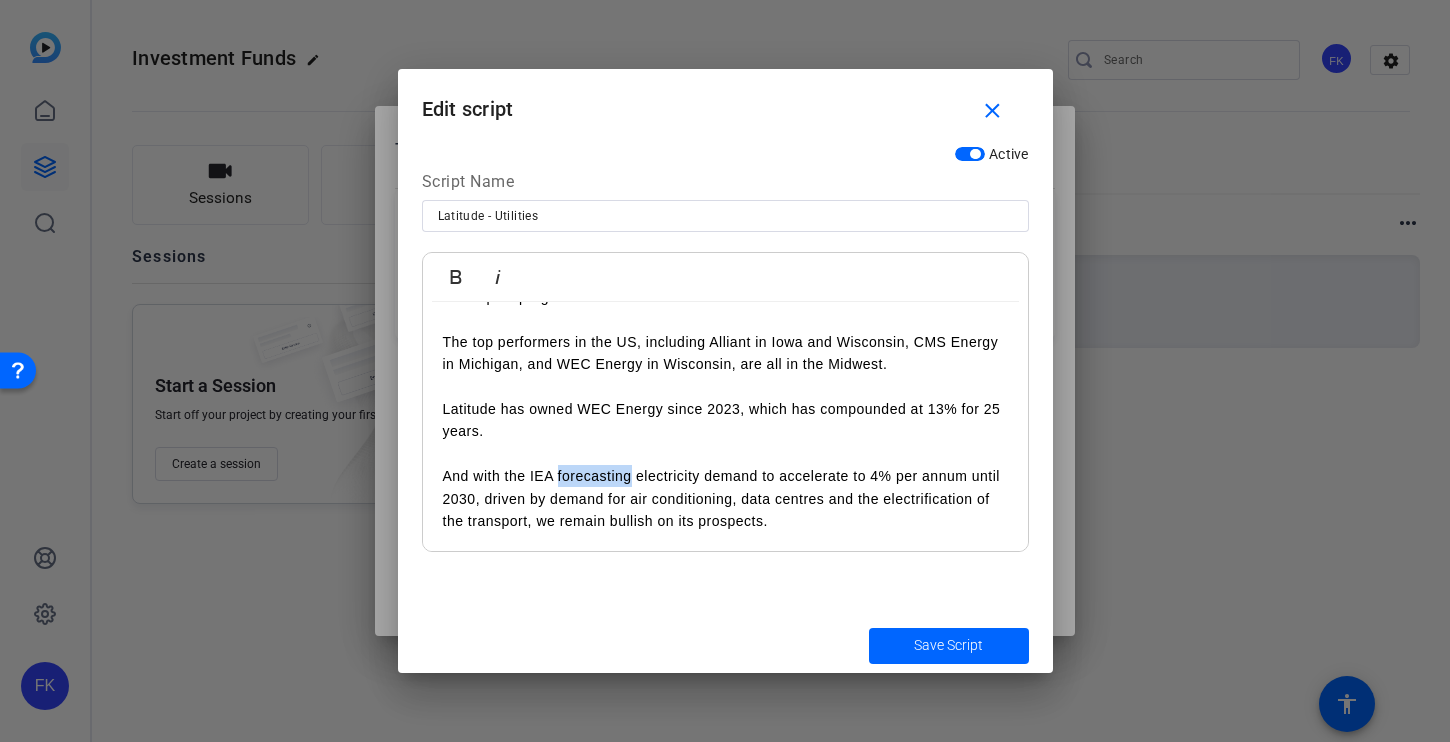 click on "The top performers in the US, including Alliant in Iowa and Wisconsin, CMS Energy in Michigan, and WEC Energy in Wisconsin, are all in the Midwest.  Latitude has owned WEC Energy since 2023, which has compounded at 13% for 25 years.  And with the IEA forecasting electricity demand to accelerate to 4% per annum until 2030, driven by demand for air conditioning, data centres and the electrification of the transport, we remain bullish on its prospects." at bounding box center (725, 420) 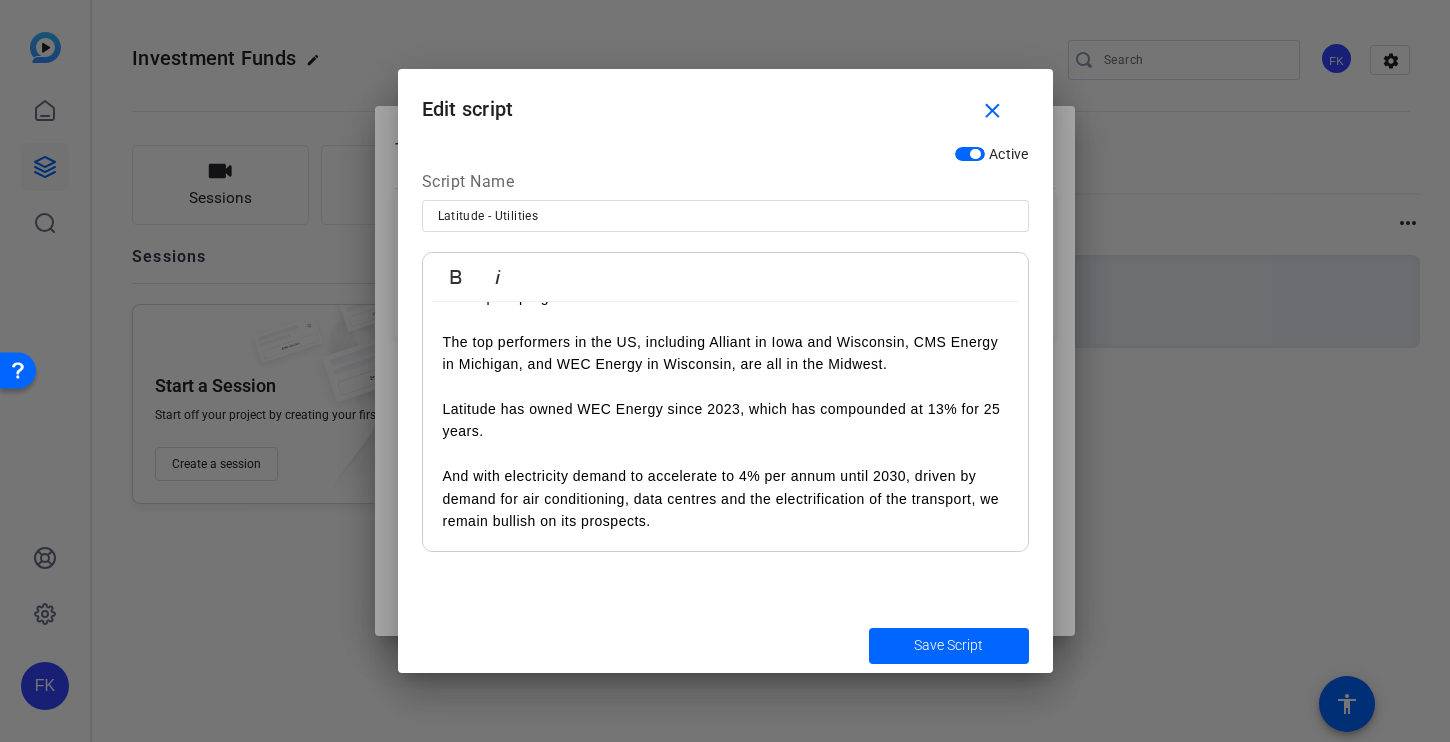click on "The top performers in the US, including Alliant in [STATE] and [STATE], CMS Energy in [STATE], and WEC Energy in [STATE], are all in the Midwest. Latitude has owned WEC Energy since [YEAR], which has compounded at 13% for 25 years. And with electricity demand to accelerate to 4% per annum until 2030, driven by demand for air conditioning, data centres and the electrification of the transport, we remain bullish on its prospects." at bounding box center [725, 420] 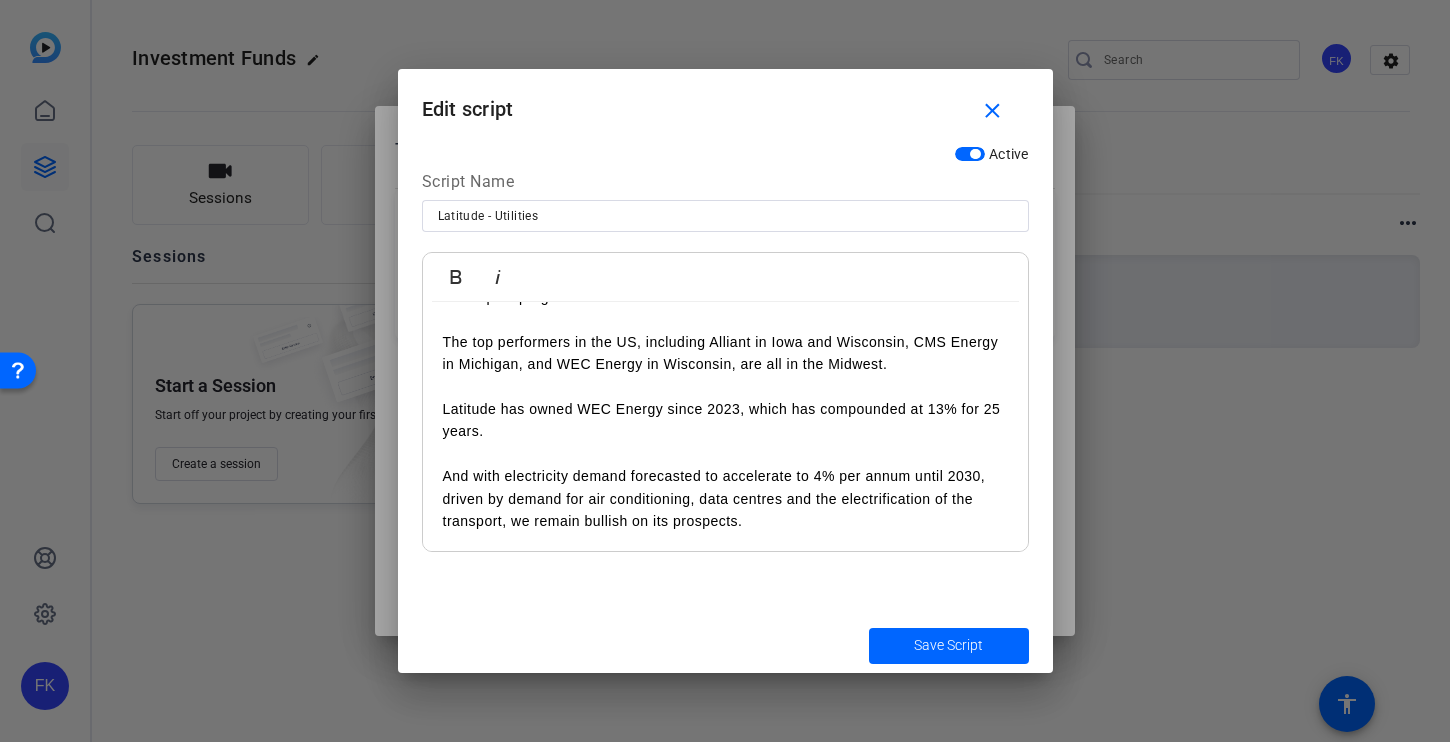 click on "The top performers in the US, including Alliant in [STATE] and Wisconsin, CMS Energy in [STATE], and [COMPANY] in Wisconsin, are all in the [REGION]. Latitude has owned [COMPANY] since [YEAR], which has compounded at 13% for 25 years. And with electricity demand forecasted to accelerate to 4% per annum until 2030, driven by demand for air conditioning, data centres and the electrification of the transport, we remain bullish on its prospects." at bounding box center (725, 420) 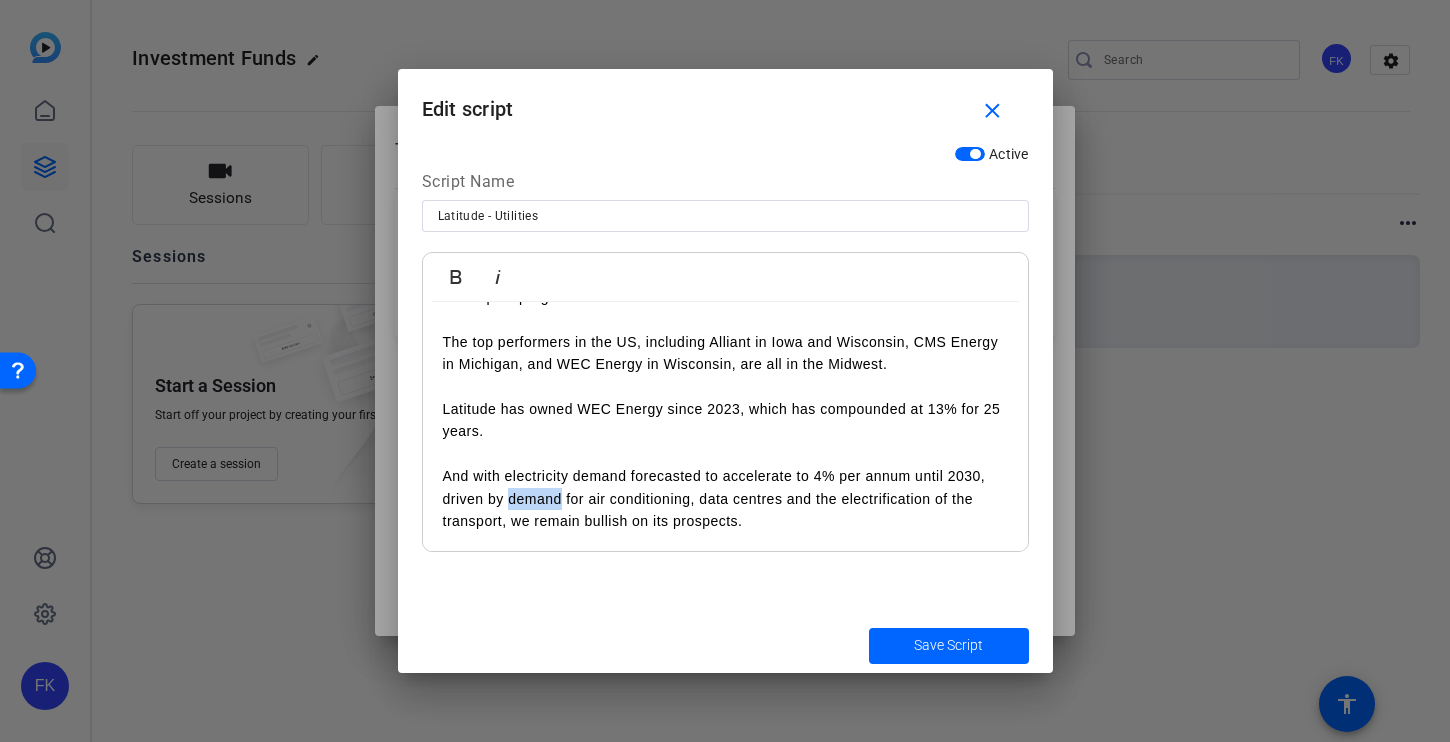 click on "The top performers in the US, including Alliant in [STATE] and Wisconsin, CMS Energy in [STATE], and [COMPANY] in Wisconsin, are all in the [REGION]. Latitude has owned [COMPANY] since [YEAR], which has compounded at 13% for 25 years. And with electricity demand forecasted to accelerate to 4% per annum until 2030, driven by demand for air conditioning, data centres and the electrification of the transport, we remain bullish on its prospects." at bounding box center (725, 420) 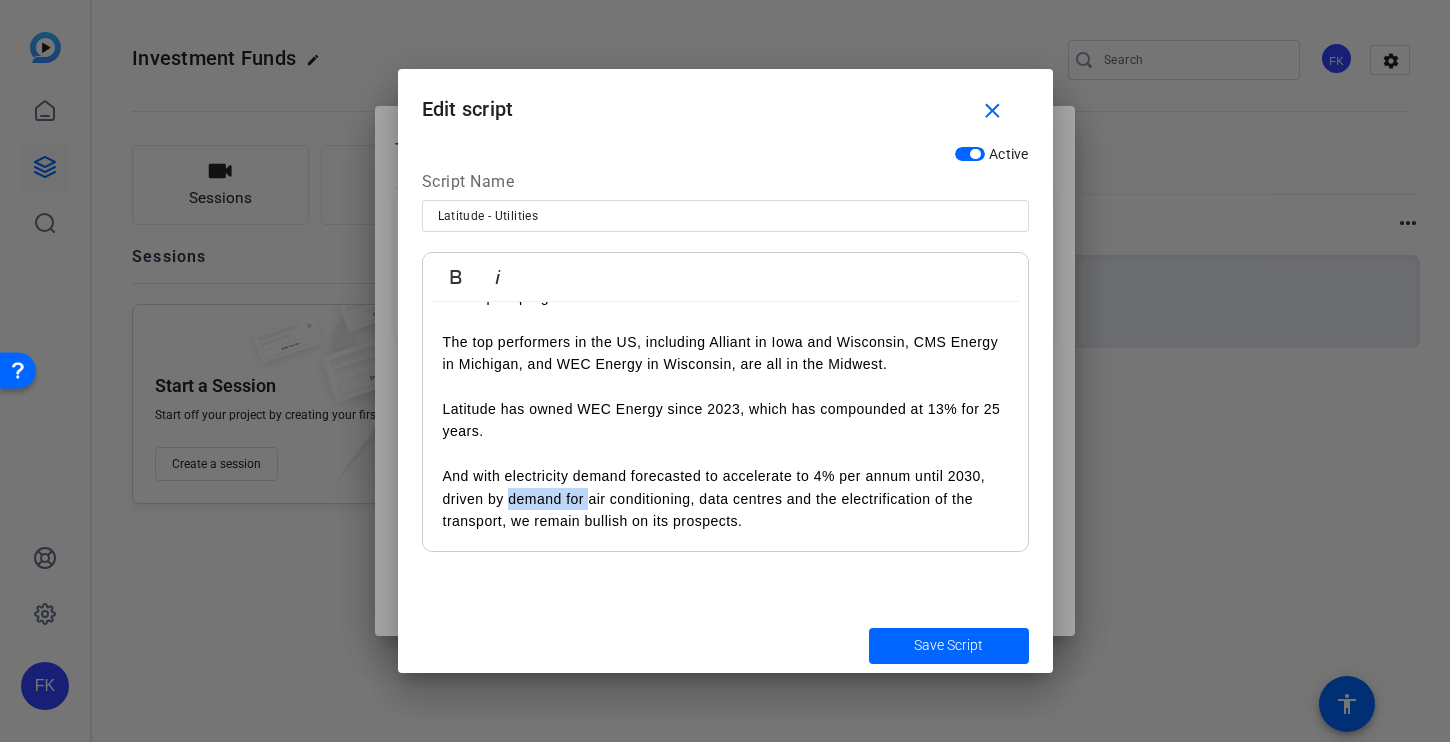 click on "The top performers in the US, including Alliant in [STATE] and Wisconsin, CMS Energy in [STATE], and [COMPANY] in Wisconsin, are all in the [REGION]. Latitude has owned [COMPANY] since [YEAR], which has compounded at 13% for 25 years. And with electricity demand forecasted to accelerate to 4% per annum until 2030, driven by demand for air conditioning, data centres and the electrification of the transport, we remain bullish on its prospects." at bounding box center (725, 420) 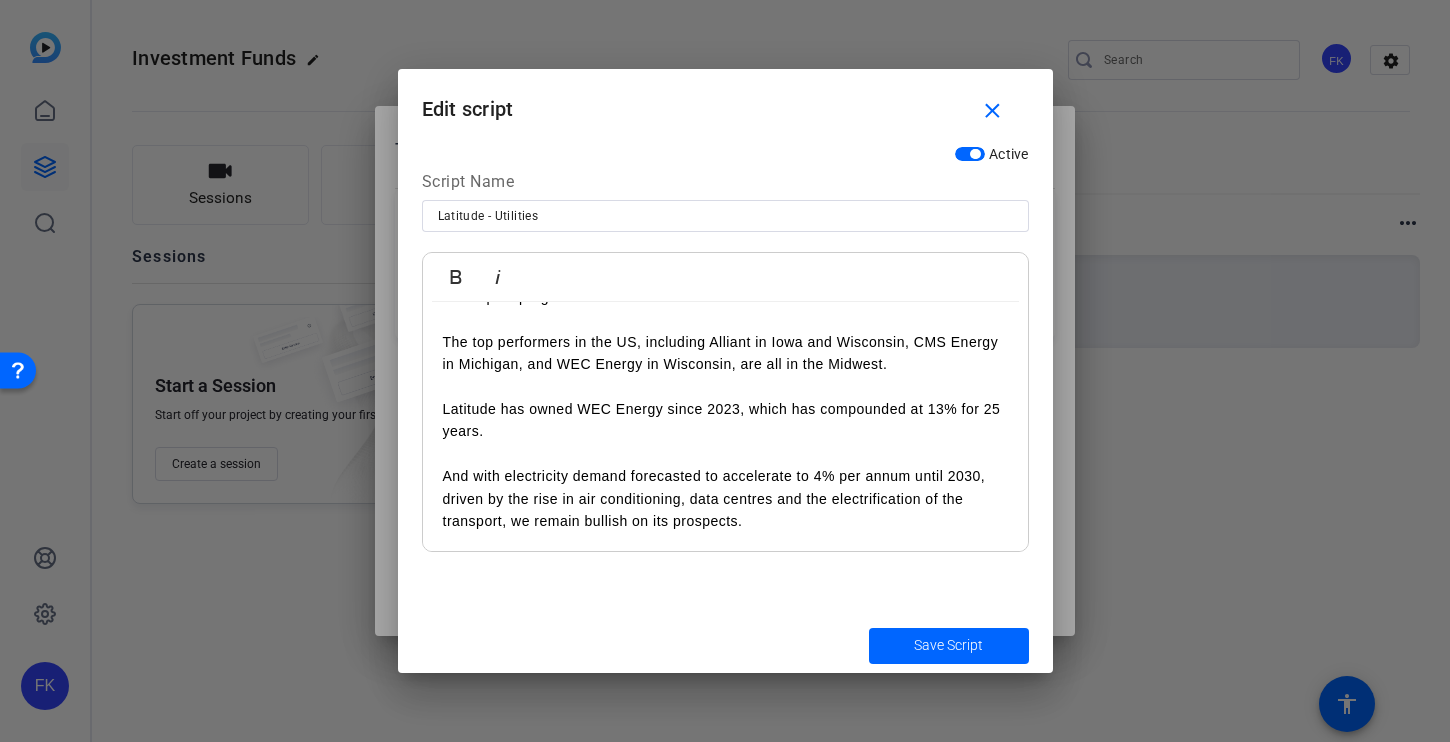 click on "The top performers in the US, including Alliant in [STATE] and [STATE], CMS Energy in [STATE], and WEC Energy in [STATE], are all in the Midwest. Latitude has owned WEC Energy since [YEAR], which has compounded at 13% for 25 years. And with electricity demand forecasted to accelerate to 4% per annum until 2030, driven by the rise in air conditioning, data centres and the electrification of the transport, we remain bullish on its prospects." at bounding box center (725, 420) 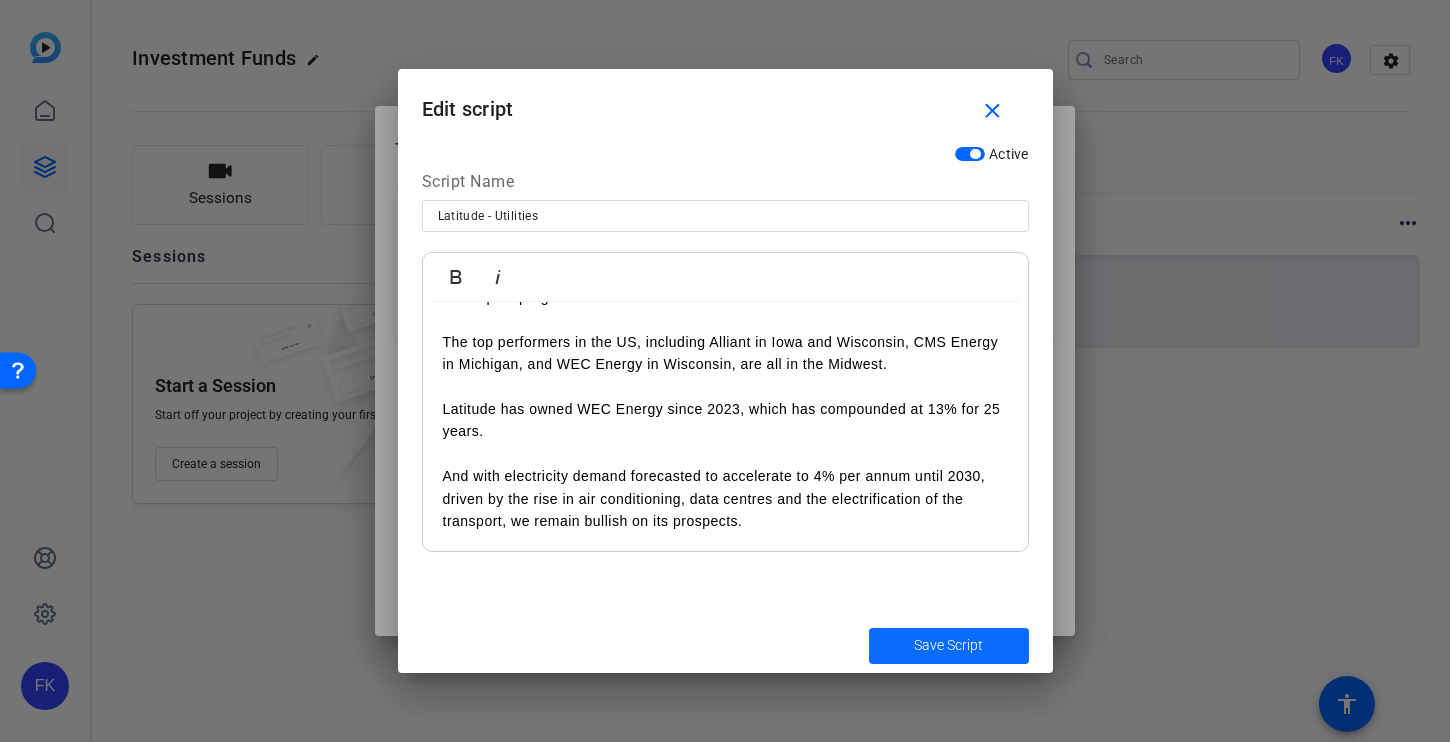 click on "Save Script" at bounding box center [948, 645] 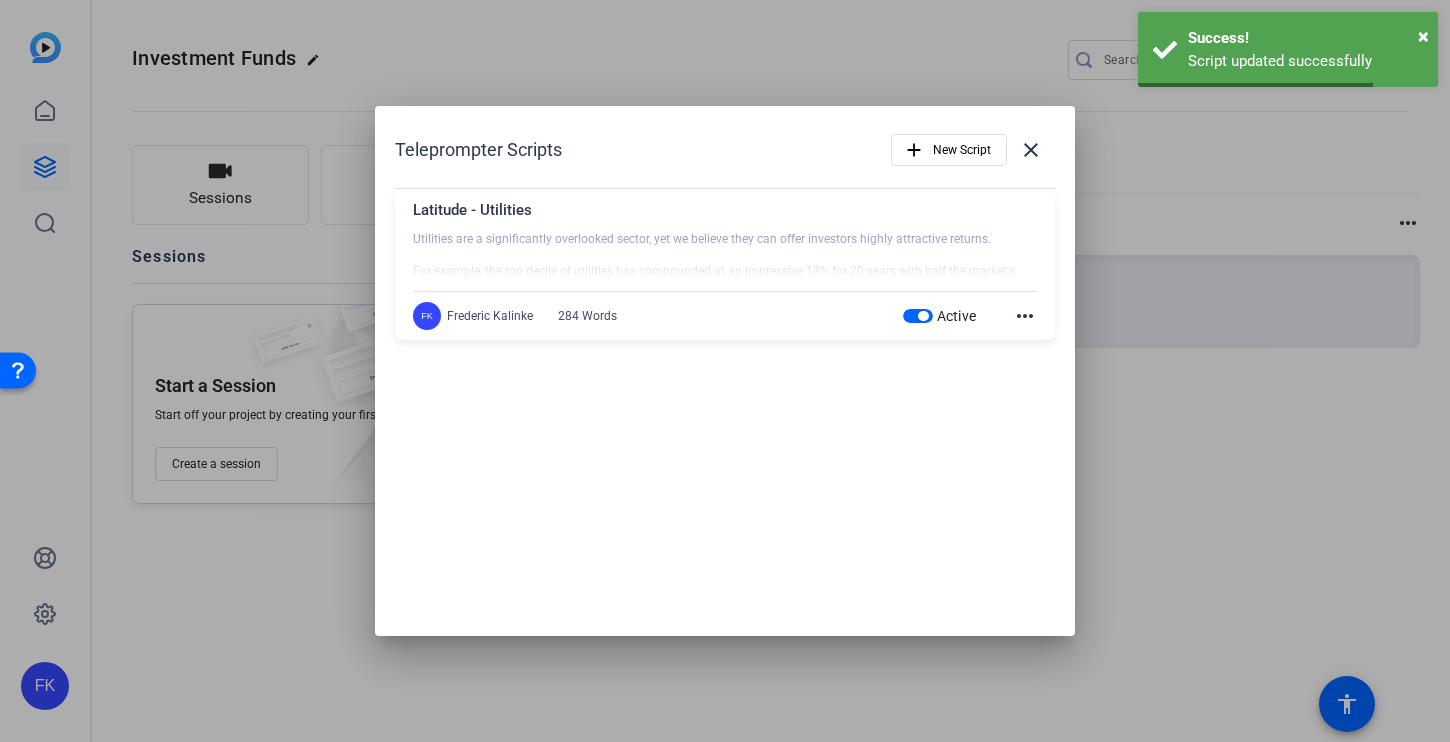 click on "FK  Frederic Kalinke 284 Words Active more_horiz" at bounding box center [725, 316] 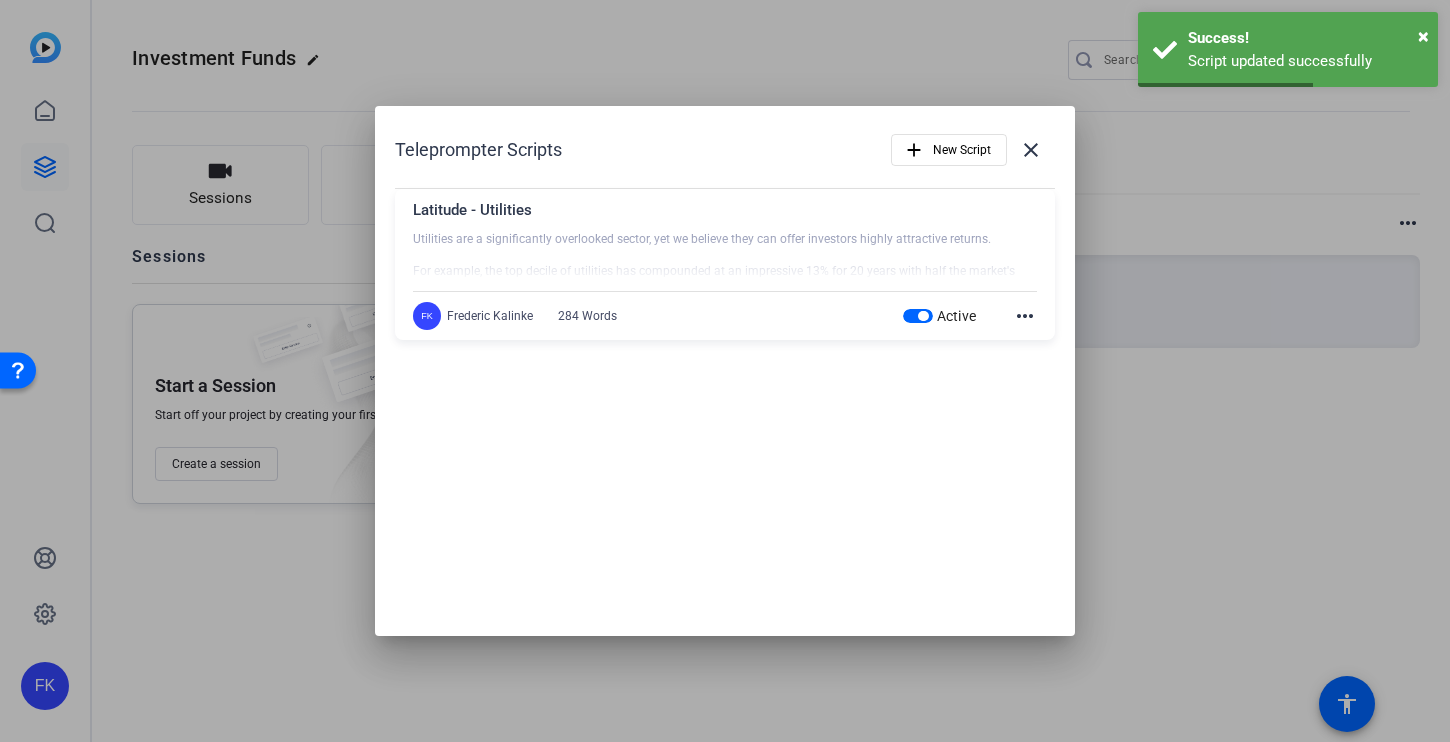 click on "more_horiz" 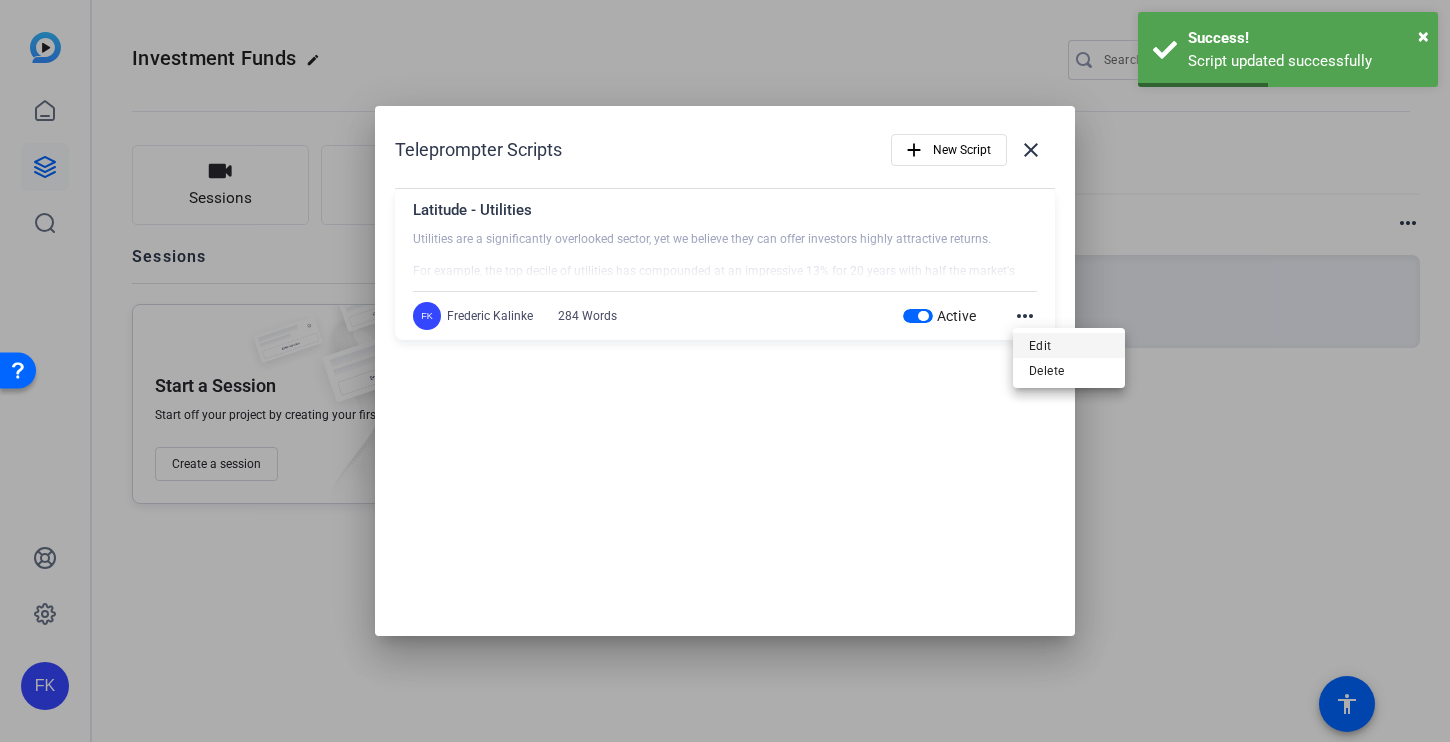 click on "Edit" at bounding box center [1069, 346] 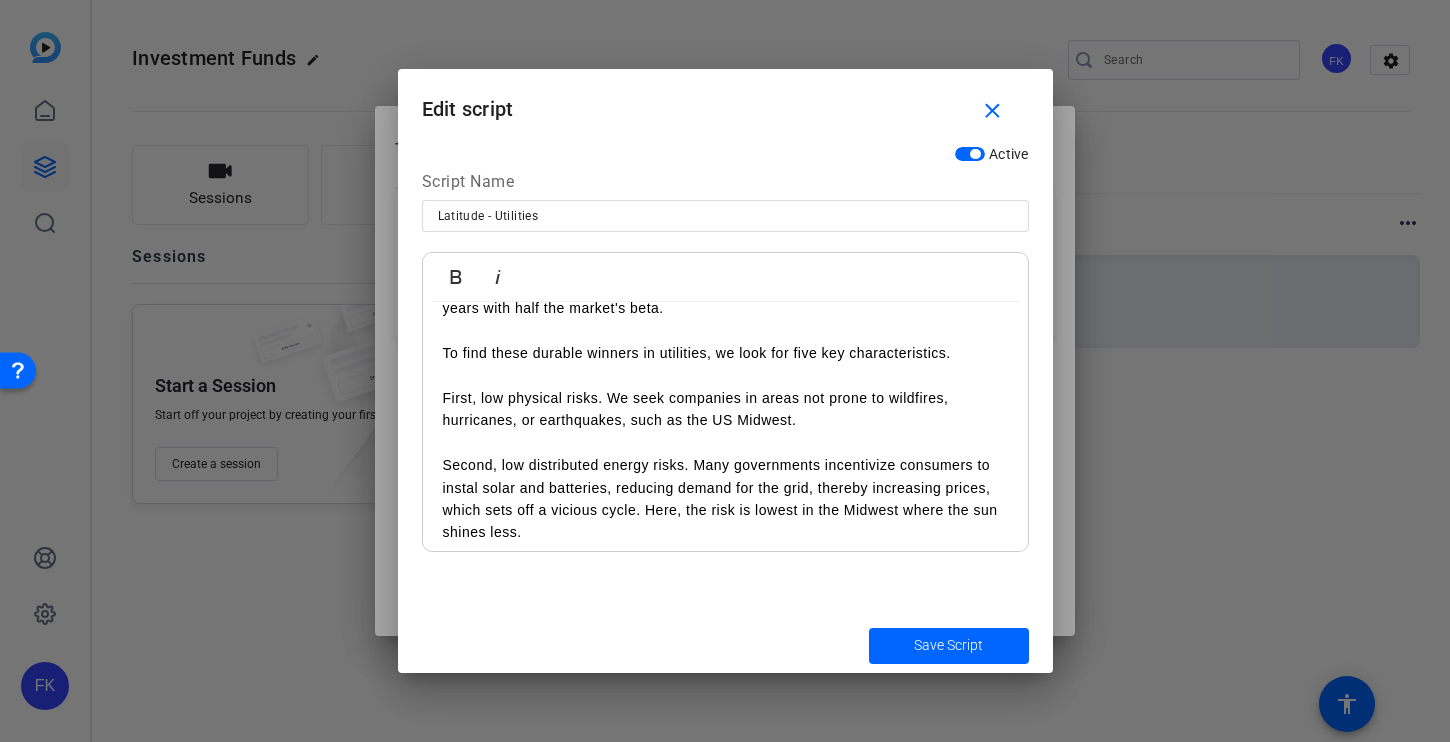 scroll, scrollTop: 204, scrollLeft: 0, axis: vertical 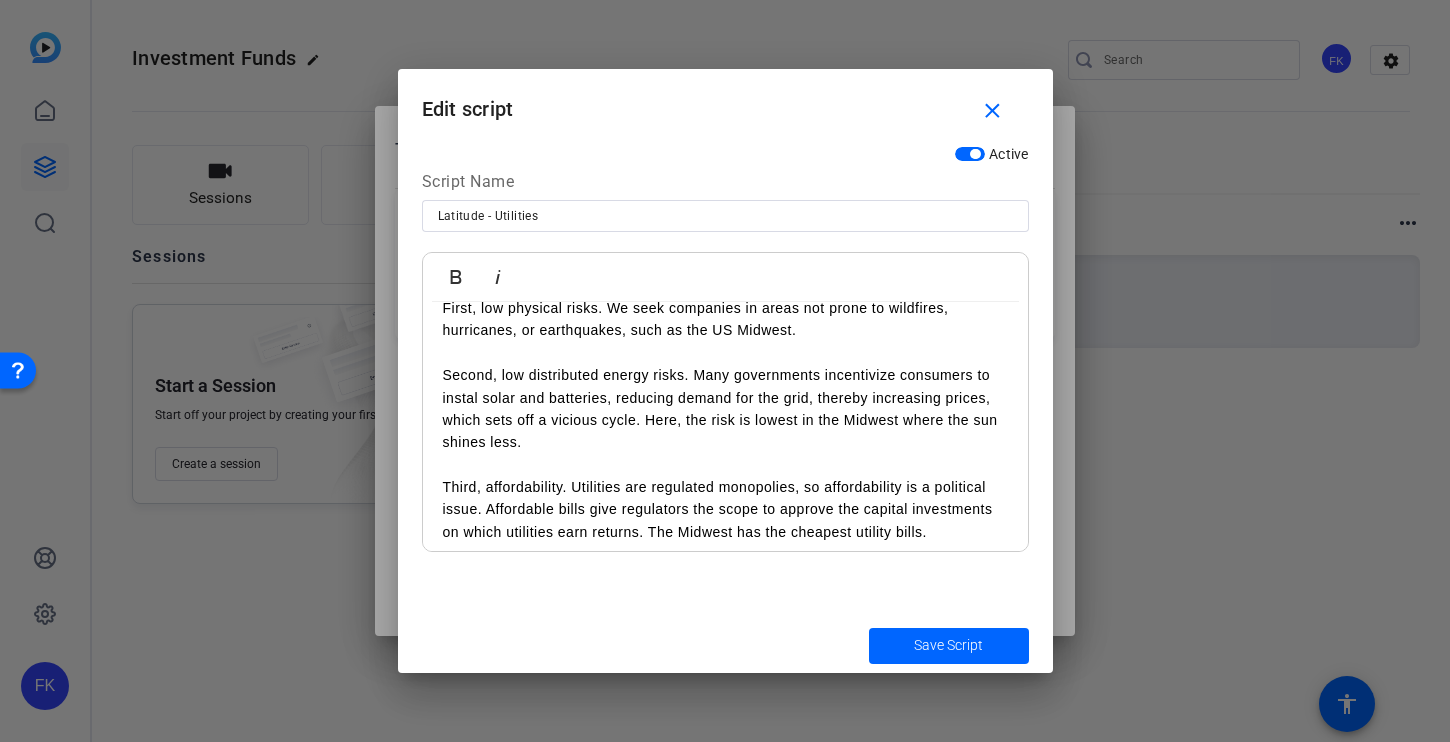 click on "Second, low distributed energy risks. Many governments incentivize consumers to instal solar and batteries, reducing demand for the grid, thereby increasing prices, which sets off a vicious cycle. Here, the risk is lowest in the Midwest where the sun shines less." at bounding box center (725, 398) 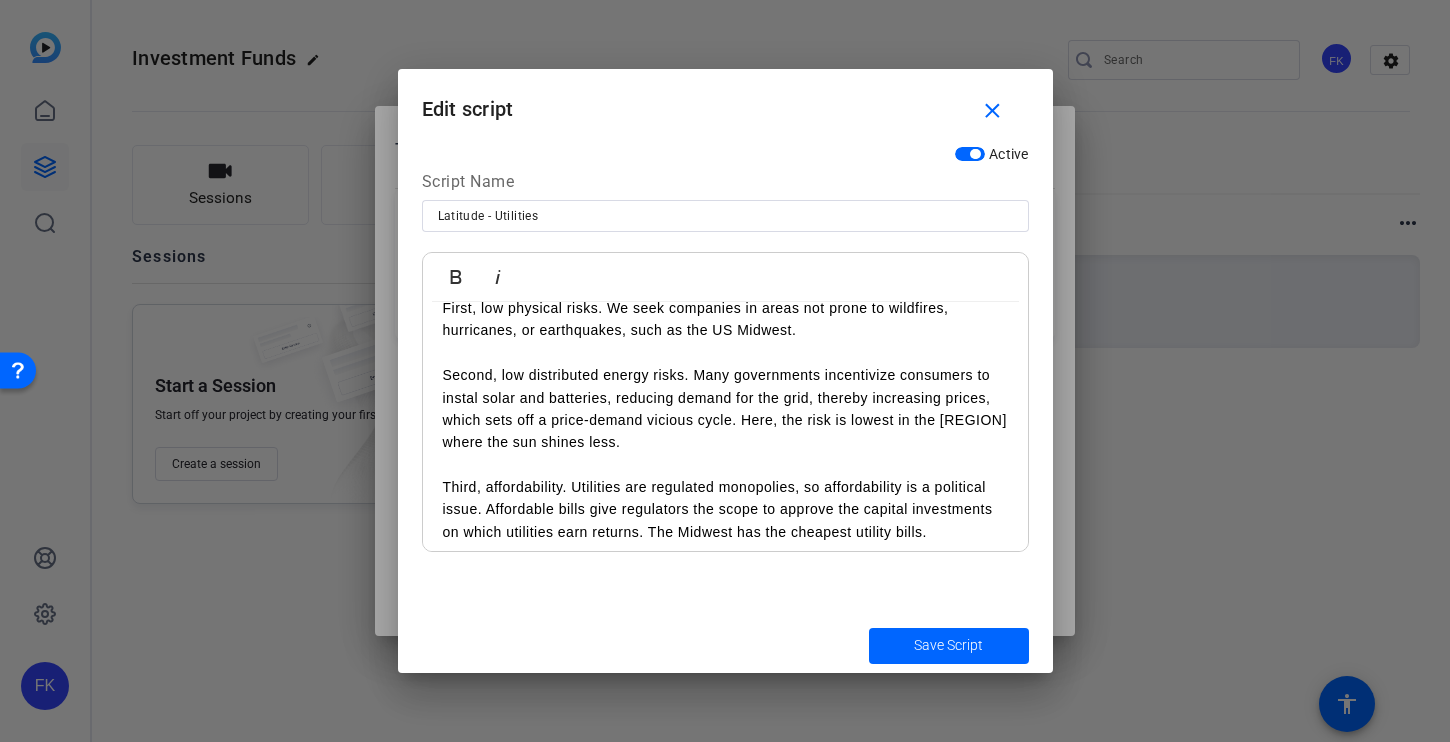 click on "Second, low distributed energy risks. Many governments incentivize consumers to instal solar and batteries, reducing demand for the grid, thereby increasing prices, which sets off a price-demand vicious cycle. Here, the risk is lowest in the [REGION] where the sun shines less." at bounding box center (725, 398) 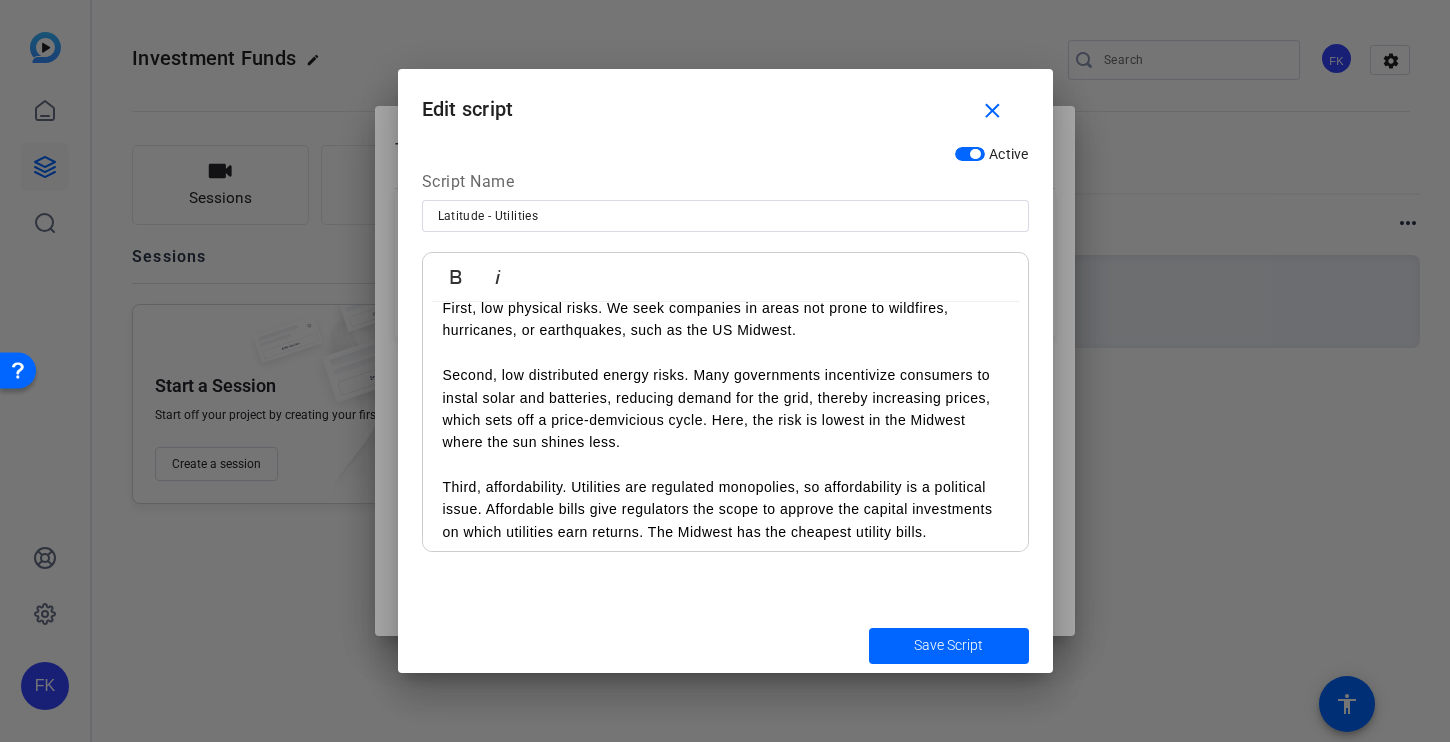 click on "Second, low distributed energy risks. Many governments incentivize consumers to instal solar and batteries, reducing demand for the grid, thereby increasing prices, which sets off a price-demvicious cycle. Here, the risk is lowest in the Midwest where the sun shines less." at bounding box center [725, 398] 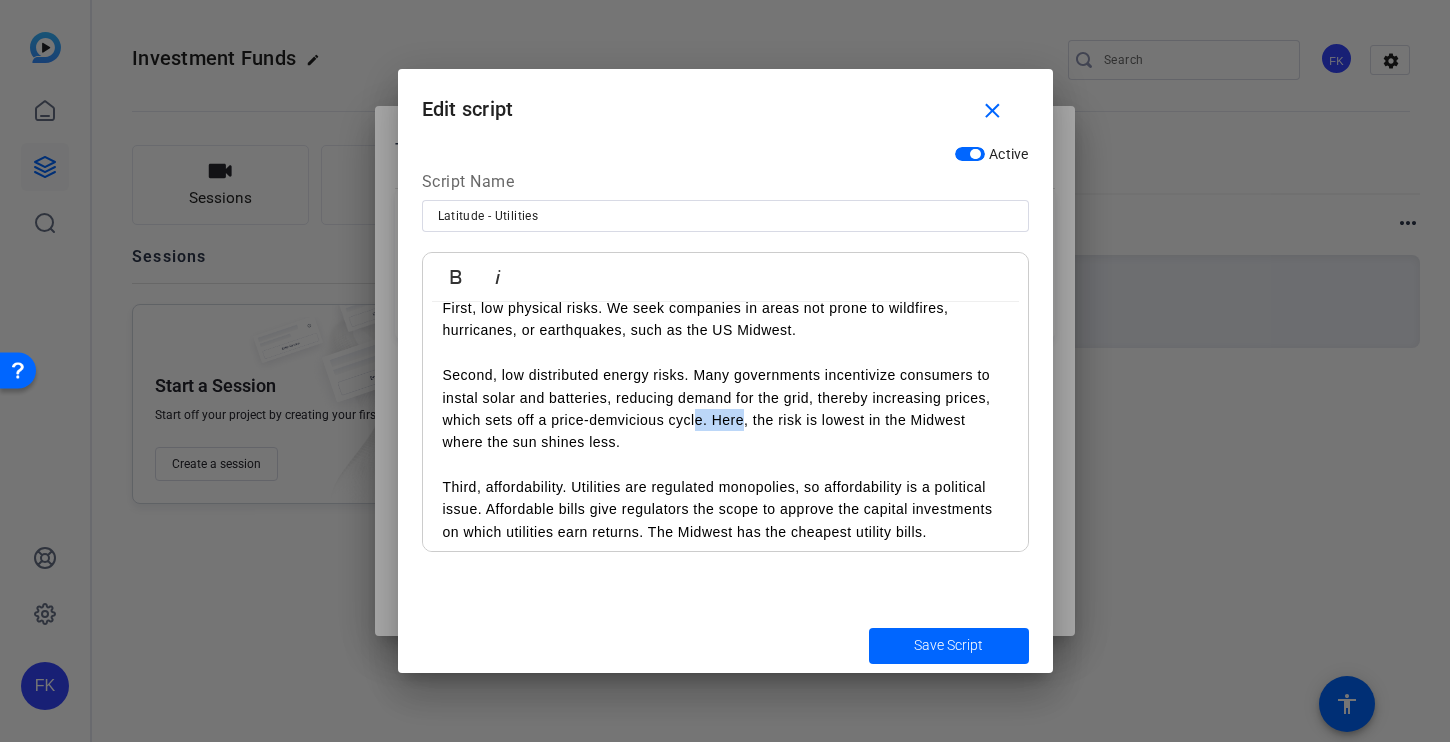 click on "Second, low distributed energy risks. Many governments incentivize consumers to instal solar and batteries, reducing demand for the grid, thereby increasing prices, which sets off a price-demvicious cycle. Here, the risk is lowest in the Midwest where the sun shines less." at bounding box center (725, 398) 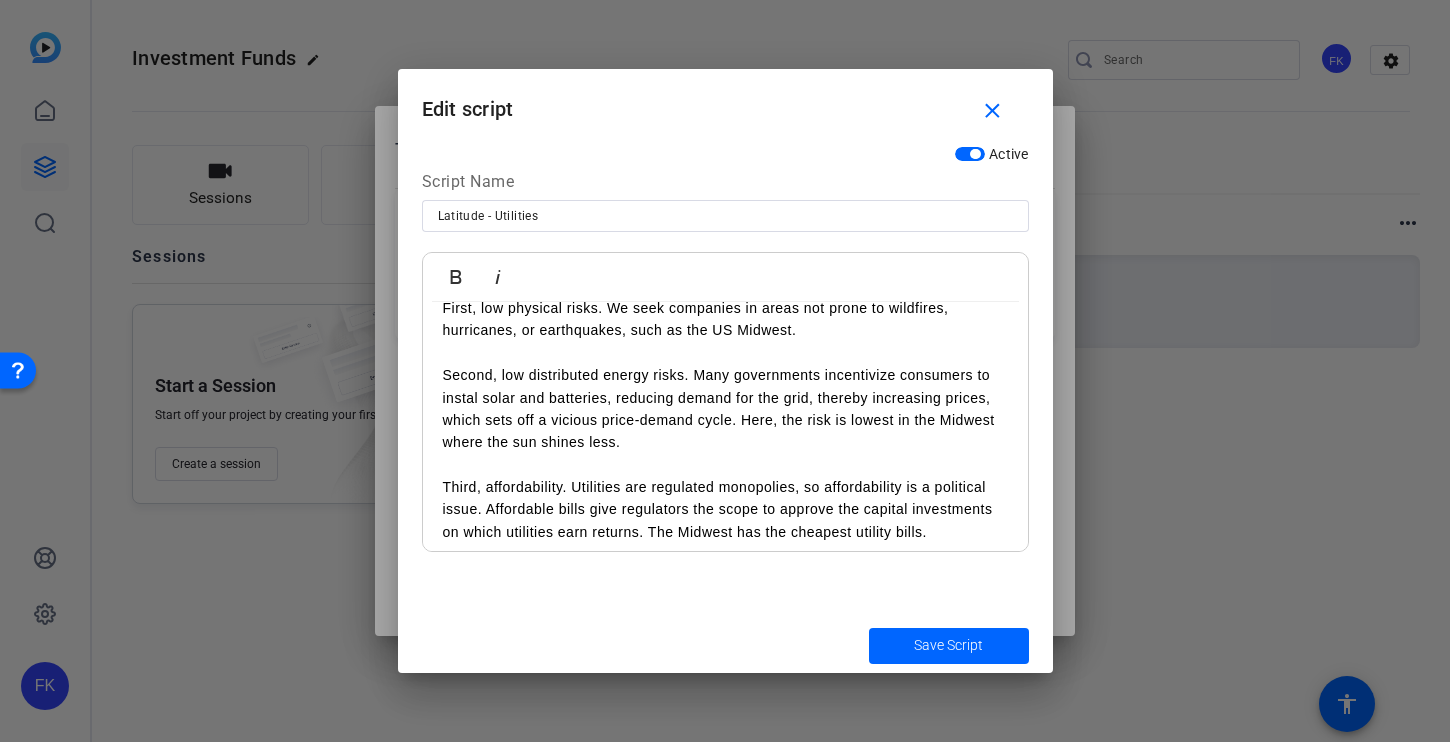 click on "Second, low distributed energy risks. Many governments incentivize consumers to instal solar and batteries, reducing demand for the grid, thereby increasing prices, which sets off a vicious price-demand cycle. Here, the risk is lowest in the Midwest where the sun shines less." at bounding box center [725, 398] 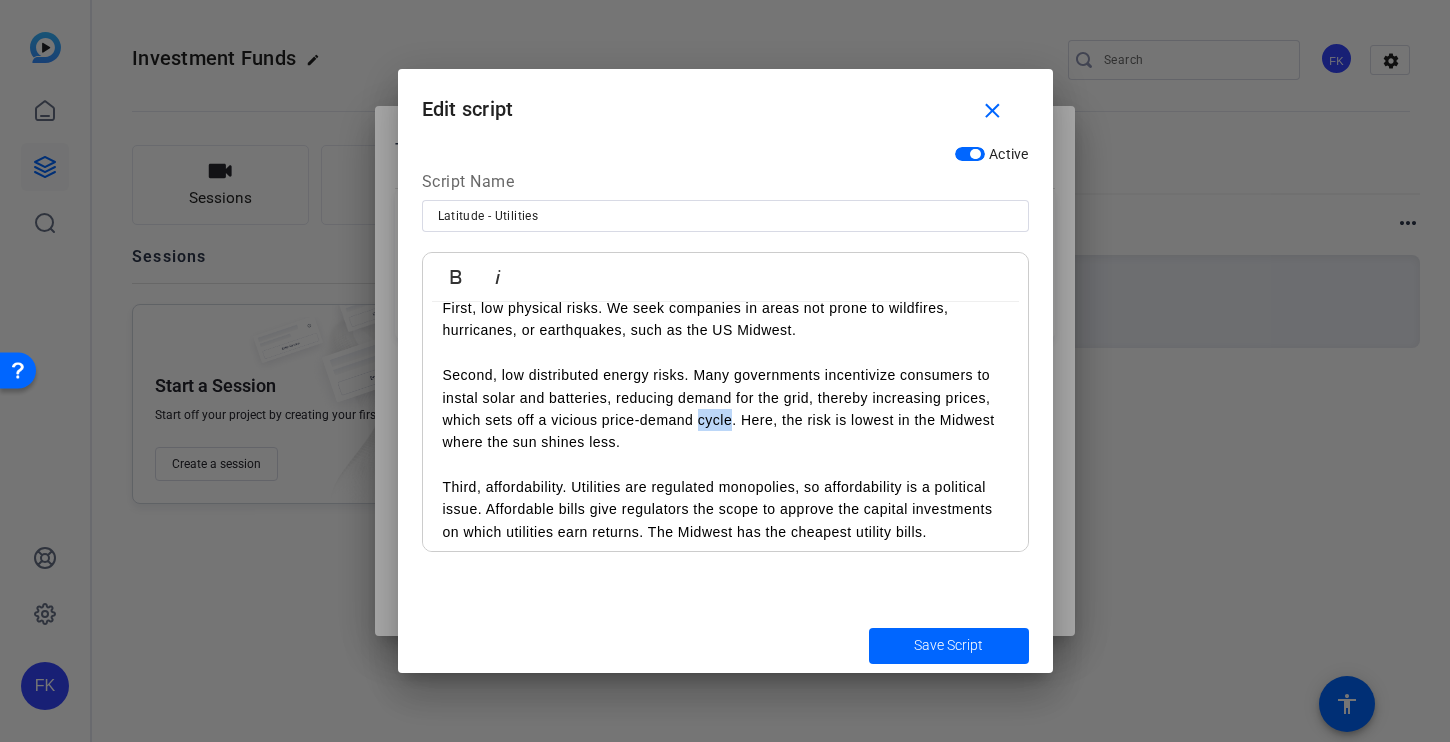 click on "Second, low distributed energy risks. Many governments incentivize consumers to instal solar and batteries, reducing demand for the grid, thereby increasing prices, which sets off a vicious price-demand cycle. Here, the risk is lowest in the Midwest where the sun shines less." at bounding box center [725, 398] 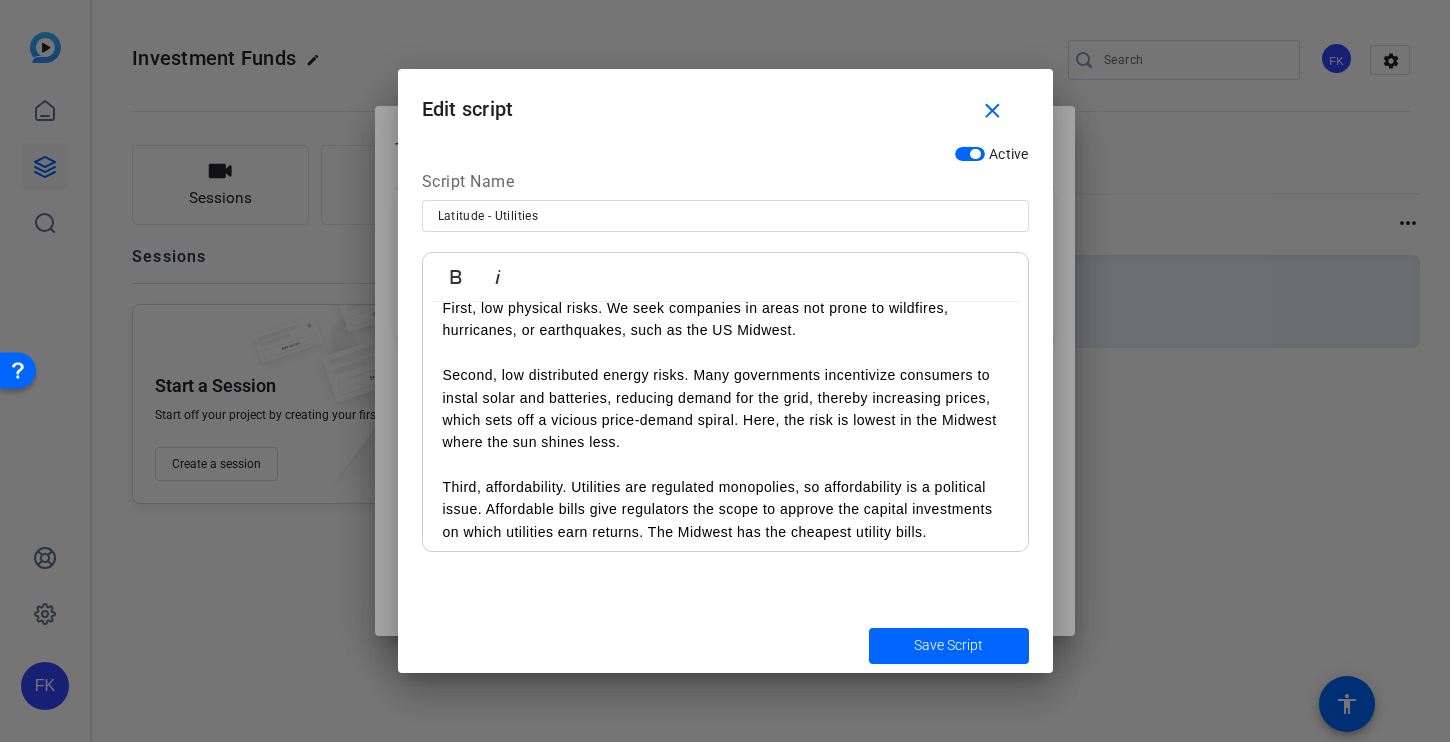 click on "Second, low distributed energy risks. Many governments incentivize consumers to instal solar and batteries, reducing demand for the grid, thereby increasing prices, which sets off a vicious price-demand spiral. Here, the risk is lowest in the Midwest where the sun shines less." at bounding box center [725, 398] 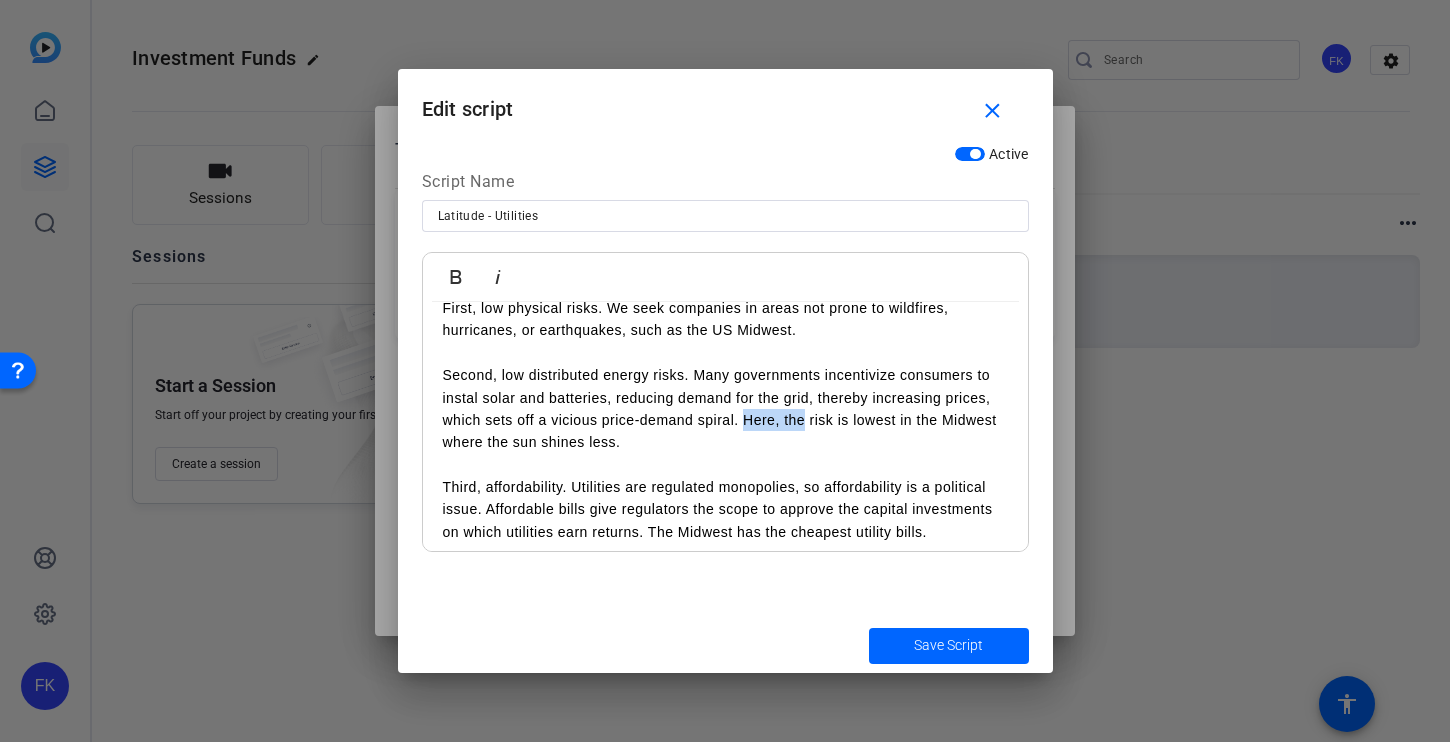 drag, startPoint x: 806, startPoint y: 421, endPoint x: 742, endPoint y: 421, distance: 64 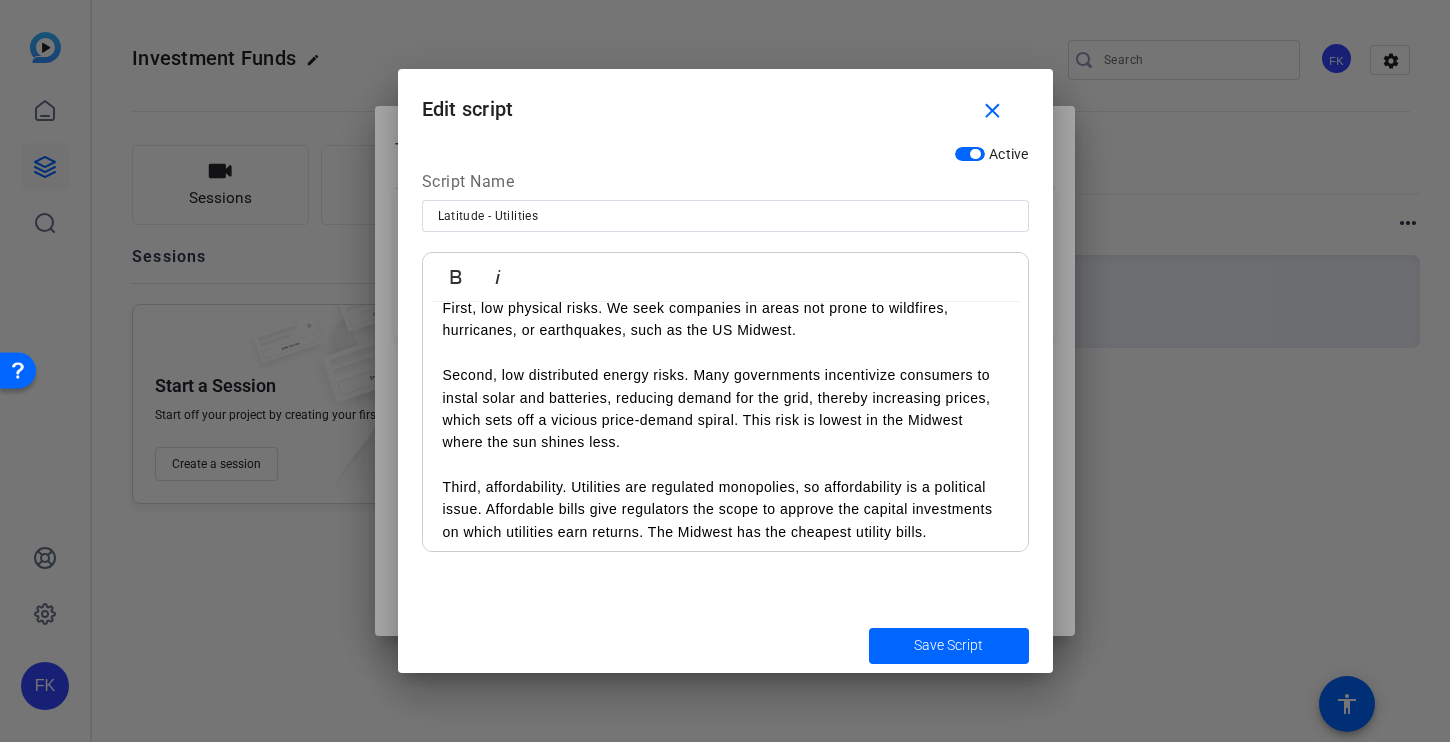 click on "Second, low distributed energy risks. Many governments incentivize consumers to instal solar and batteries, reducing demand for the grid, thereby increasing prices, which sets off a vicious price-demand spiral. This risk is lowest in the Midwest where the sun shines less." at bounding box center [725, 398] 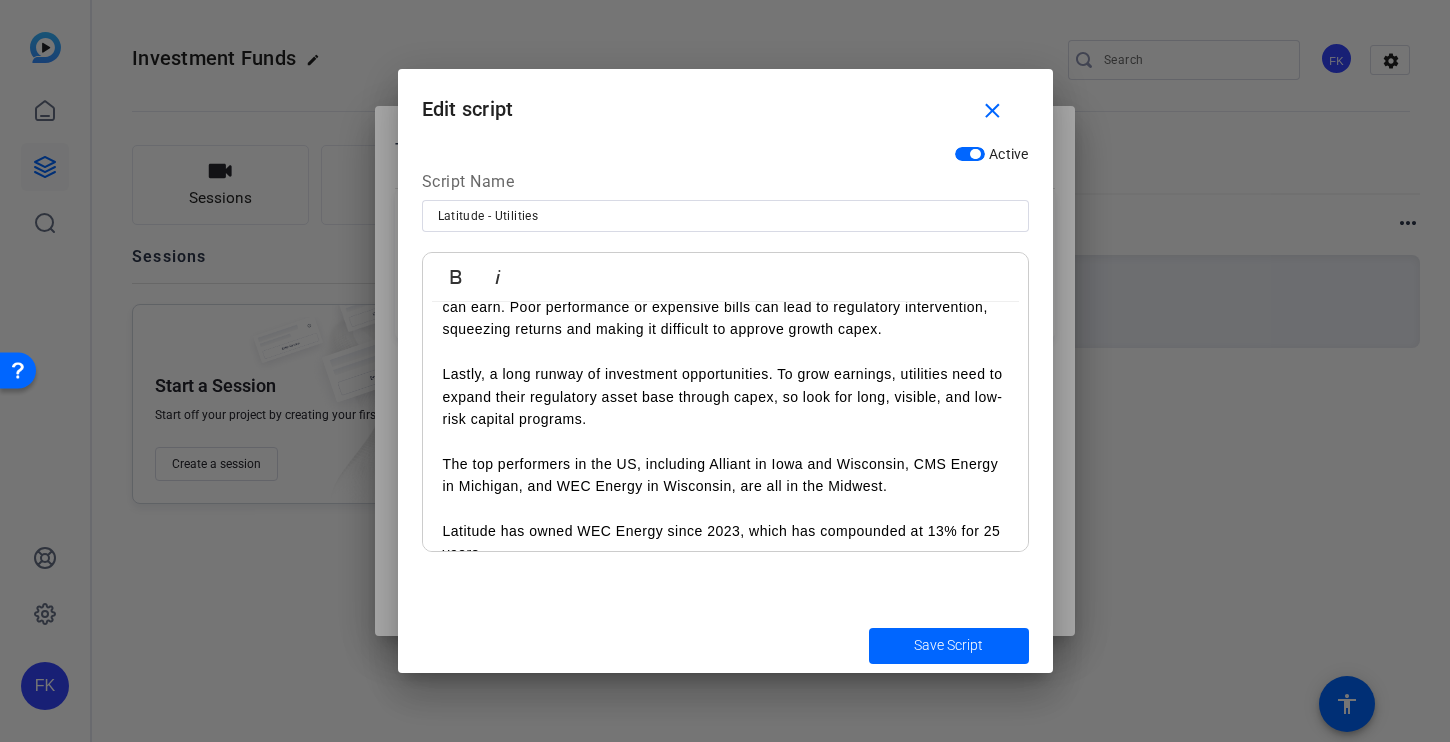 scroll, scrollTop: 508, scrollLeft: 0, axis: vertical 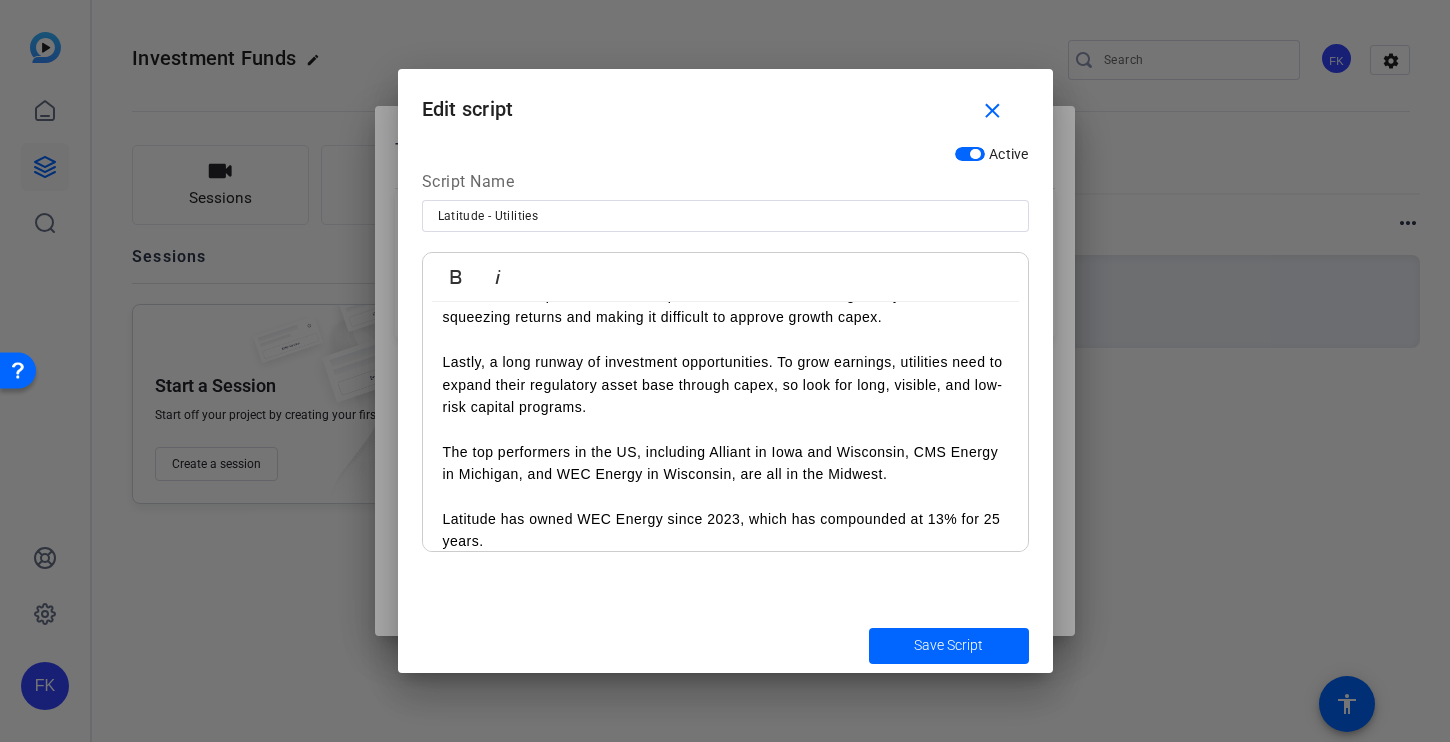 click on "The top performers in the US, including Alliant in [STATE] and [STATE], CMS Energy in [STATE], and WEC Energy in [STATE], are all in the Midwest. Latitude has owned WEC Energy since [YEAR], which has compounded at 13% for 25 years. And with electricity demand forecasted to accelerate to 4% per annum until 2030, driven by the rise in air conditioning, data centres and the electrification of the transport, we remain bullish on its prospects." at bounding box center [725, 530] 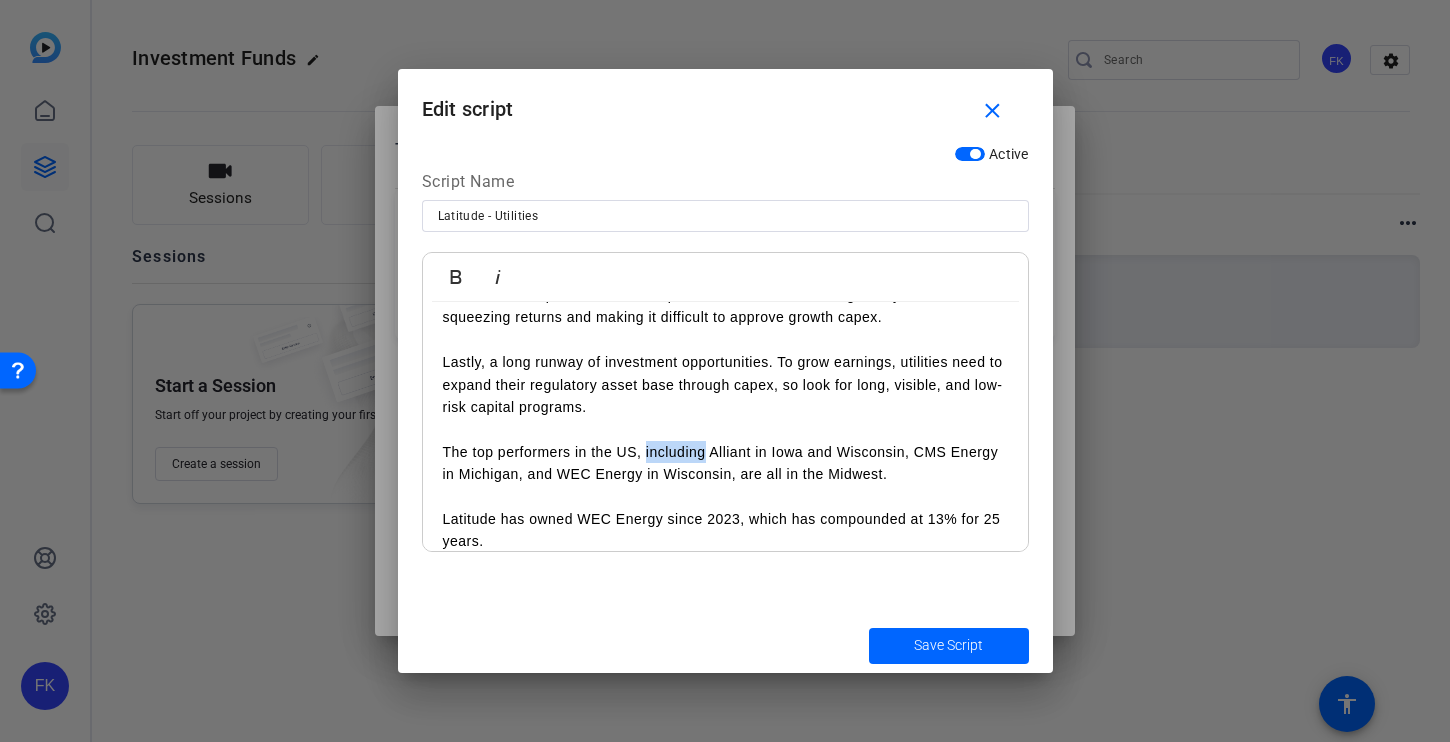 click on "The top performers in the US, including Alliant in [STATE] and [STATE], CMS Energy in [STATE], and WEC Energy in [STATE], are all in the Midwest. Latitude has owned WEC Energy since [YEAR], which has compounded at 13% for 25 years. And with electricity demand forecasted to accelerate to 4% per annum until 2030, driven by the rise in air conditioning, data centres and the electrification of the transport, we remain bullish on its prospects." at bounding box center (725, 530) 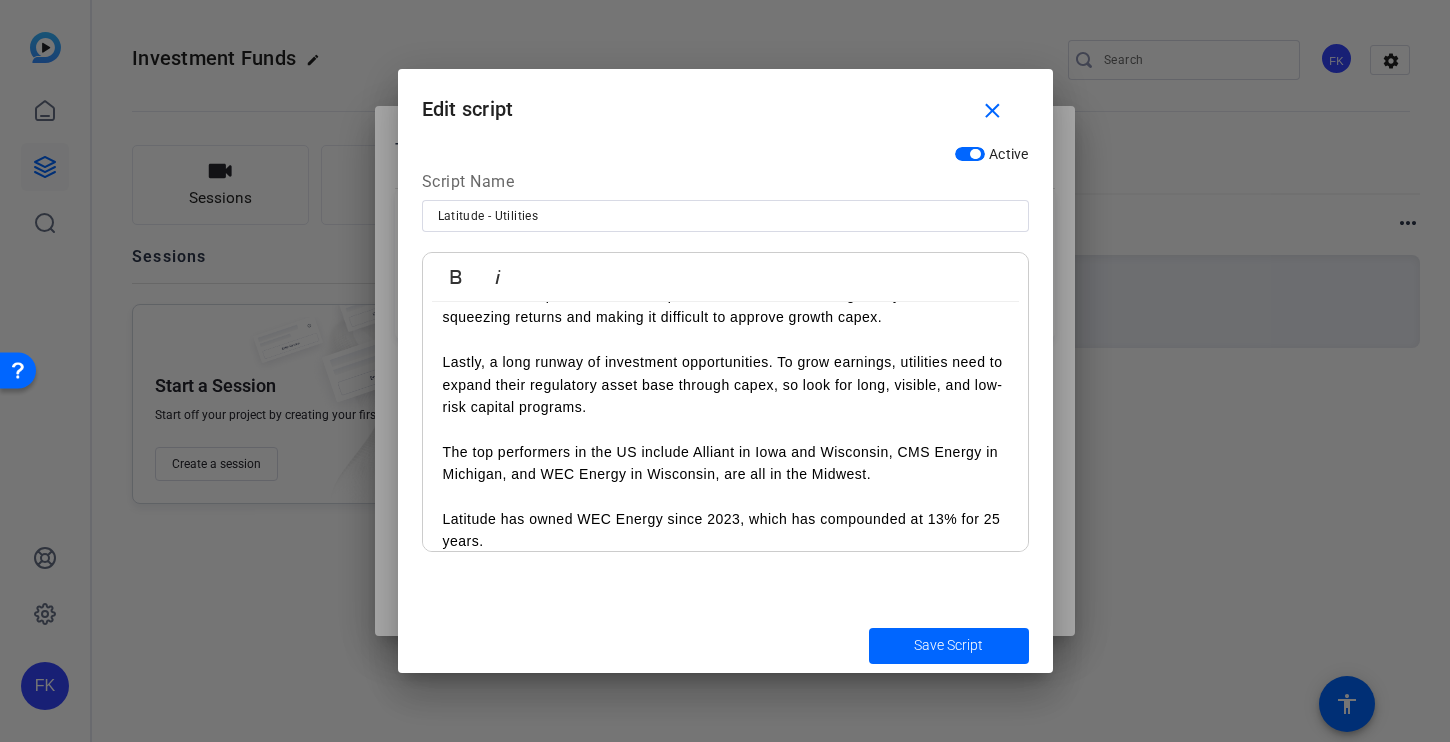 click on "The top performers in the US include Alliant in [STATE] and [STATE], CMS Energy in [STATE], and WEC Energy in [STATE], are all in the Midwest. Latitude has owned WEC Energy since [YEAR], which has compounded at 13% for 25 years. And with electricity demand forecasted to accelerate to 4% per annum until 2030, driven by the rise in air conditioning, data centres and the electrification of the transport, we remain bullish on its prospects." at bounding box center (725, 530) 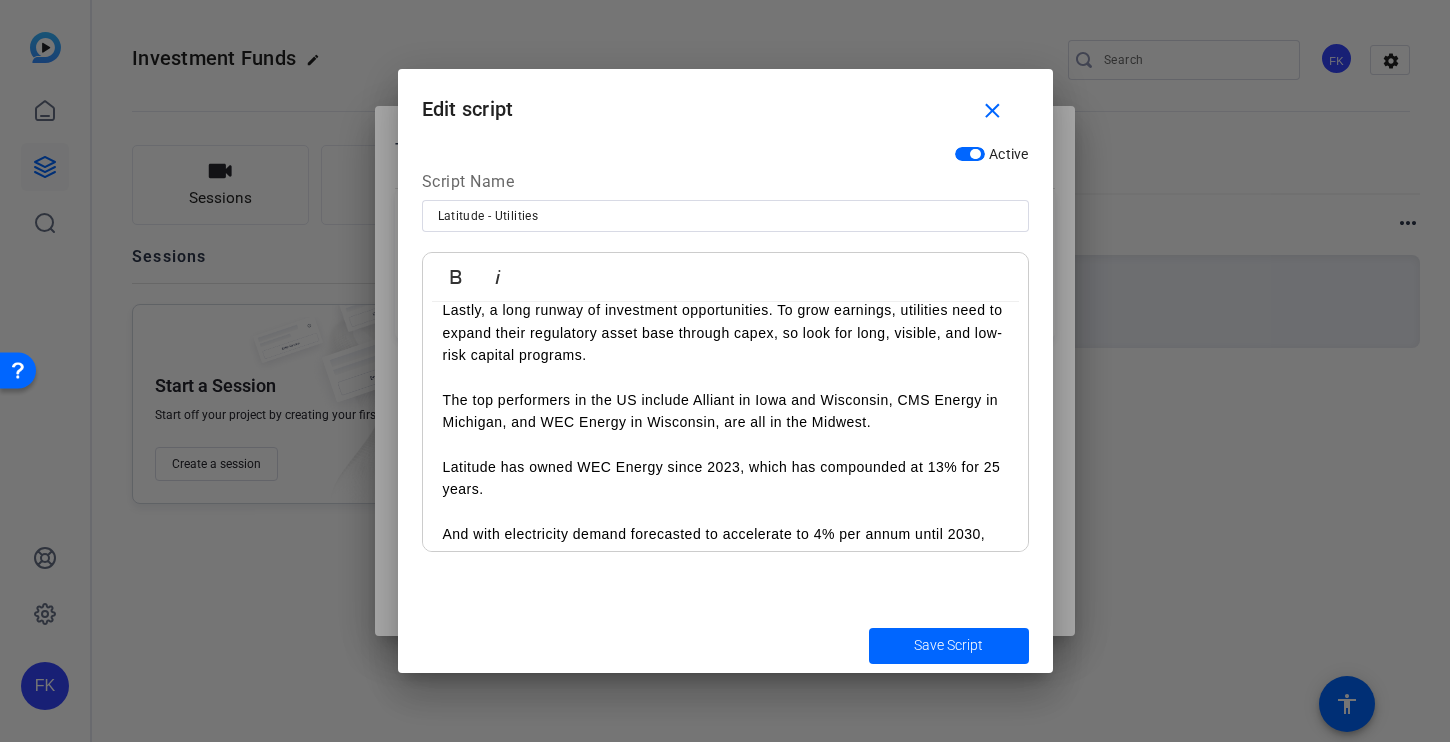scroll, scrollTop: 618, scrollLeft: 0, axis: vertical 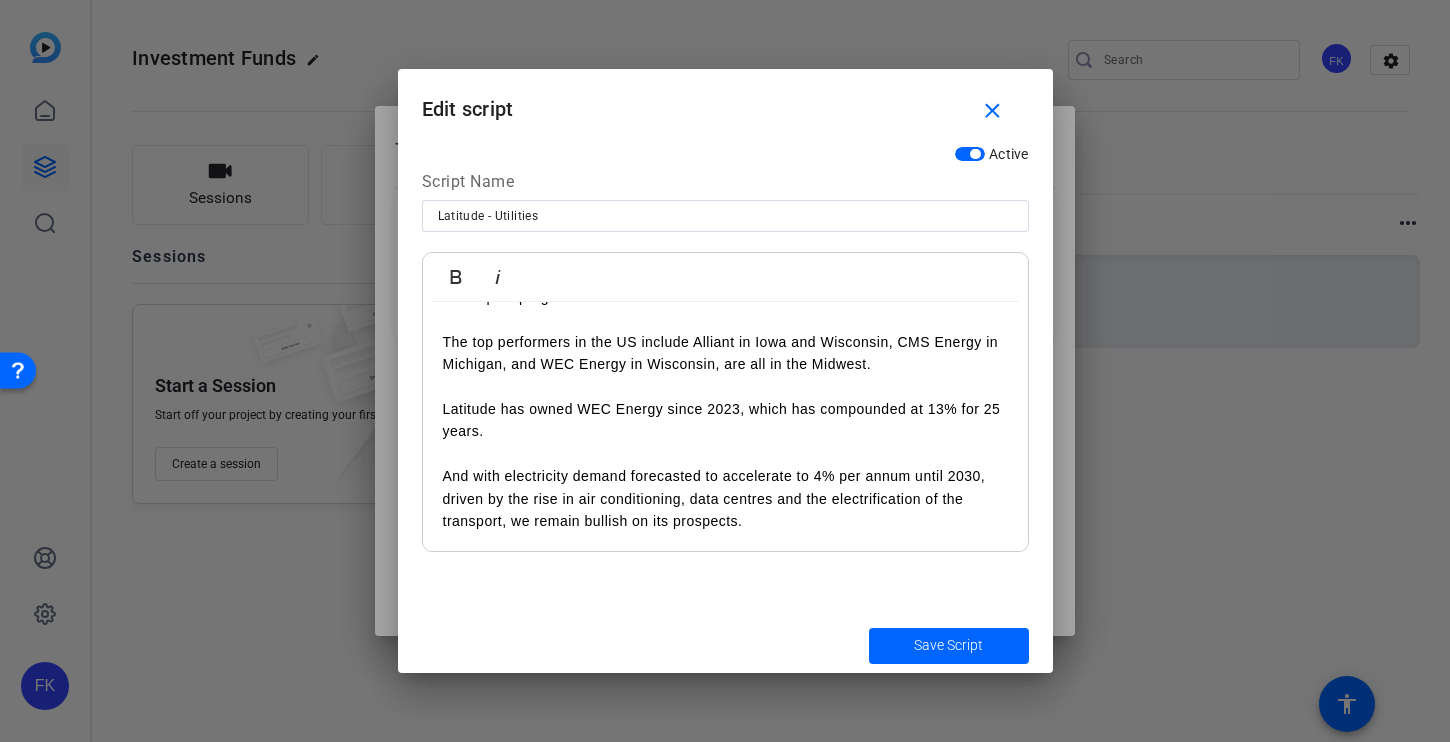 click on "The top performers in the US include Alliant in [STATE] and [STATE], CMS Energy in [STATE], and WEC Energy in [STATE], are all in the Midwest. Latitude has owned WEC Energy since [YEAR], which has compounded at 13% for 25 years. And with electricity demand forecasted to accelerate to 4% per annum until 2030, driven by the rise in air conditioning, data centres and the electrification of the transport, we remain bullish on its prospects." at bounding box center (725, 420) 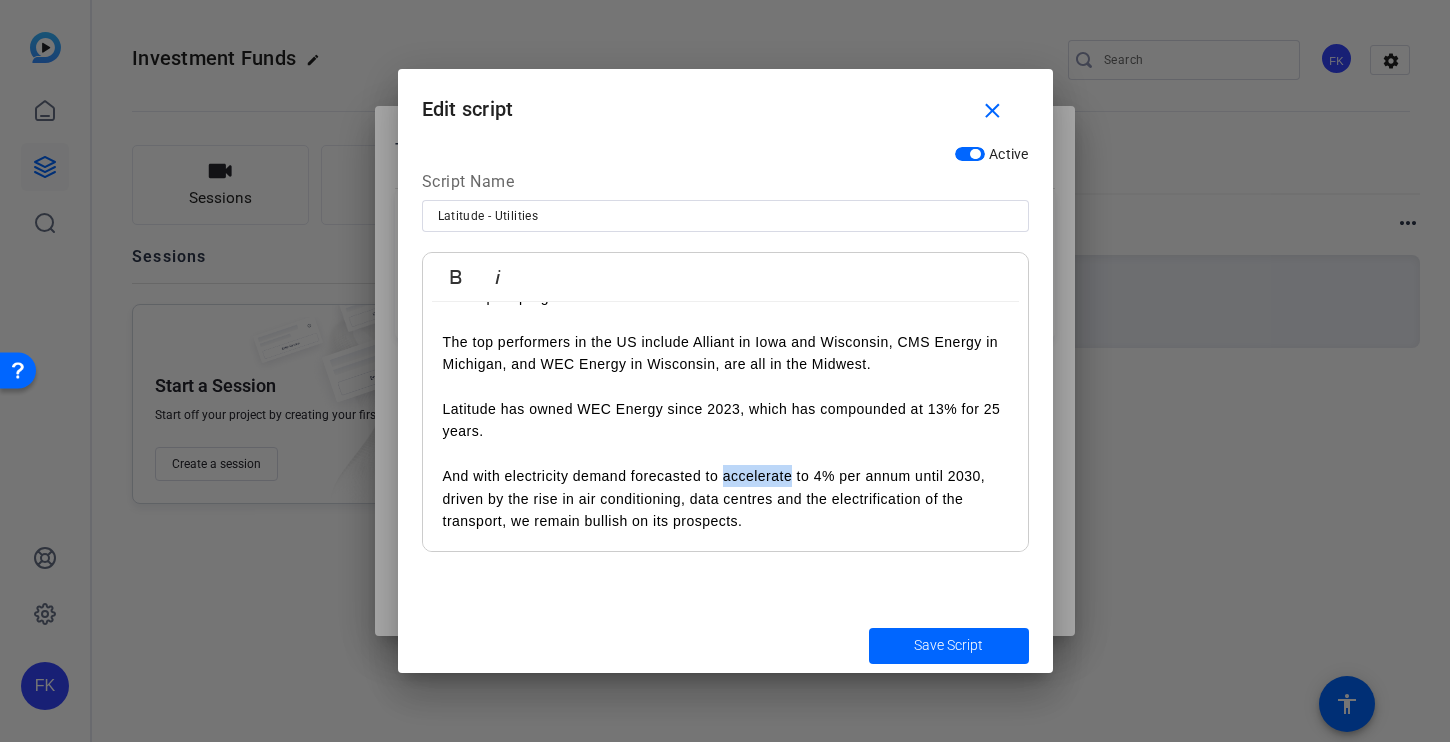 click on "The top performers in the US include Alliant in [STATE] and [STATE], CMS Energy in [STATE], and WEC Energy in [STATE], are all in the Midwest. Latitude has owned WEC Energy since [YEAR], which has compounded at 13% for 25 years. And with electricity demand forecasted to accelerate to 4% per annum until 2030, driven by the rise in air conditioning, data centres and the electrification of the transport, we remain bullish on its prospects." at bounding box center (725, 420) 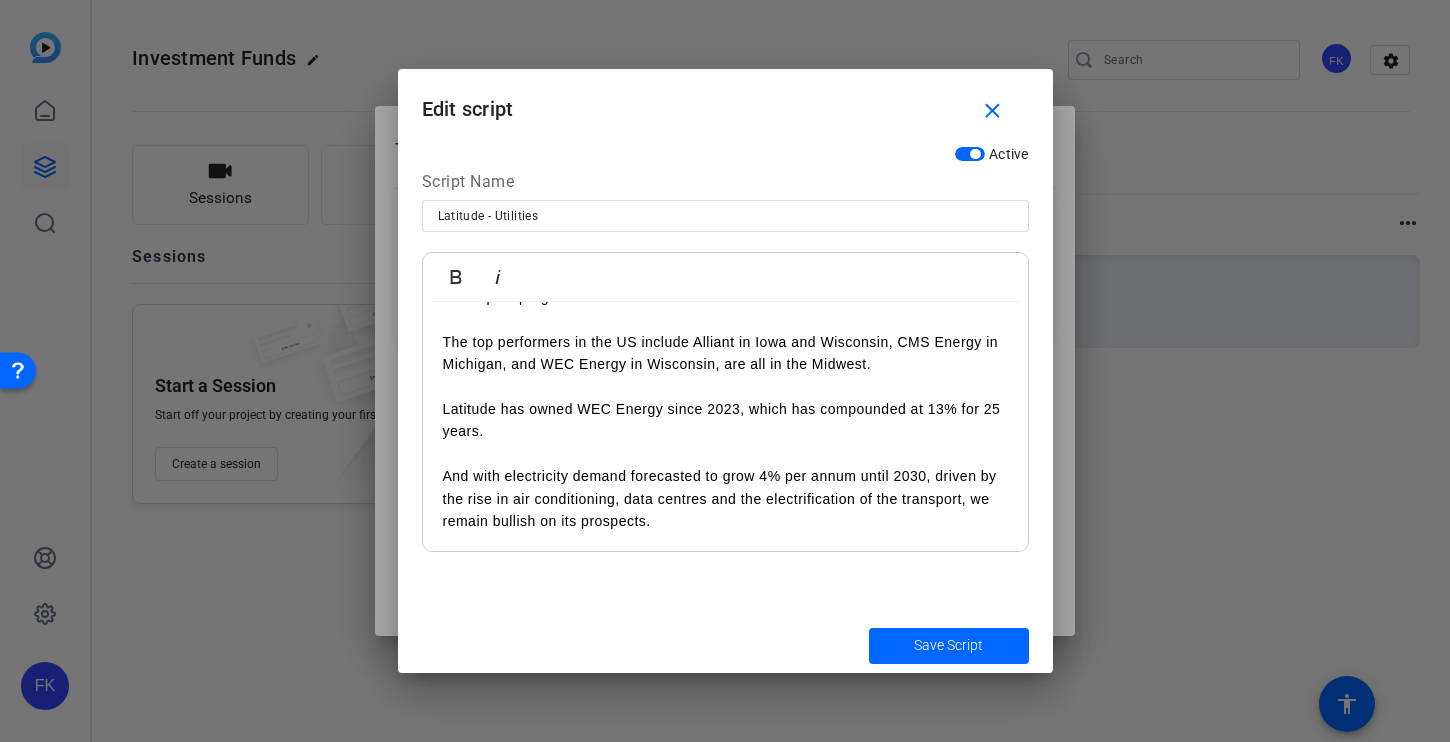 click on "The top performers in the US include Alliant in [STATE] and Wisconsin, CMS Energy in [STATE], and [COMPANY] in Wisconsin, are all in the [REGION]. Latitude has owned [COMPANY] since [YEAR], which has compounded at 13% for 25 years. And with electricity demand forecasted to grow 4% per annum until 2030, driven by the rise in air conditioning, data centres and the electrification of the transport, we remain bullish on its prospects." at bounding box center (725, 420) 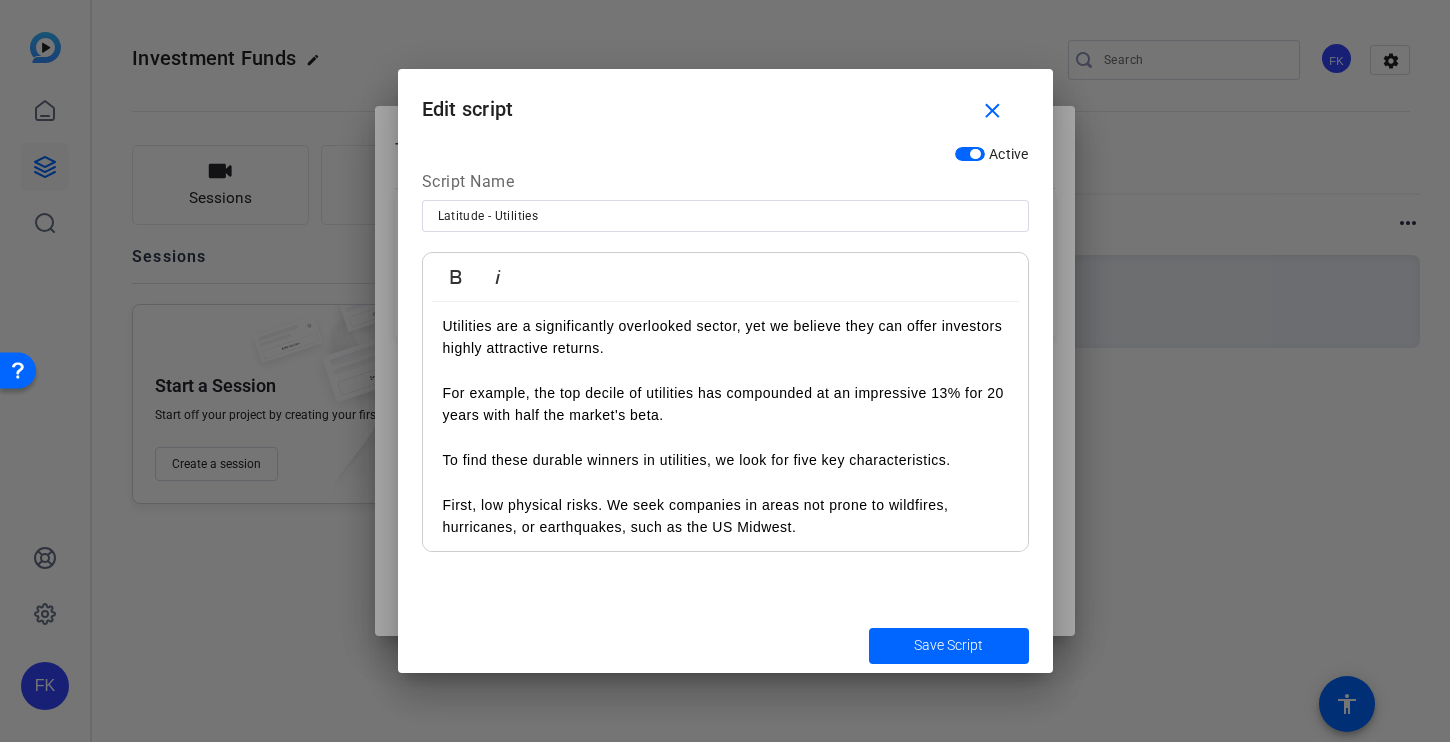 scroll, scrollTop: 0, scrollLeft: 0, axis: both 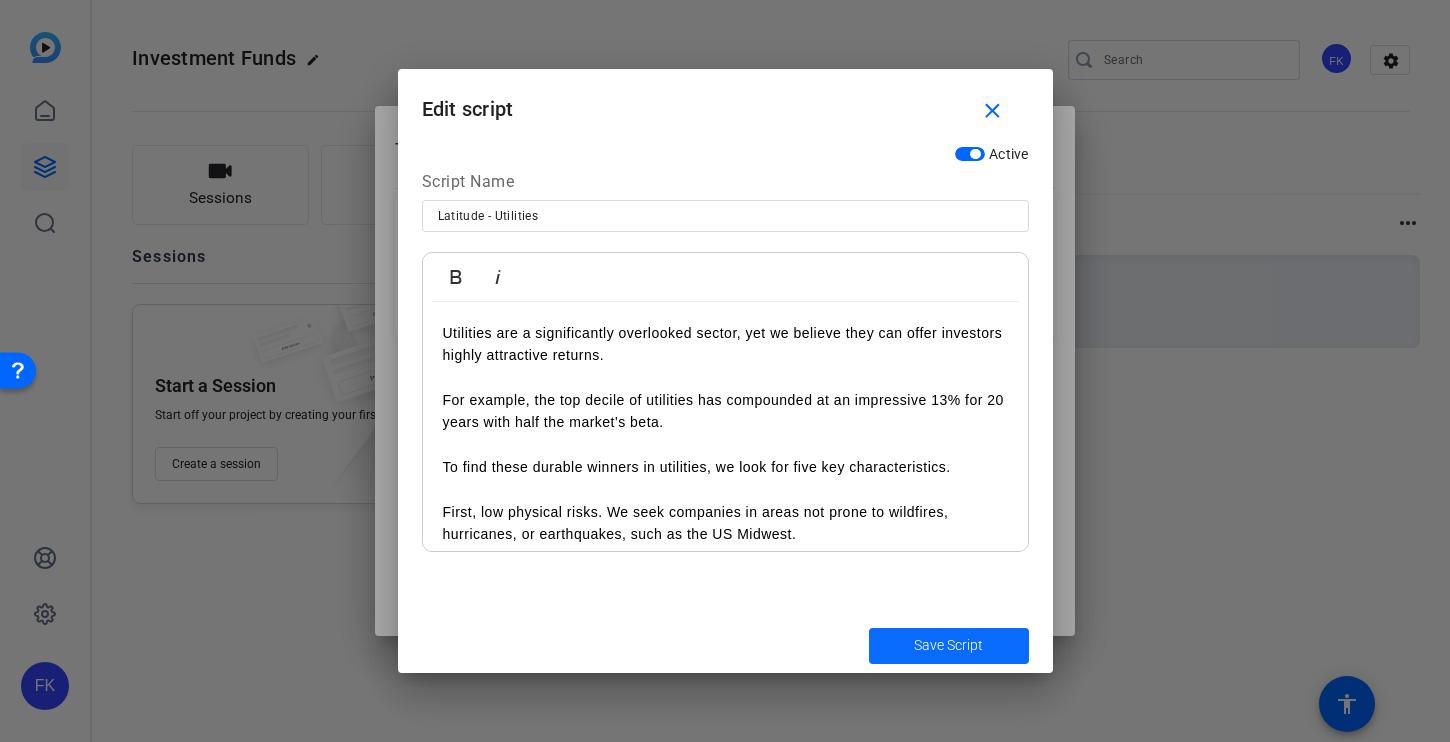 click on "Save Script" at bounding box center [948, 645] 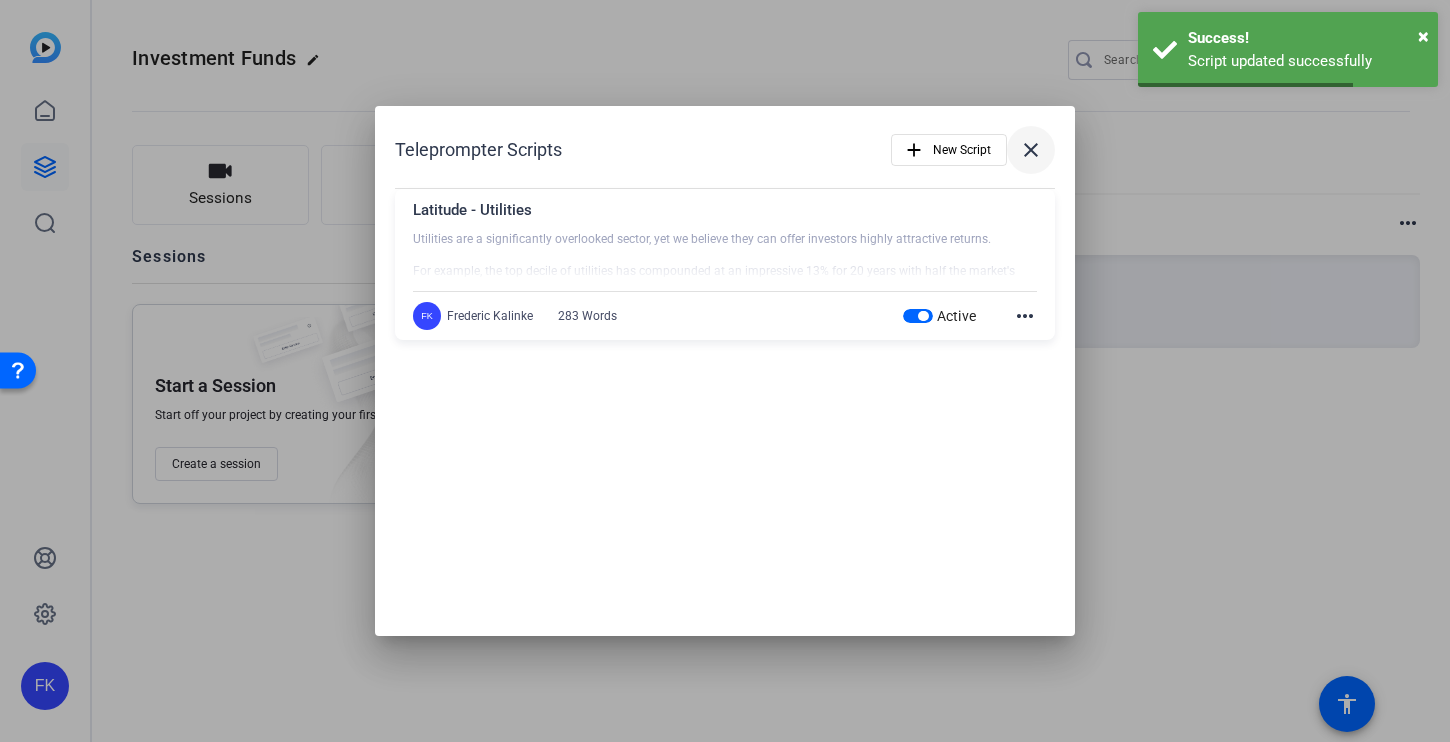 click on "close" at bounding box center (1031, 150) 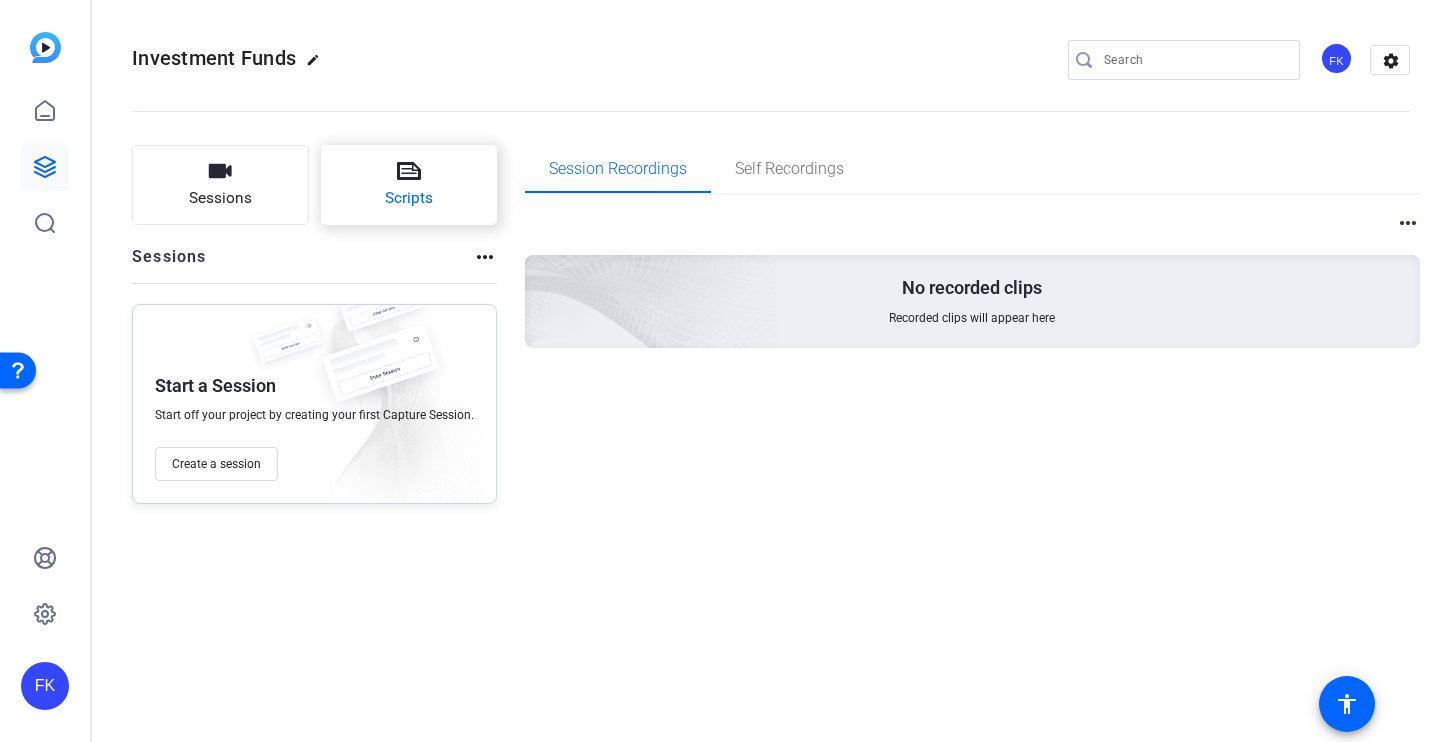 click 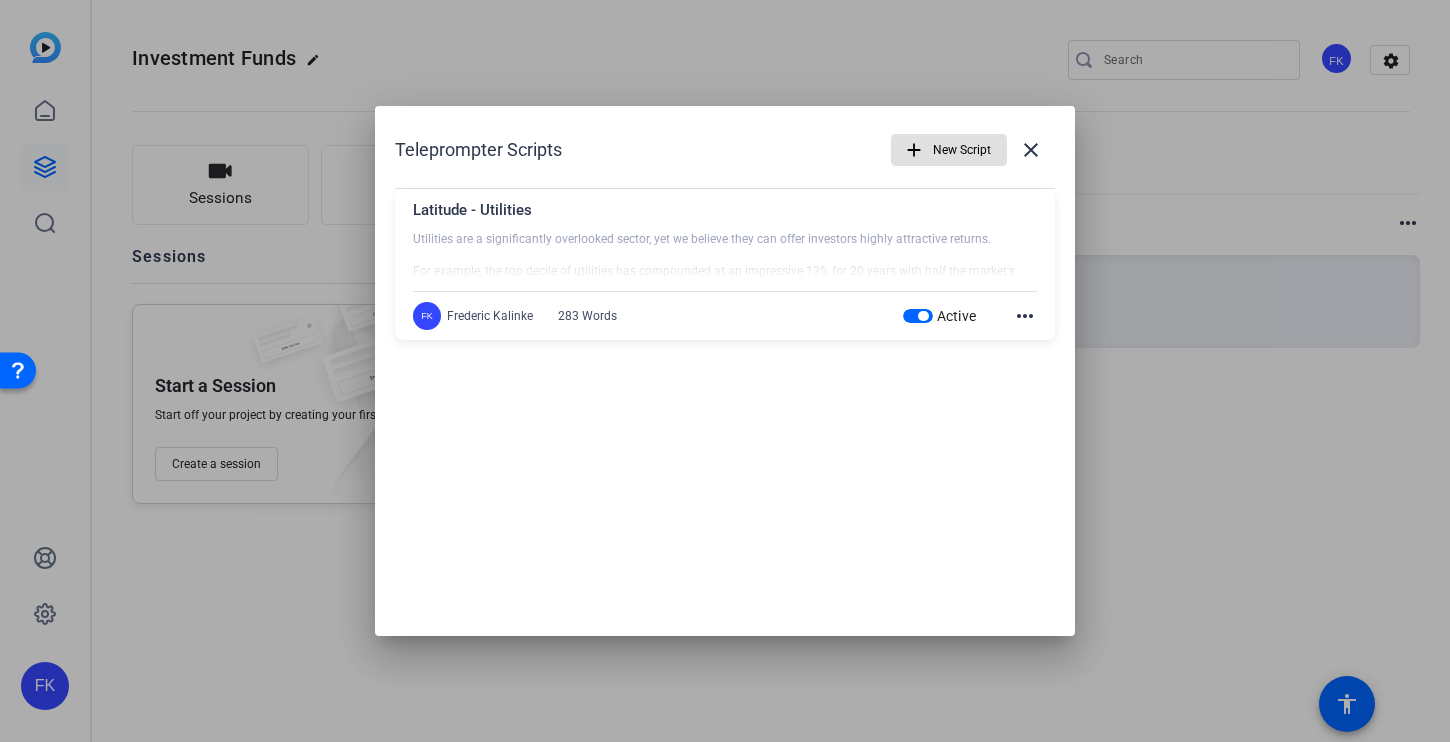 click on "FK [FIRST] [LAST] 283 Words Active more_horiz" at bounding box center (725, 316) 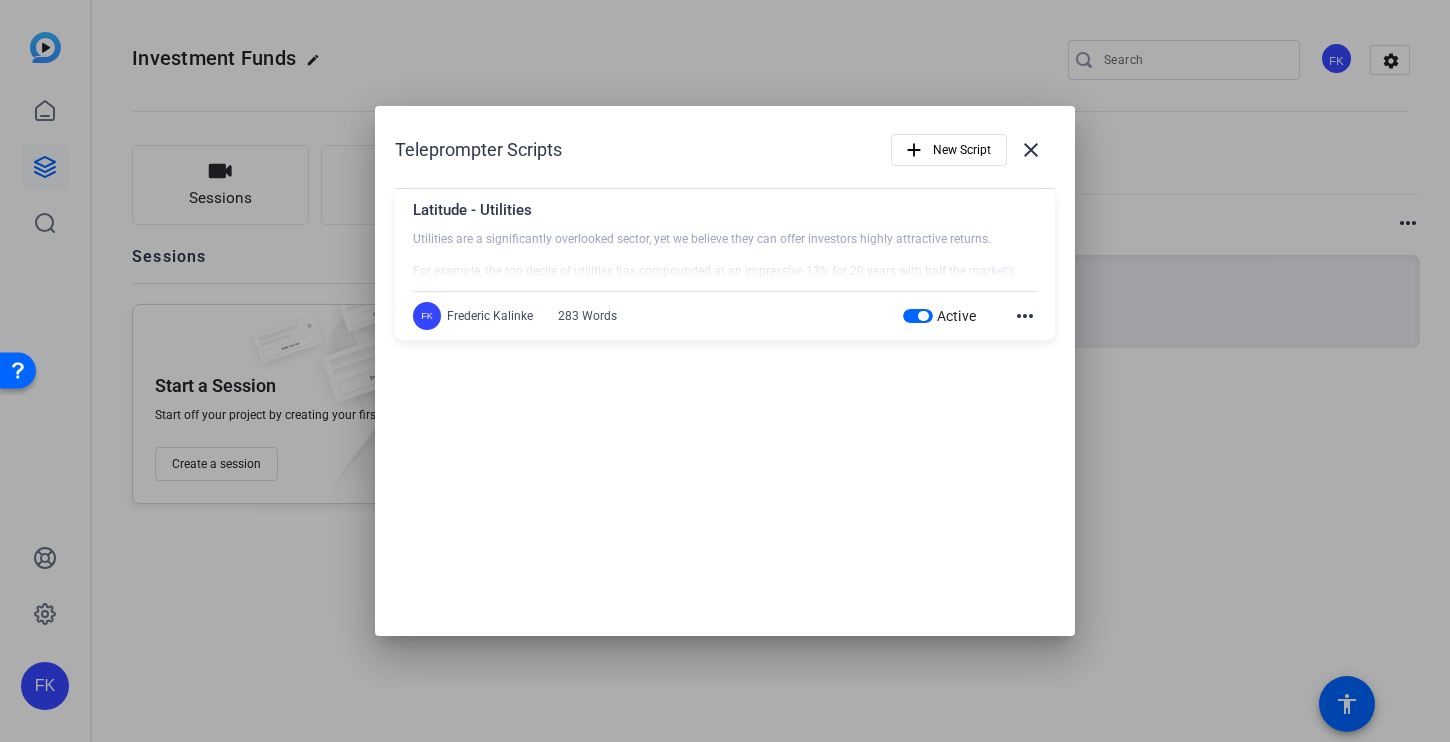 click on "more_horiz" 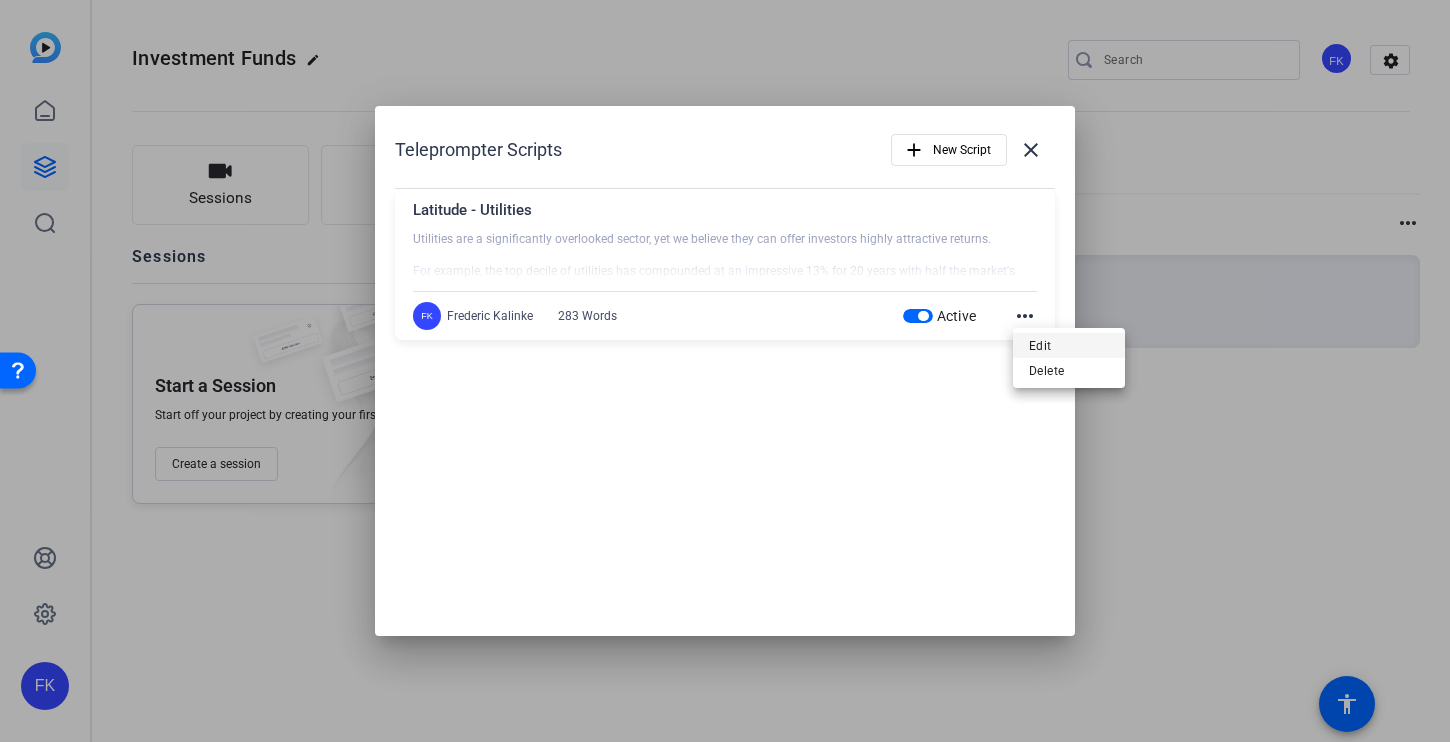 click on "Edit" at bounding box center [1069, 346] 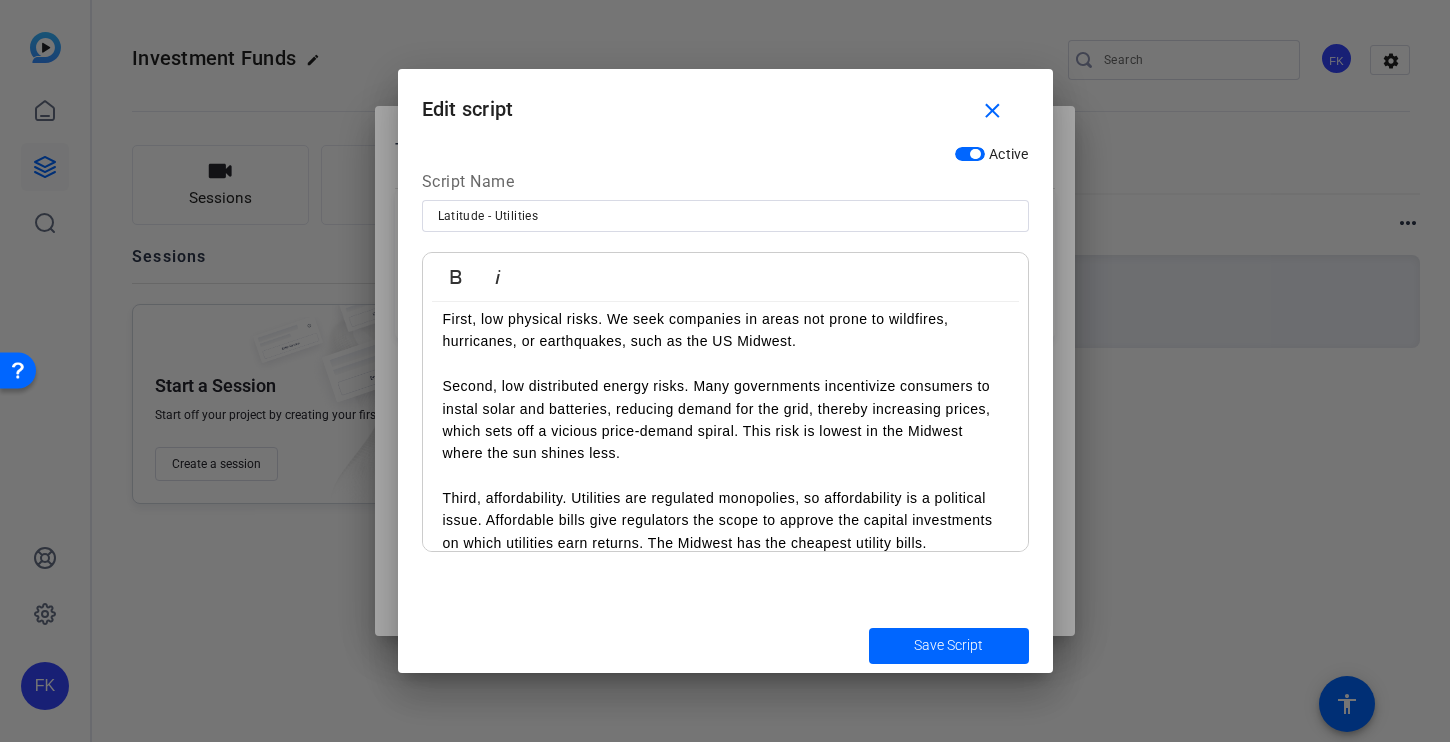 scroll, scrollTop: 202, scrollLeft: 0, axis: vertical 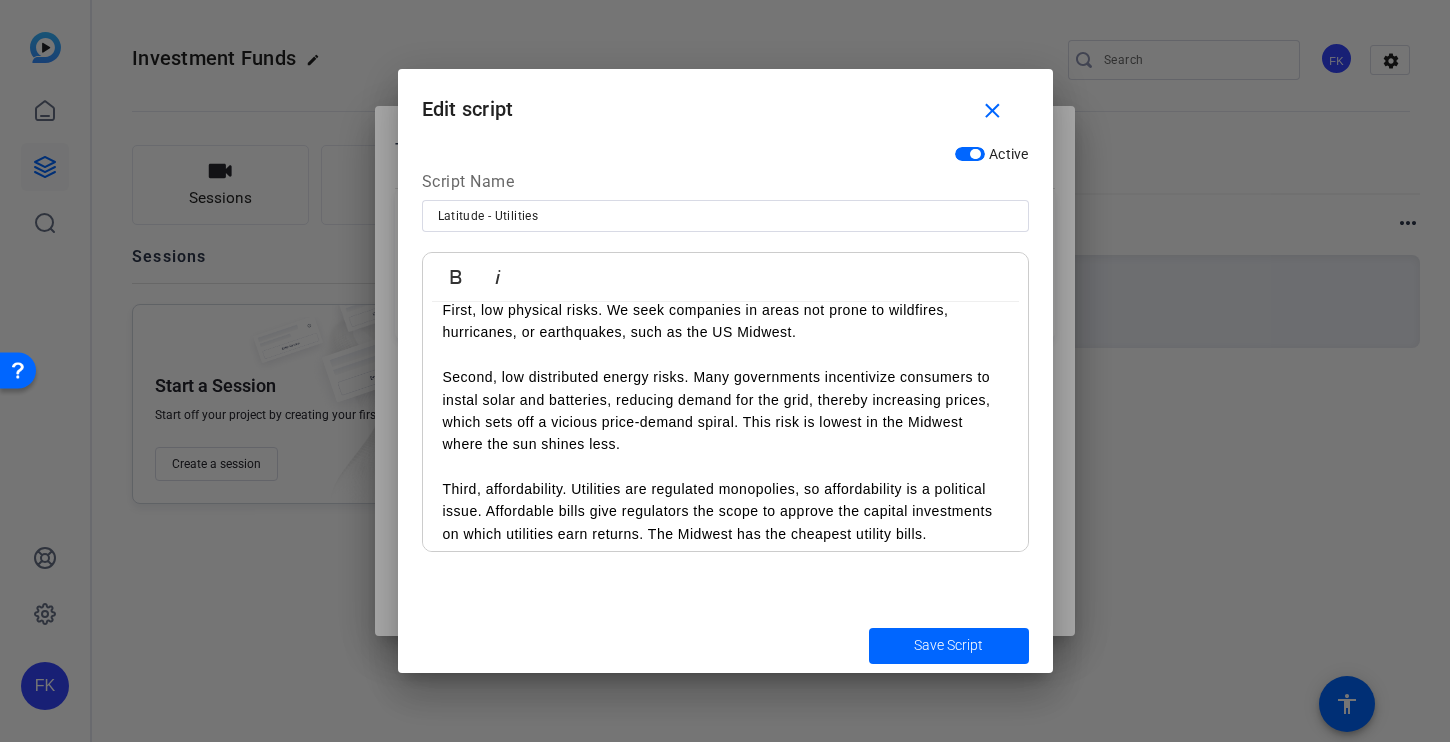 click on "Second, low distributed energy risks. Many governments incentivize consumers to instal solar and batteries, reducing demand for the grid, thereby increasing prices, which sets off a vicious price-demand spiral. This risk is lowest in the Midwest where the sun shines less." at bounding box center (725, 400) 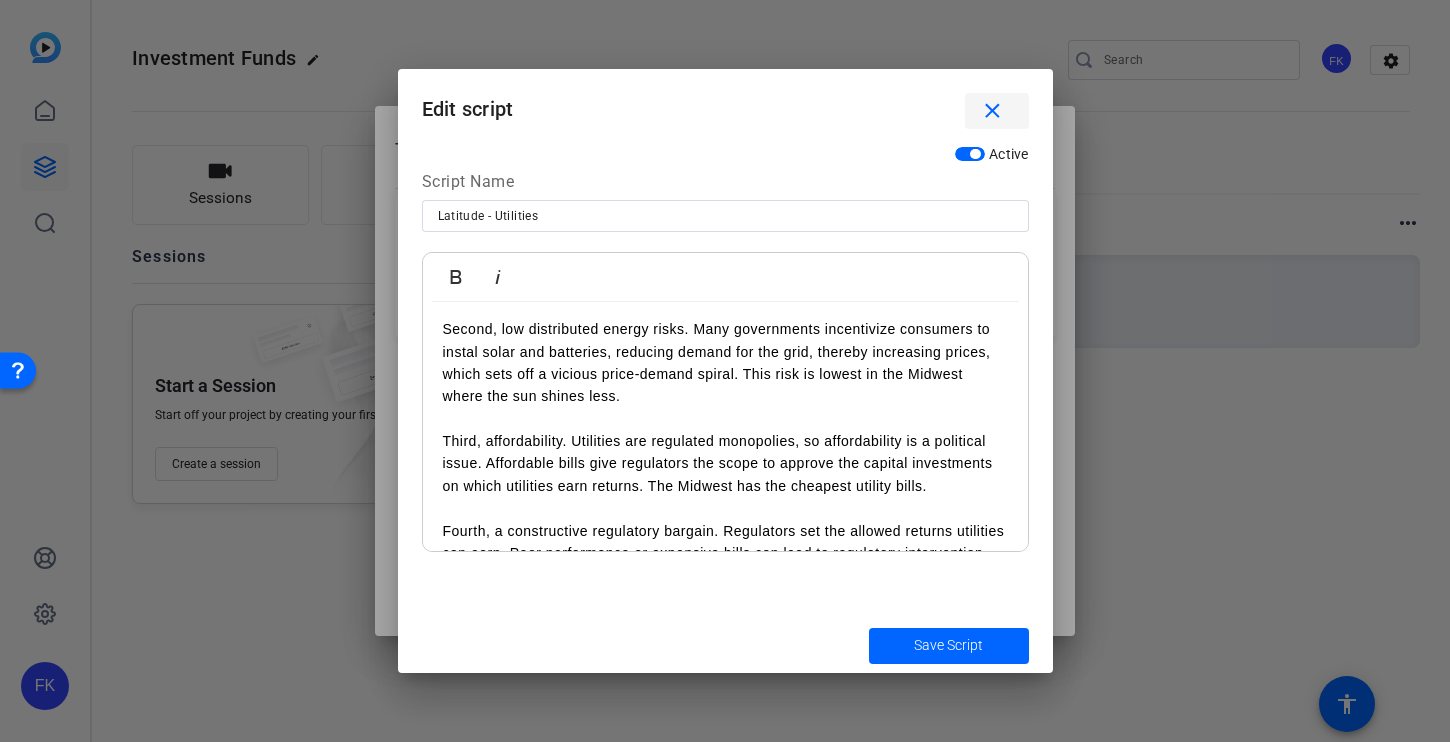 click on "close" at bounding box center (992, 111) 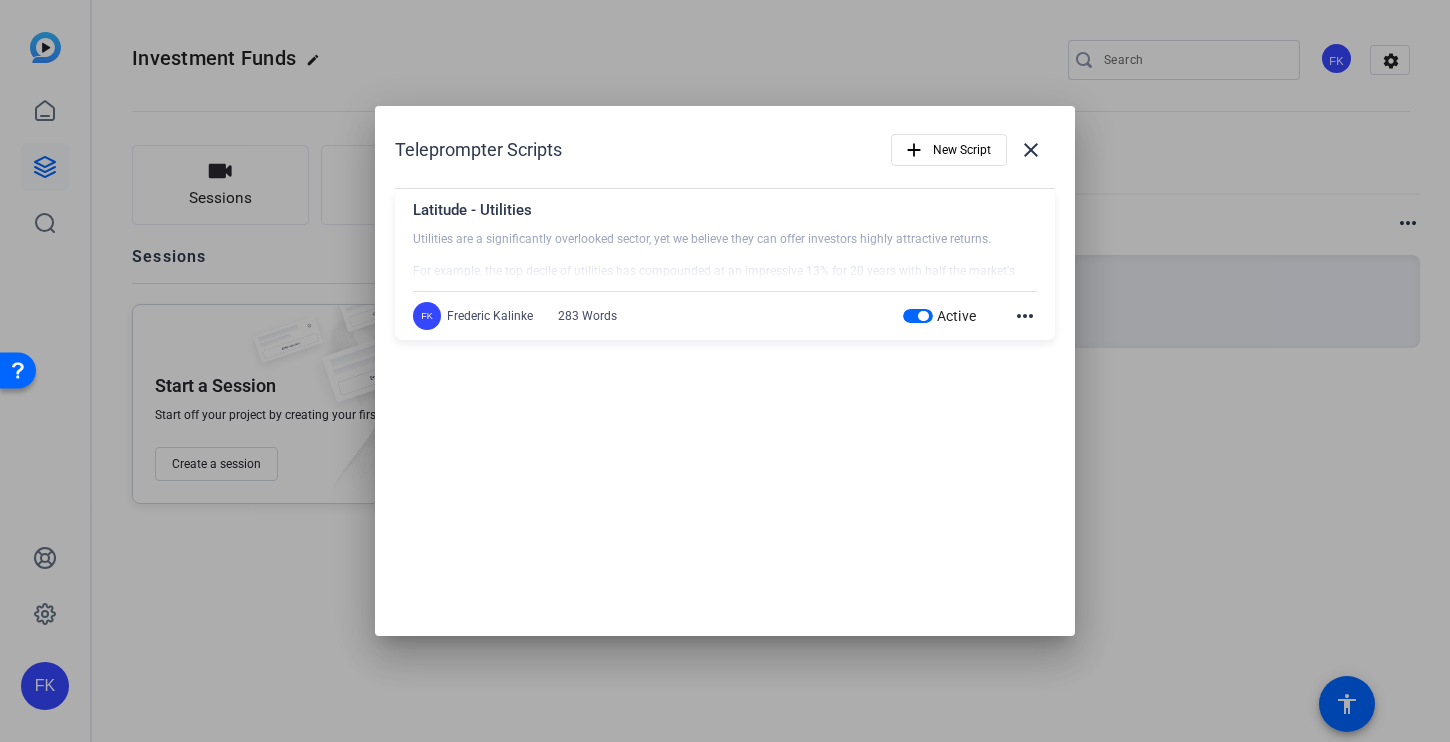 click on "FK [FIRST] [LAST] 283 Words Active more_horiz" at bounding box center (725, 316) 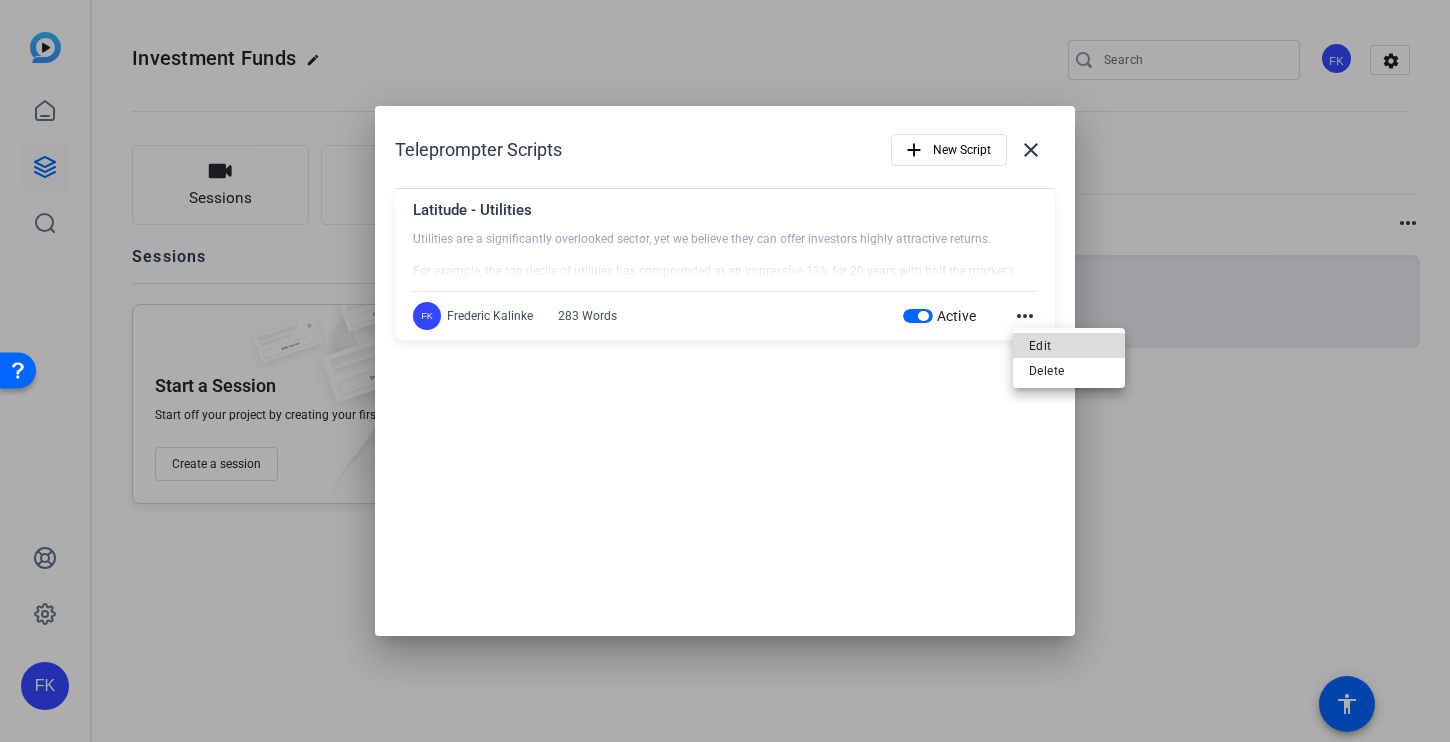 click on "Edit" at bounding box center (1069, 346) 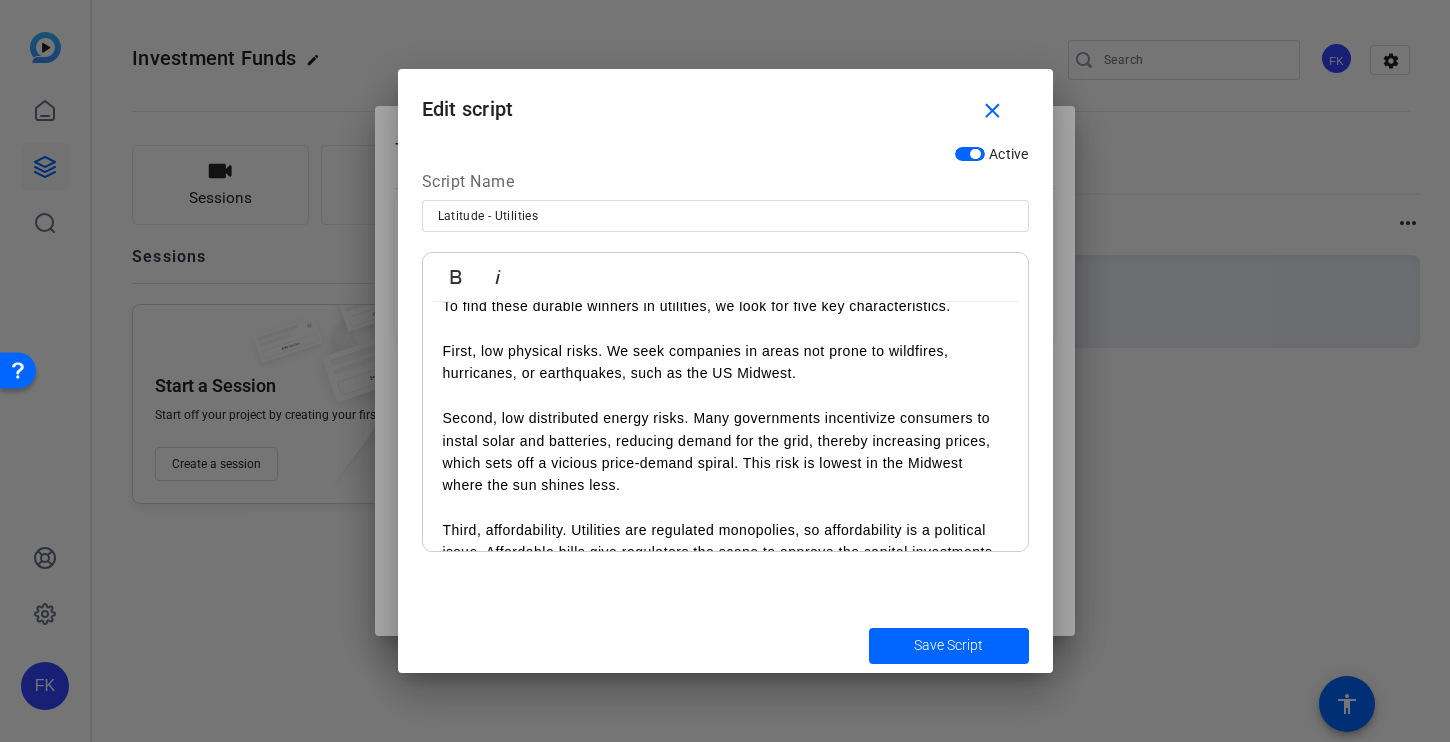 scroll, scrollTop: 178, scrollLeft: 0, axis: vertical 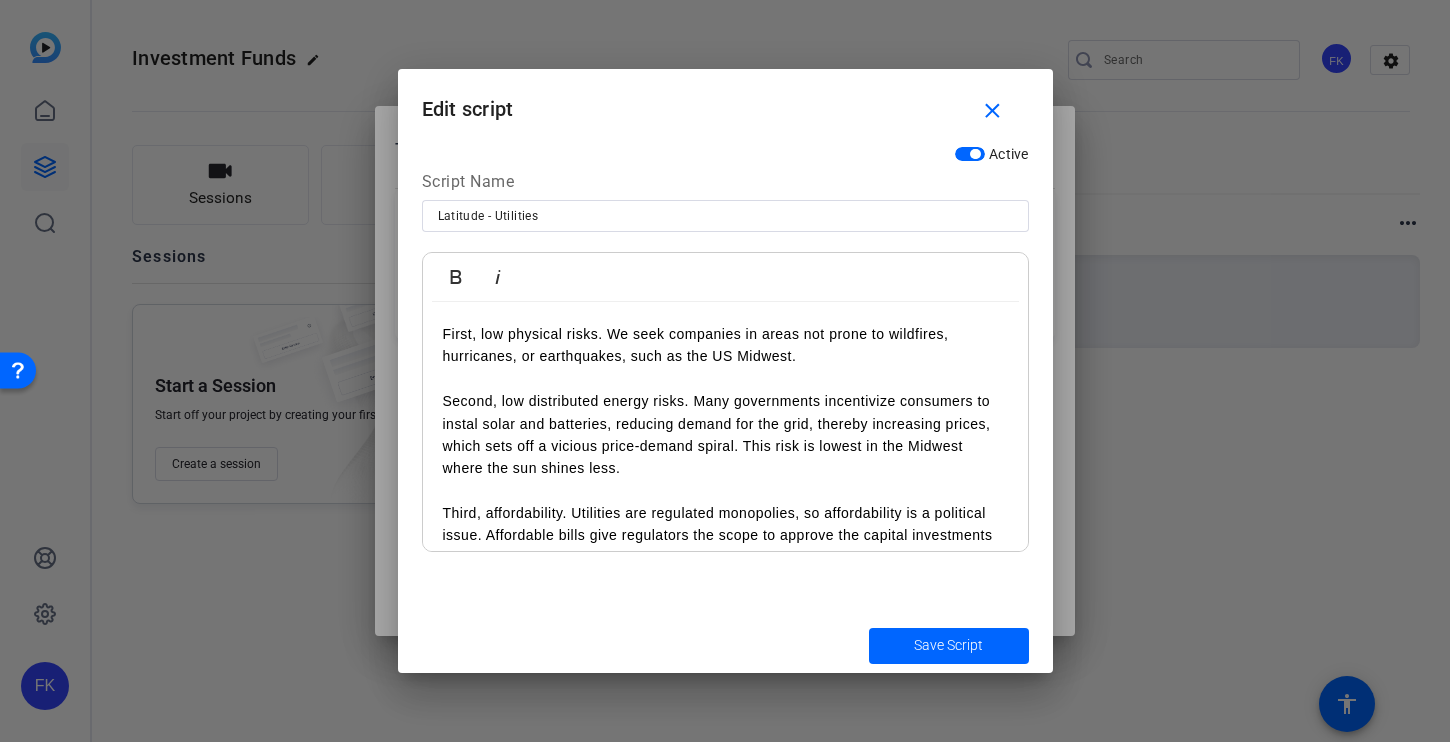 click on "Second, low distributed energy risks. Many governments incentivize consumers to instal solar and batteries, reducing demand for the grid, thereby increasing prices, which sets off a vicious price-demand spiral. This risk is lowest in the Midwest where the sun shines less." at bounding box center (725, 424) 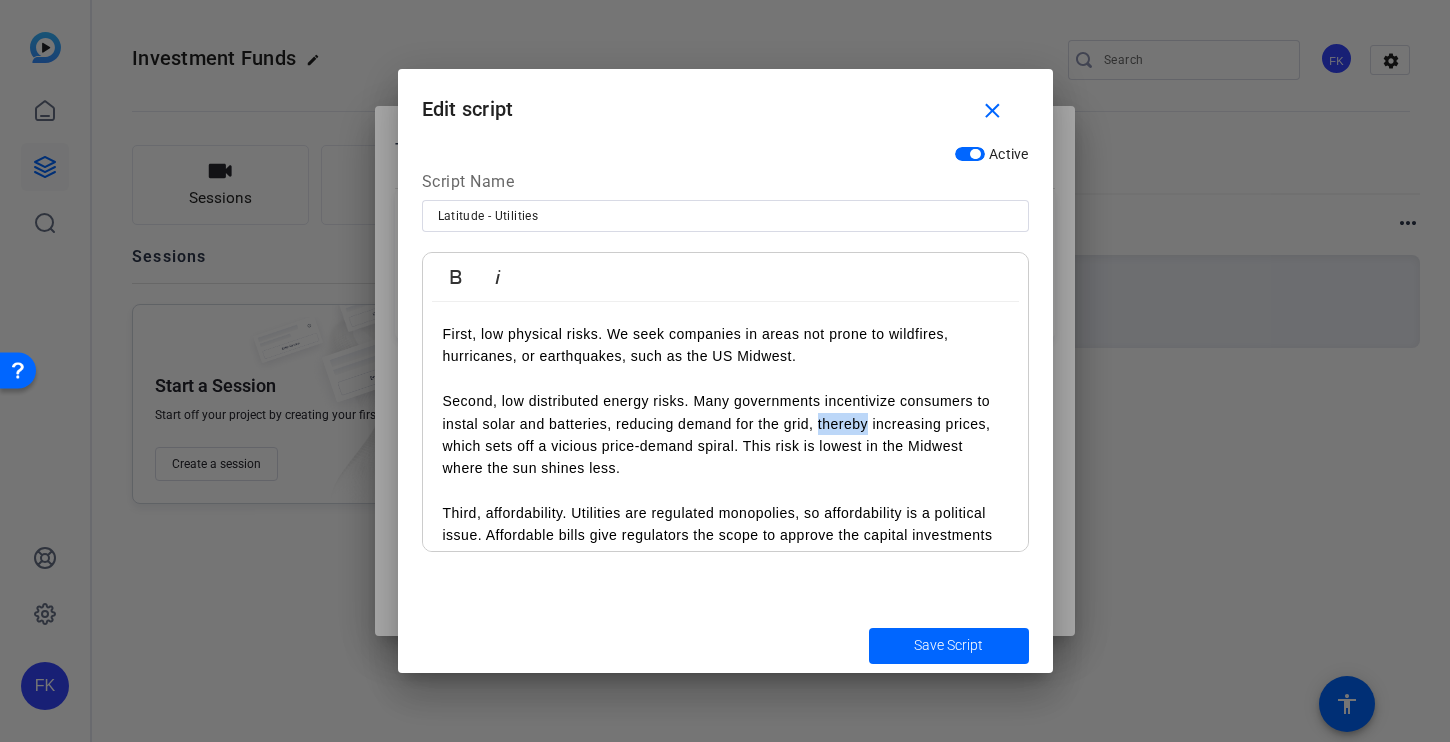 click on "Second, low distributed energy risks. Many governments incentivize consumers to instal solar and batteries, reducing demand for the grid, thereby increasing prices, which sets off a vicious price-demand spiral. This risk is lowest in the Midwest where the sun shines less." at bounding box center (725, 424) 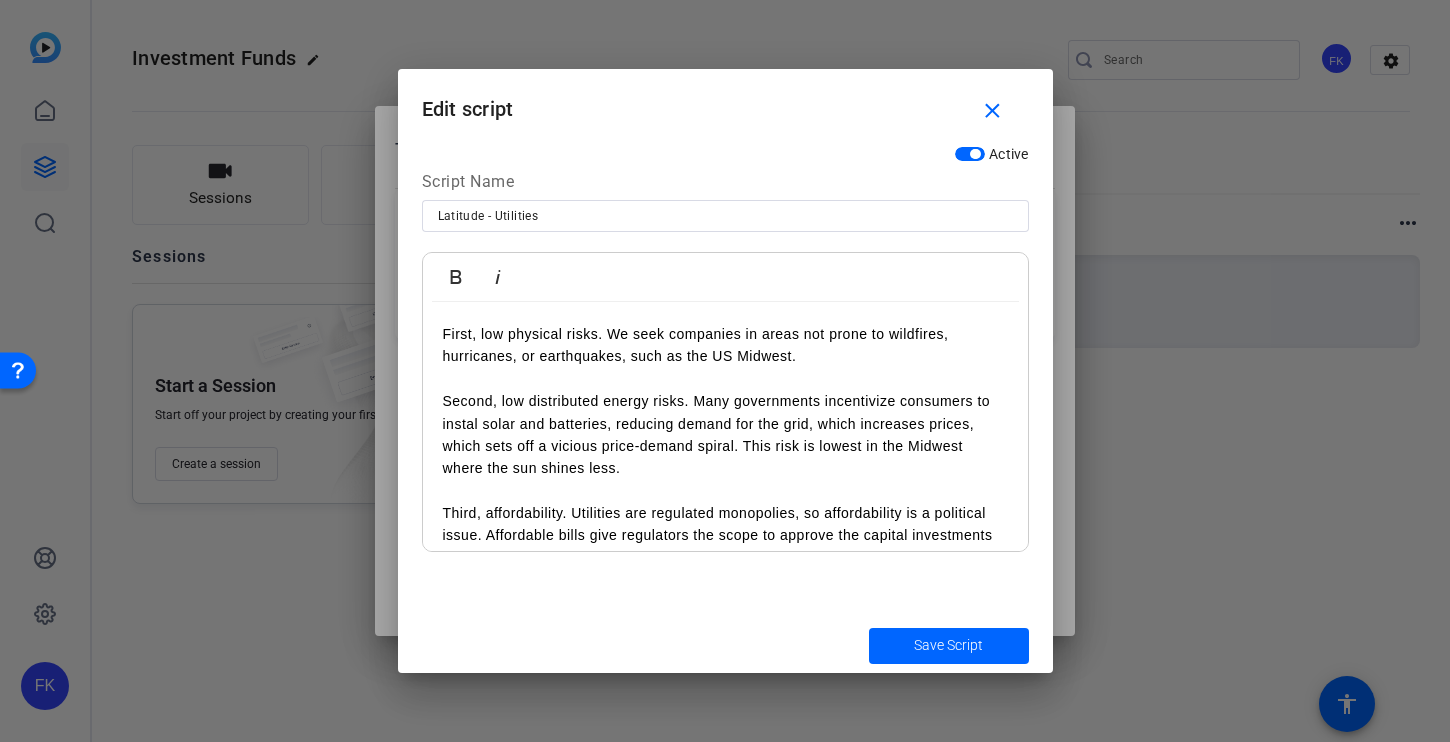 click on "Second, low distributed energy risks. Many governments incentivize consumers to instal solar and batteries, reducing demand for the grid, which increases prices, which sets off a vicious price-demand spiral. This risk is lowest in the Midwest where the sun shines less." at bounding box center [725, 424] 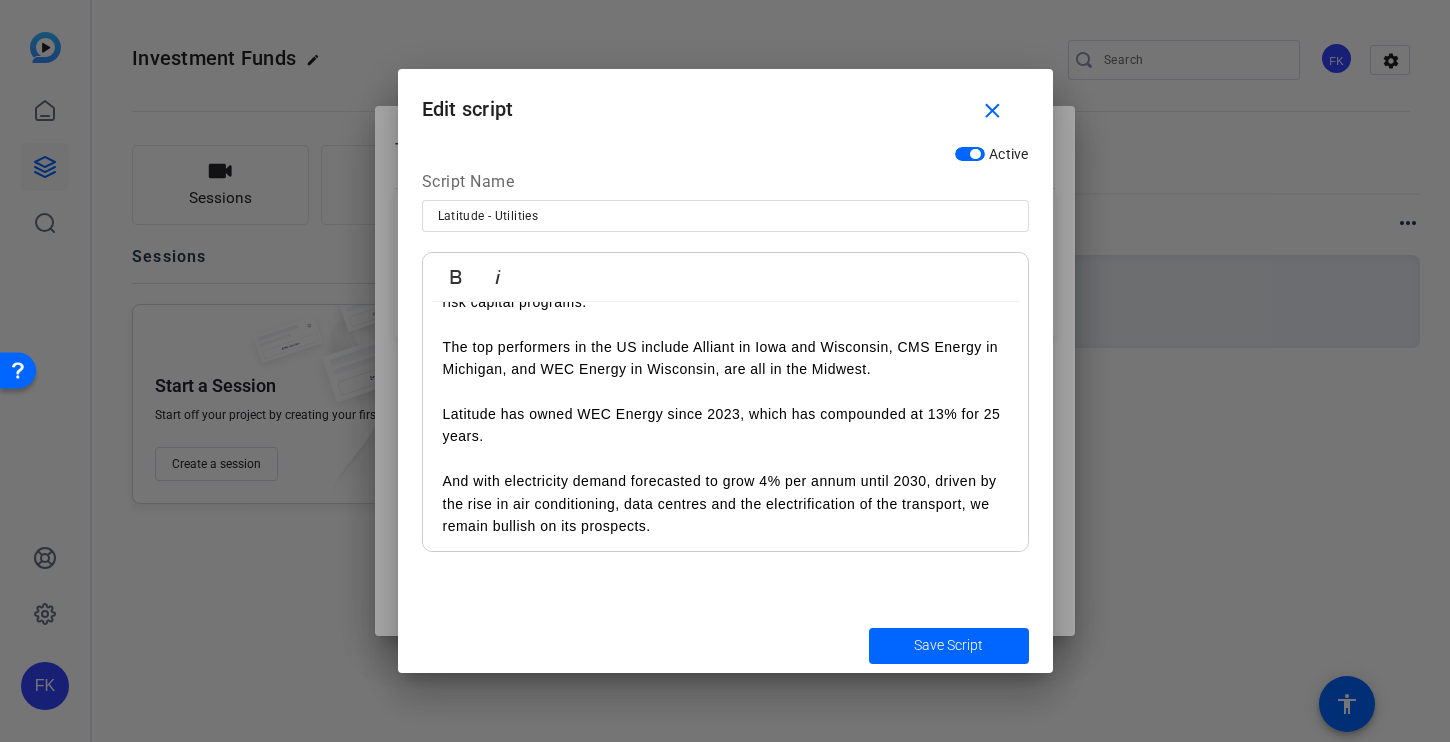 scroll, scrollTop: 618, scrollLeft: 0, axis: vertical 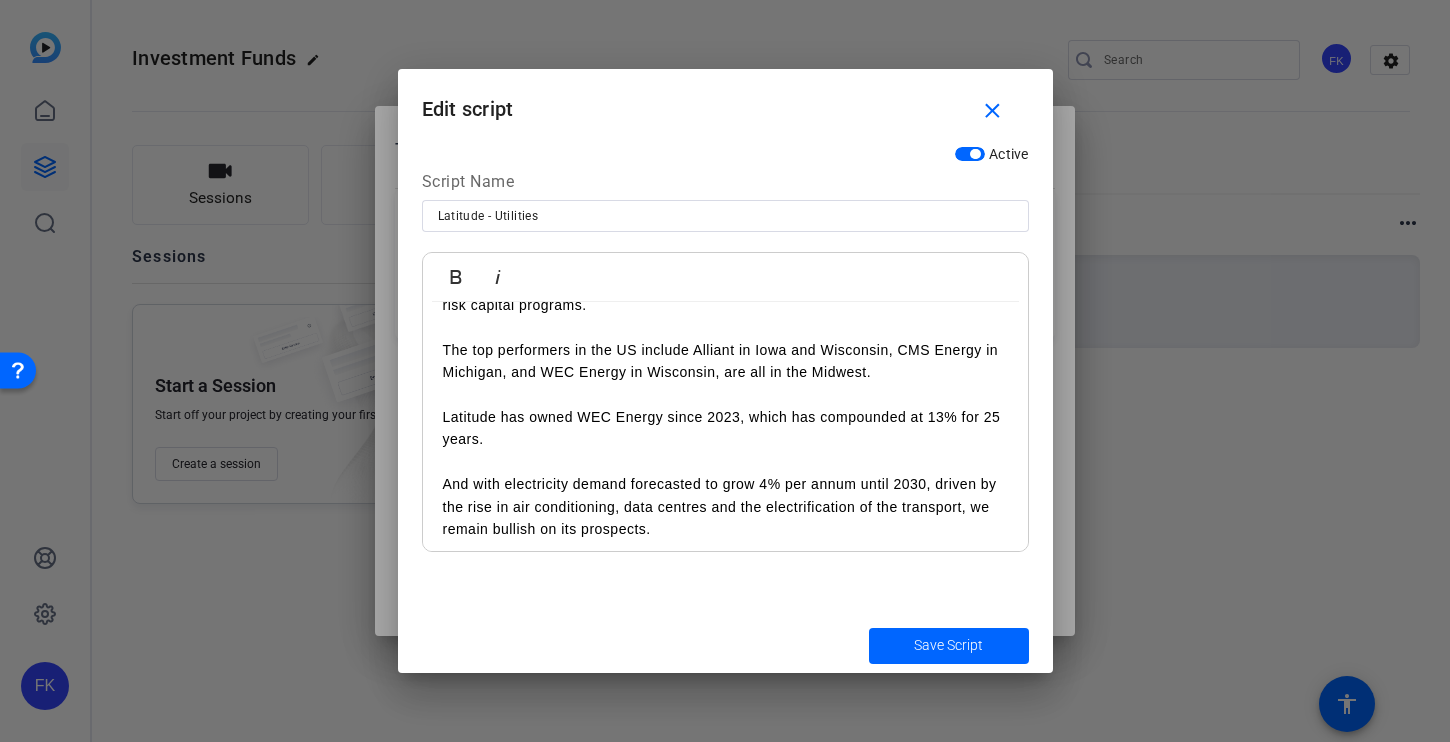click on "The top performers in the US include Alliant in [STATE] and Wisconsin, CMS Energy in [STATE], and [COMPANY] in Wisconsin, are all in the [REGION]. Latitude has owned [COMPANY] since [YEAR], which has compounded at 13% for 25 years. And with electricity demand forecasted to grow 4% per annum until 2030, driven by the rise in air conditioning, data centres and the electrification of the transport, we remain bullish on its prospects." at bounding box center (725, 428) 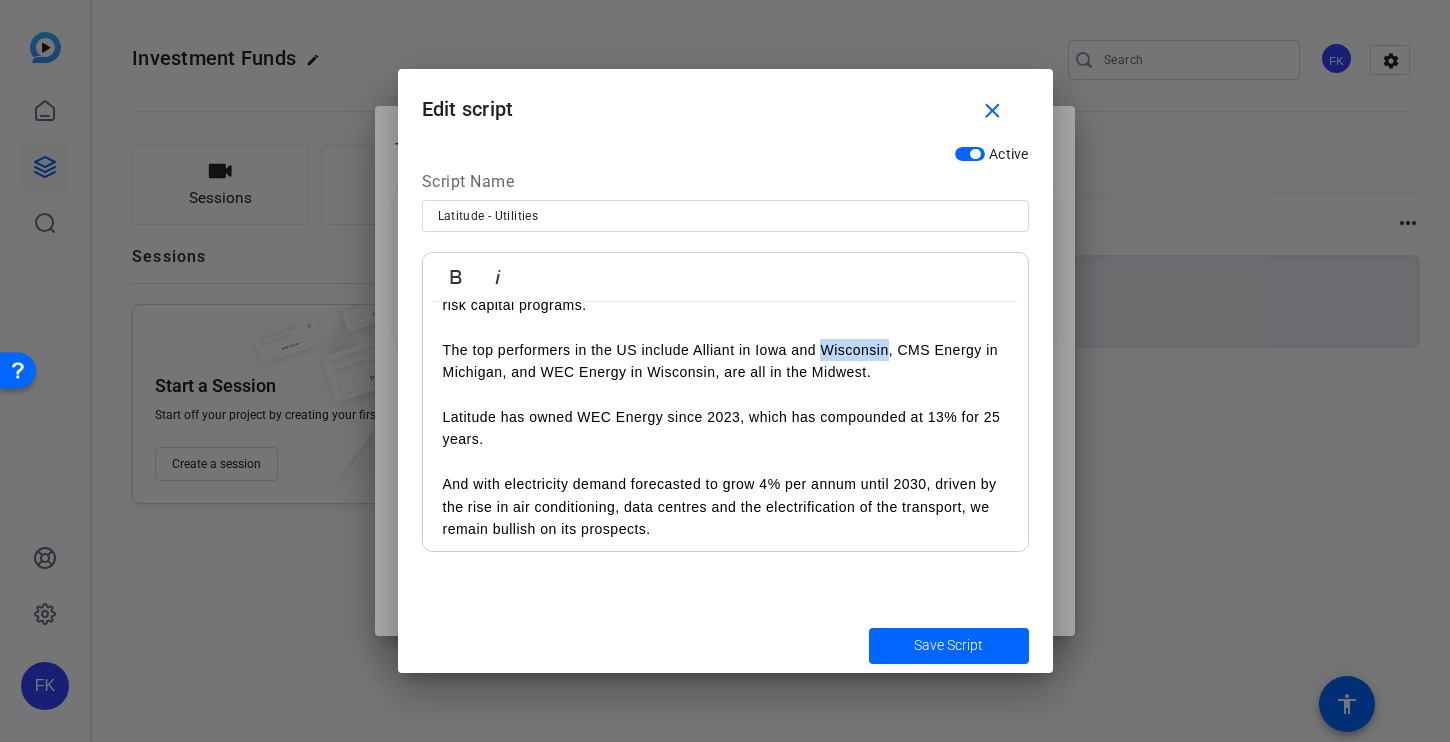 click on "The top performers in the US include Alliant in [STATE] and Wisconsin, CMS Energy in [STATE], and [COMPANY] in Wisconsin, are all in the [REGION]. Latitude has owned [COMPANY] since [YEAR], which has compounded at 13% for 25 years. And with electricity demand forecasted to grow 4% per annum until 2030, driven by the rise in air conditioning, data centres and the electrification of the transport, we remain bullish on its prospects." at bounding box center [725, 428] 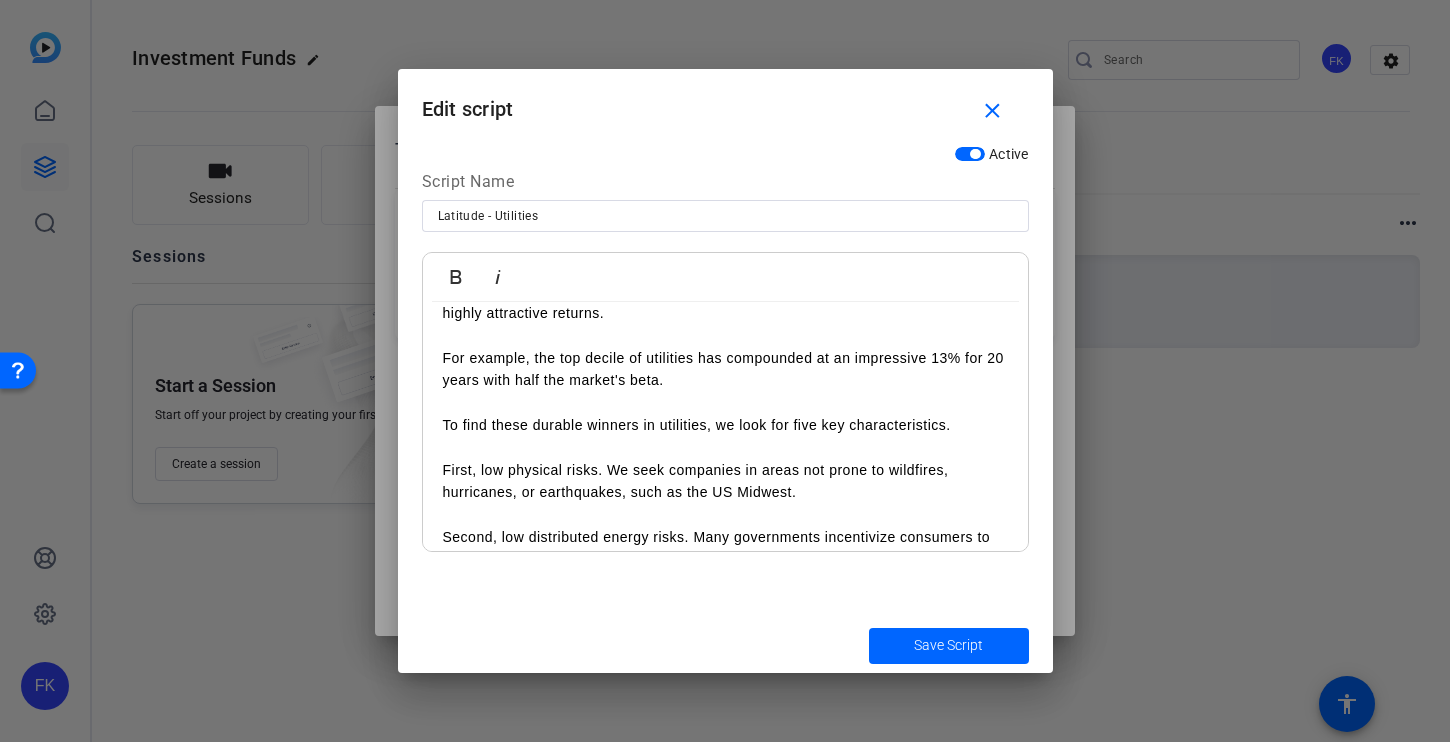 scroll, scrollTop: 0, scrollLeft: 0, axis: both 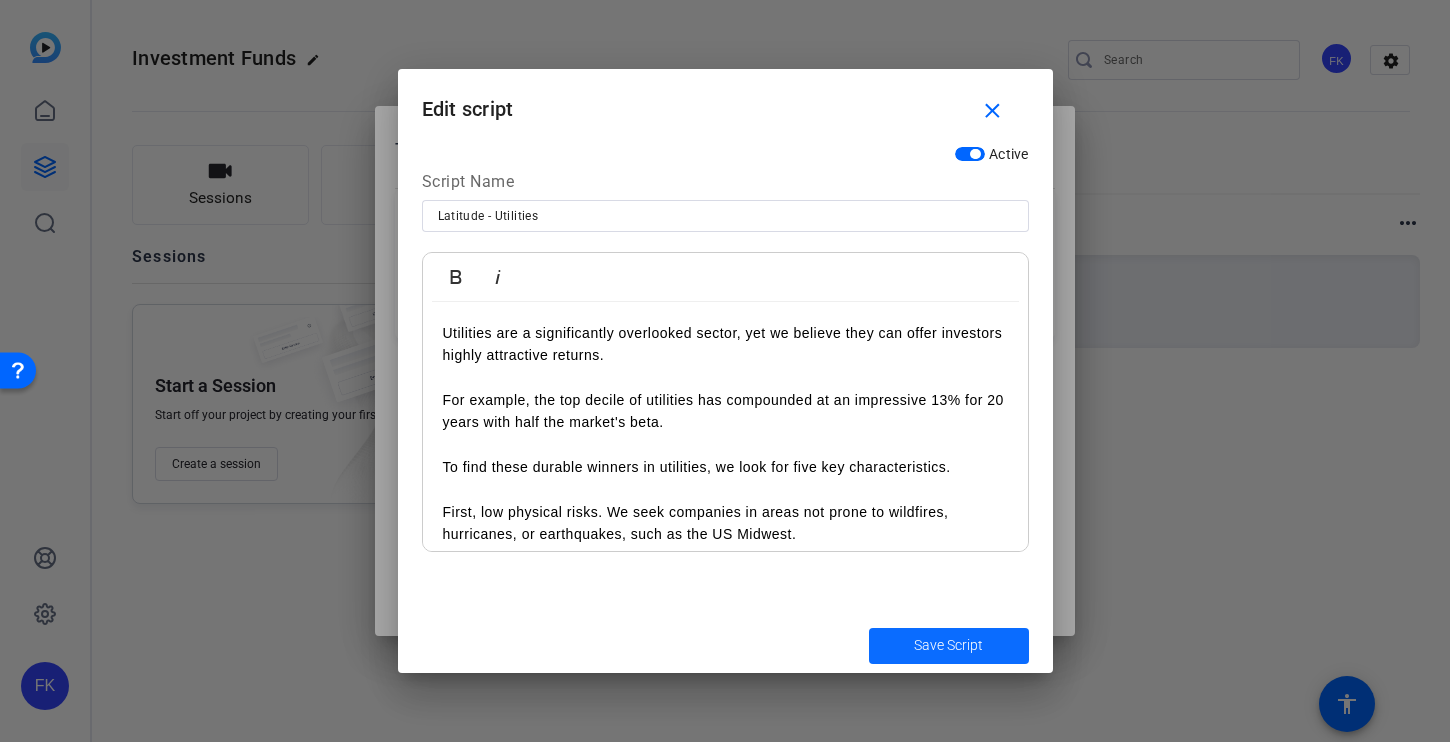 click on "Save Script" at bounding box center [948, 645] 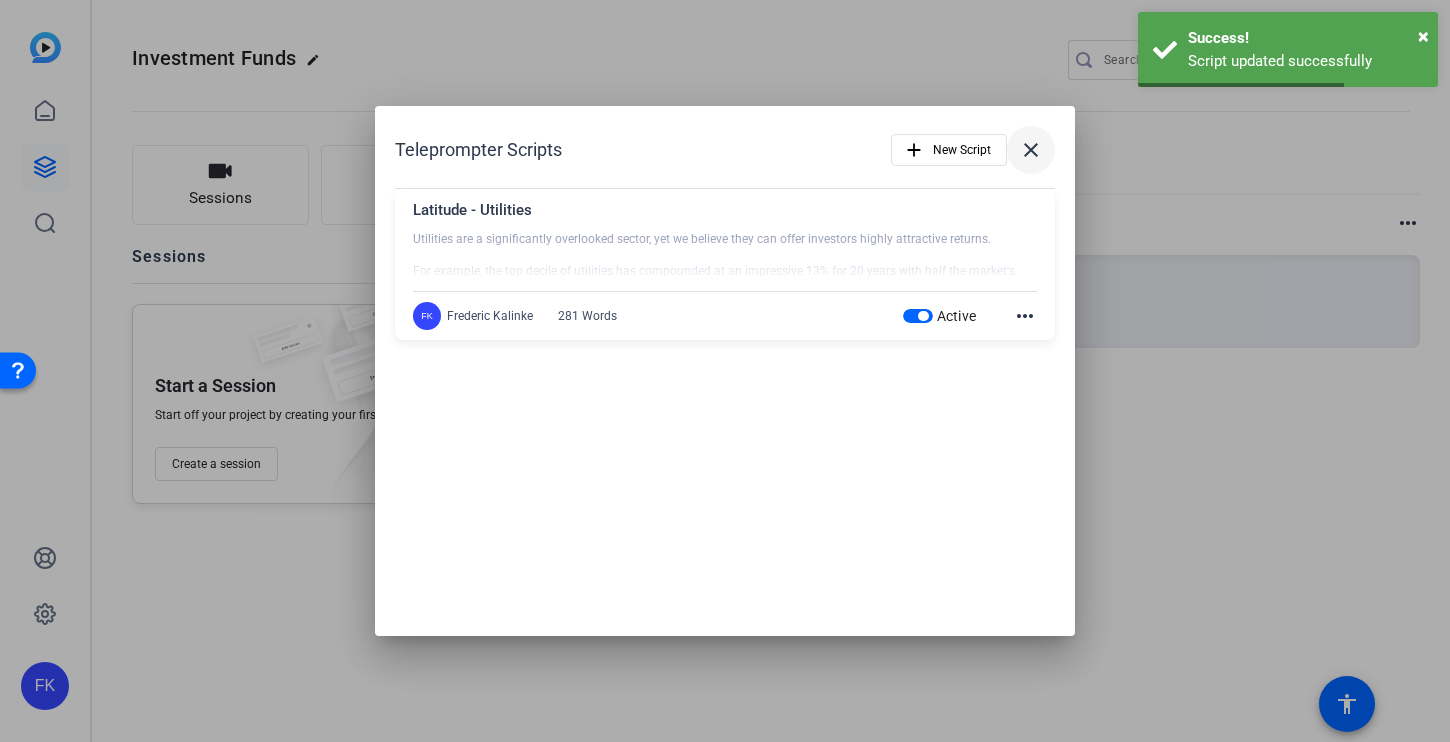 click on "close" at bounding box center [1031, 150] 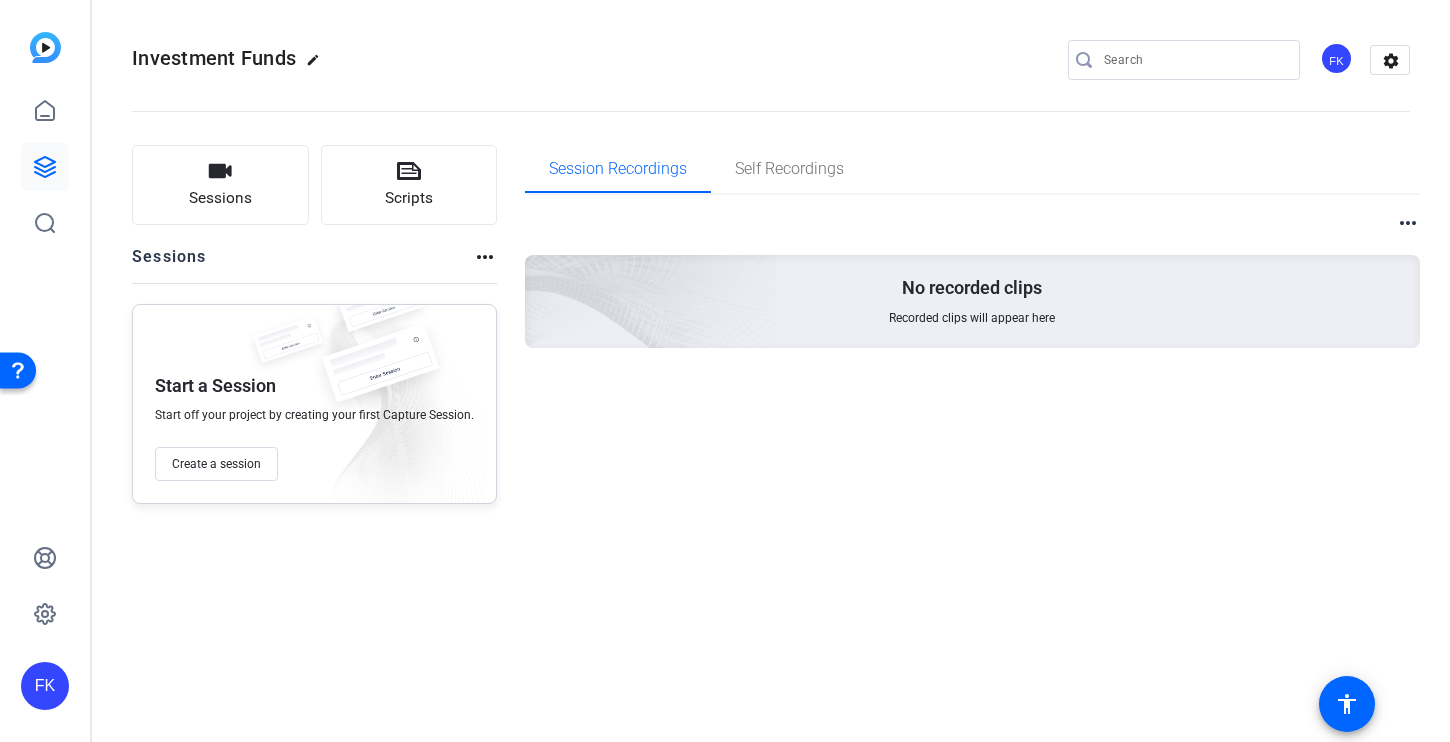 type 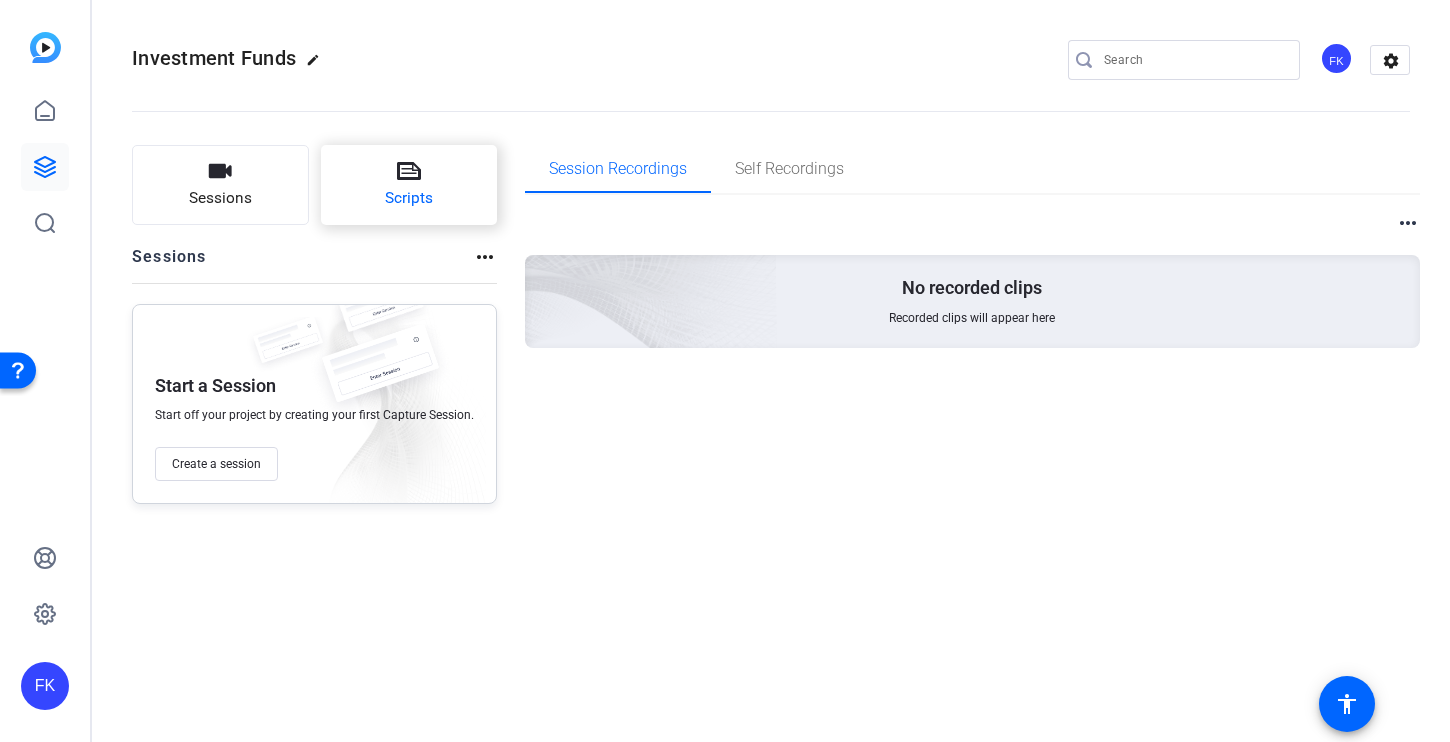 click on "Scripts" 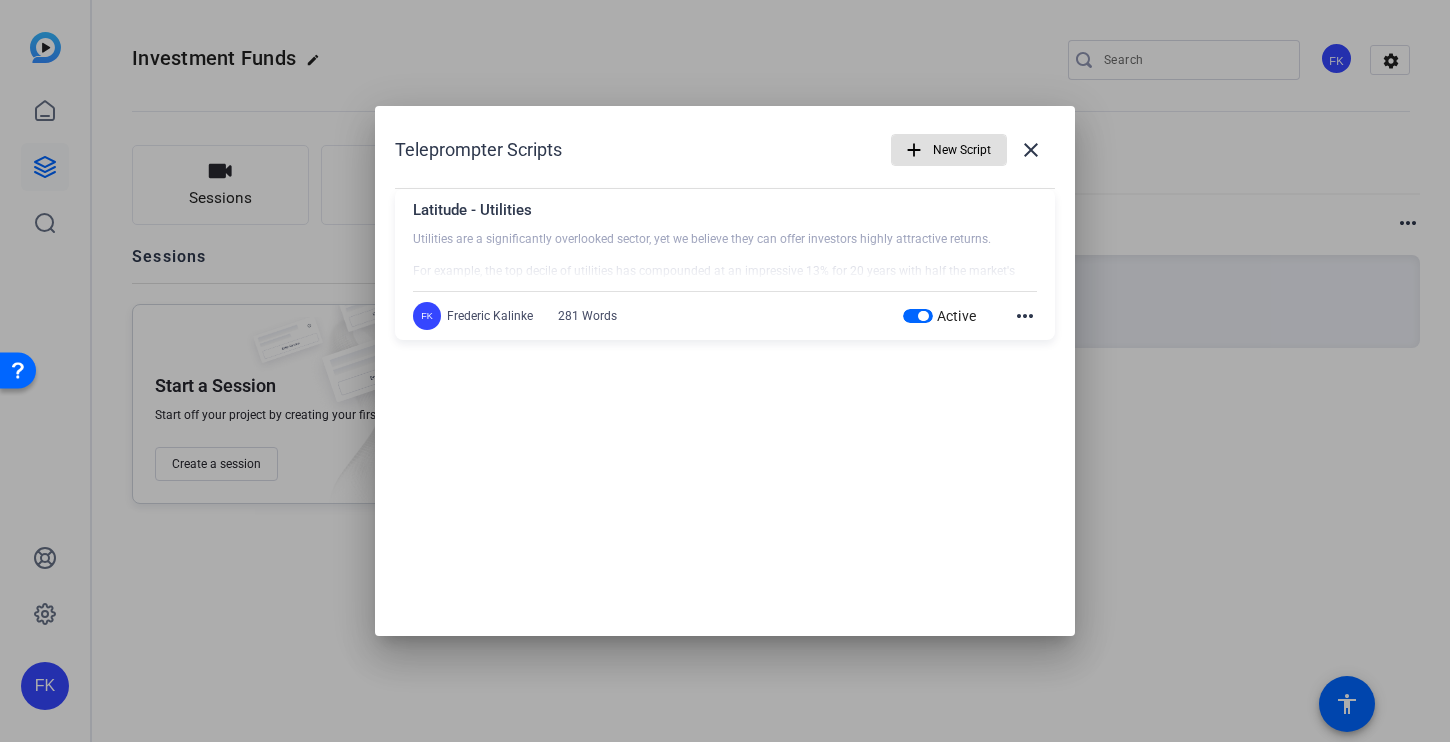 click on "Latitude - Utilities" at bounding box center (725, 215) 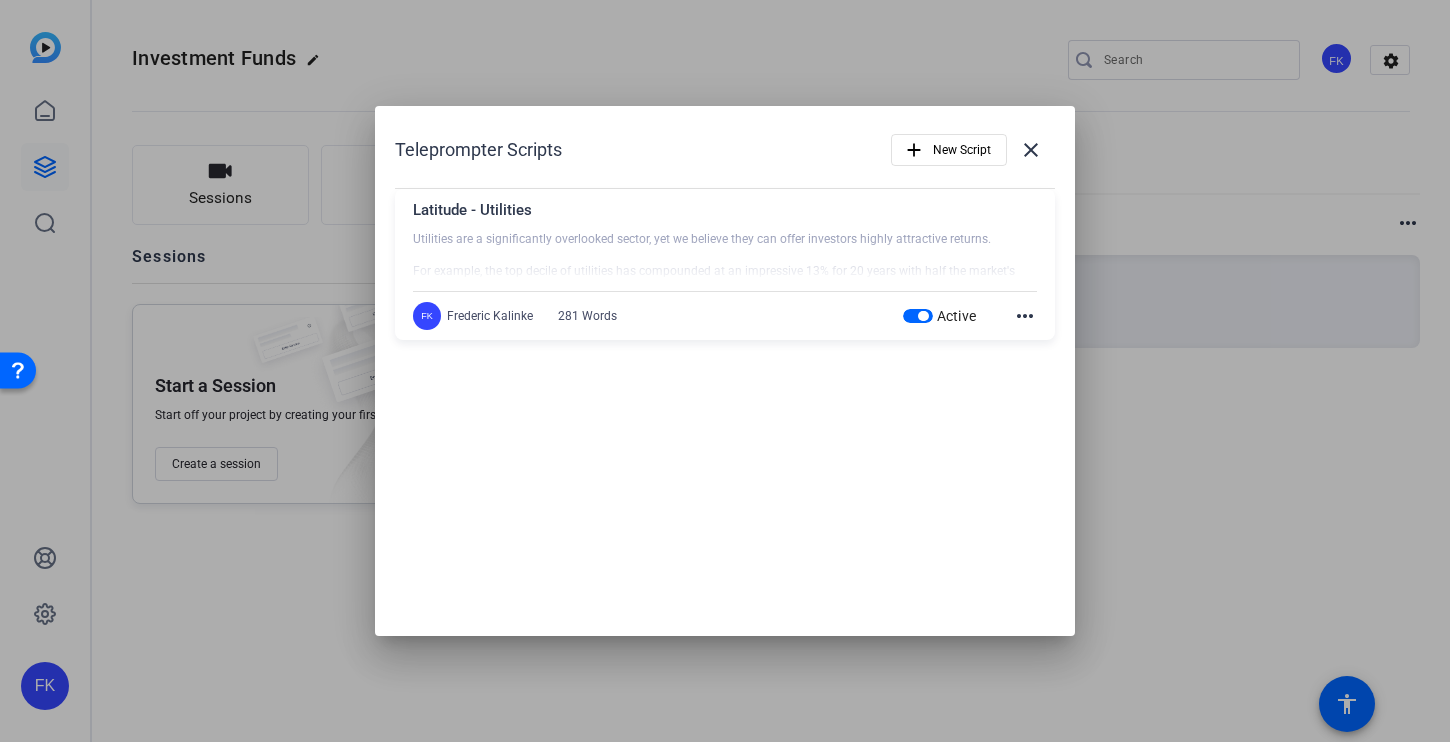 click on "FK [FIRST] [LAST] 281 Words Active more_horiz" at bounding box center [725, 316] 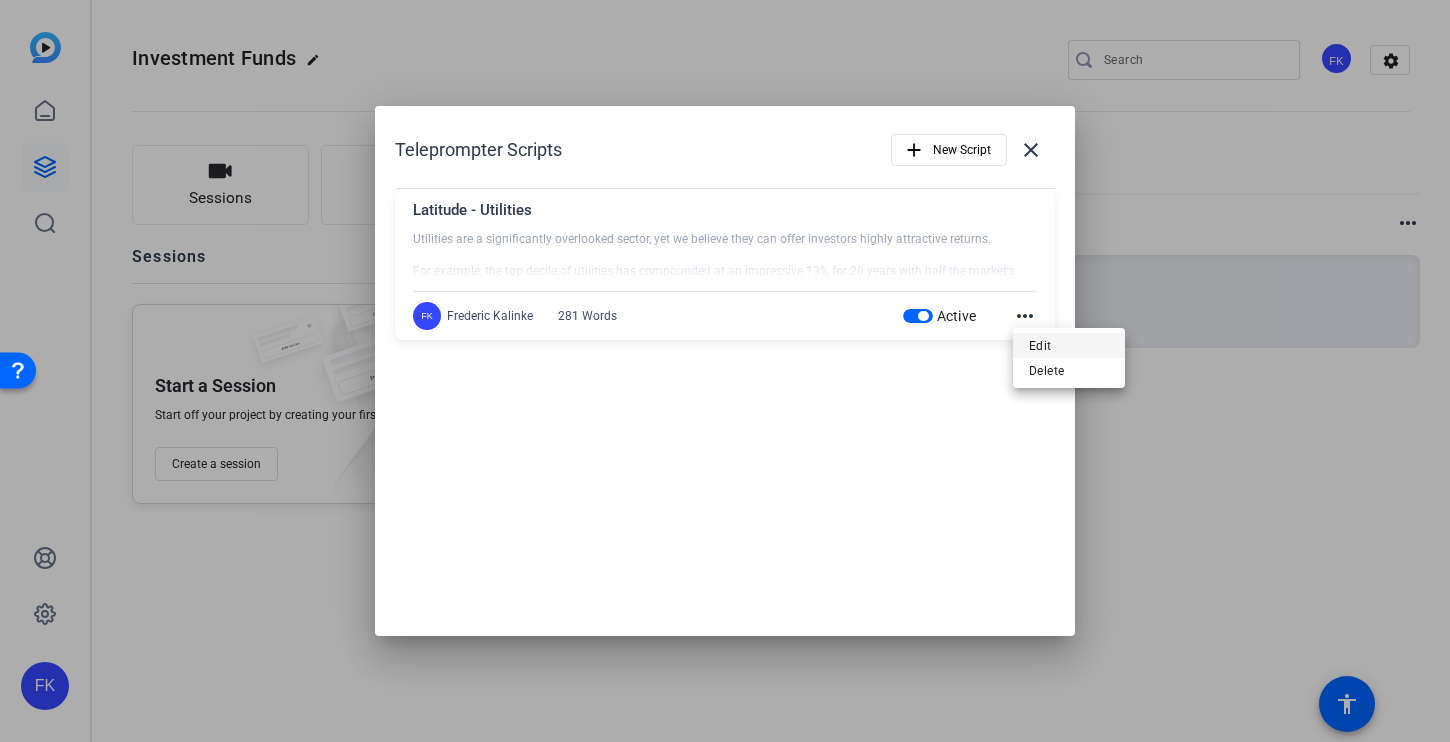 click on "Edit" at bounding box center (1069, 346) 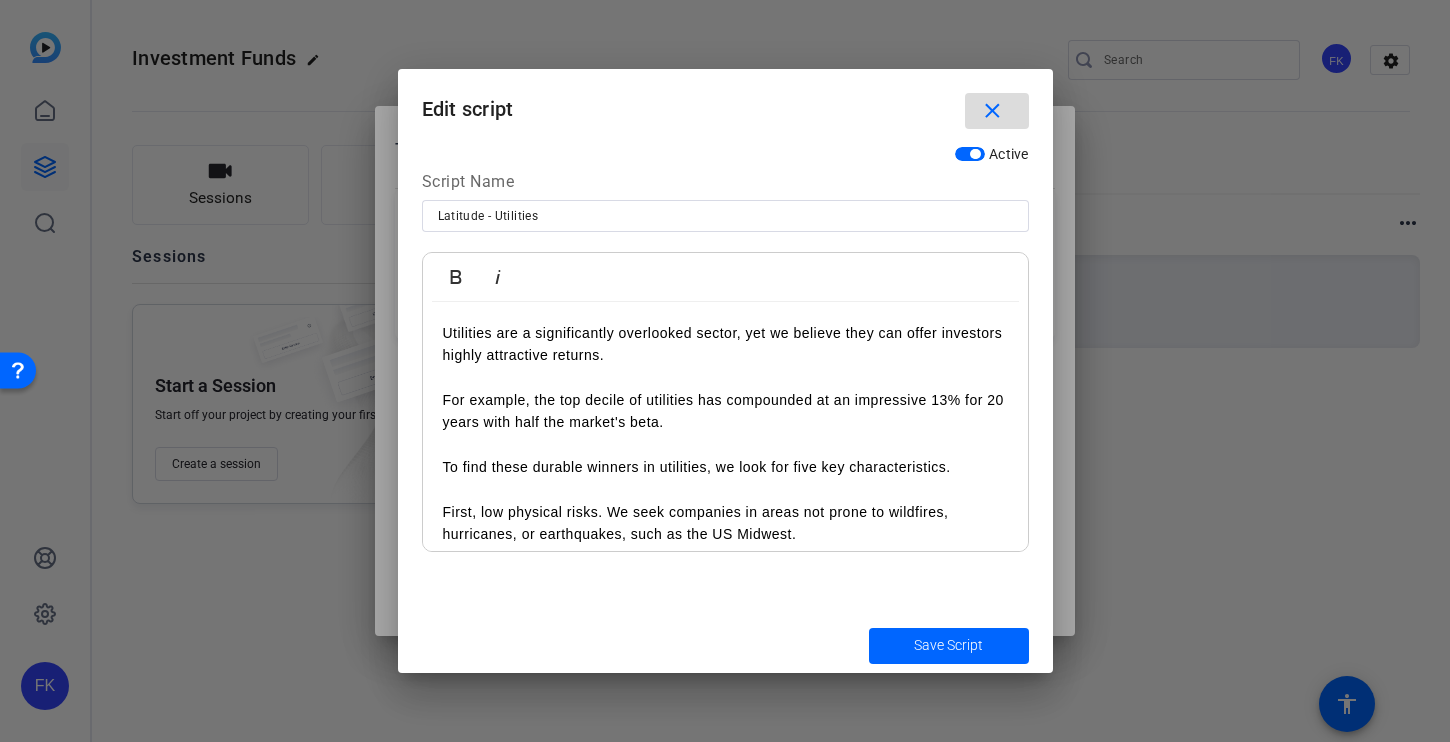 click on "close" at bounding box center (992, 111) 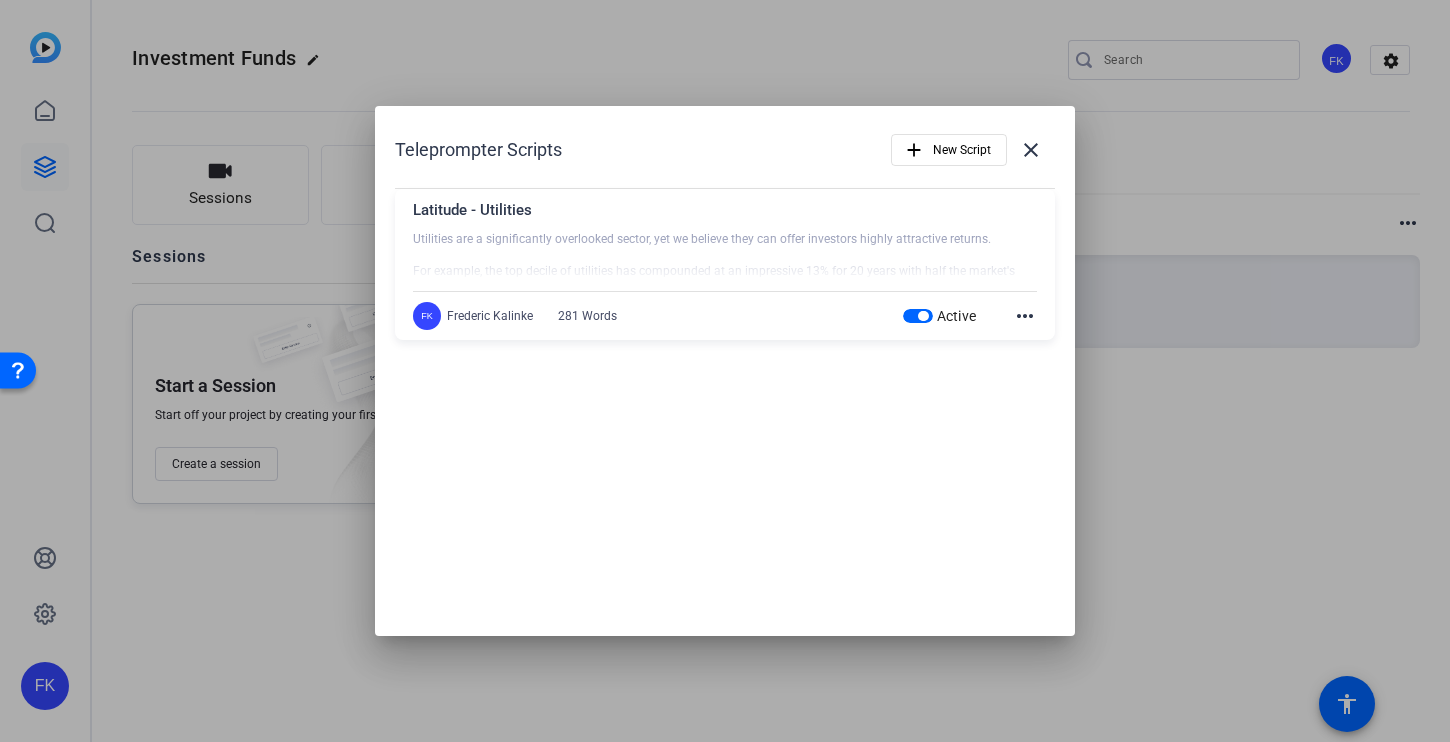 click on "FK [FIRST] [LAST] 281 Words Active more_horiz" at bounding box center [725, 316] 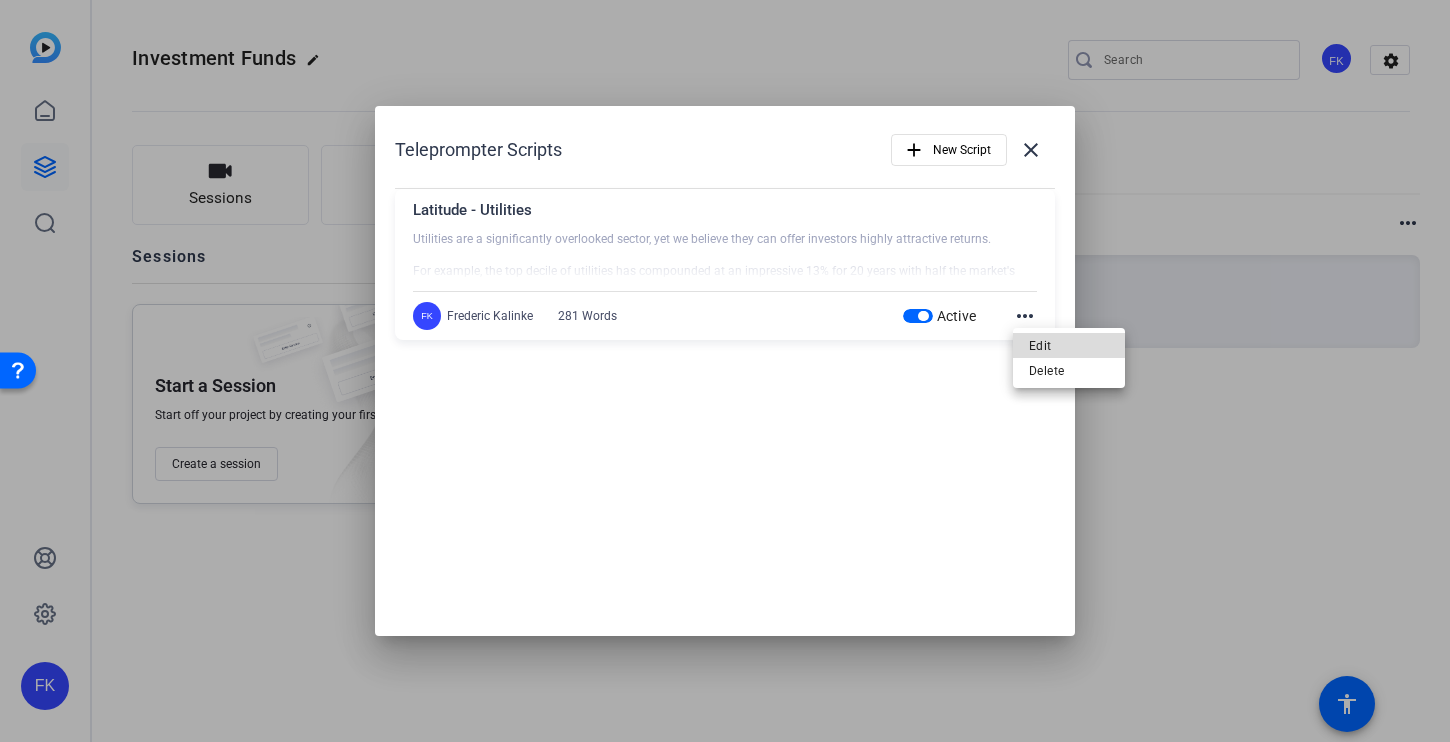 click on "Edit" at bounding box center [1069, 346] 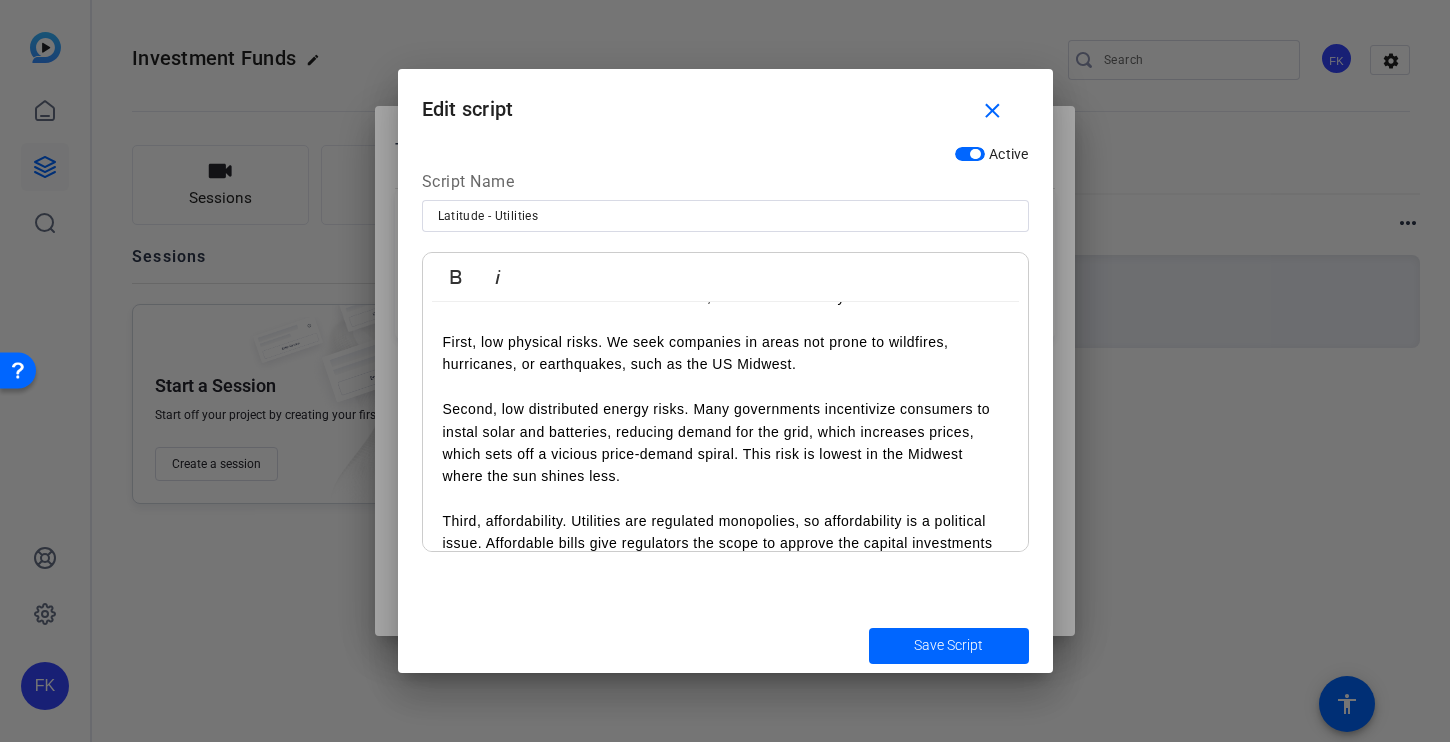 scroll, scrollTop: 0, scrollLeft: 0, axis: both 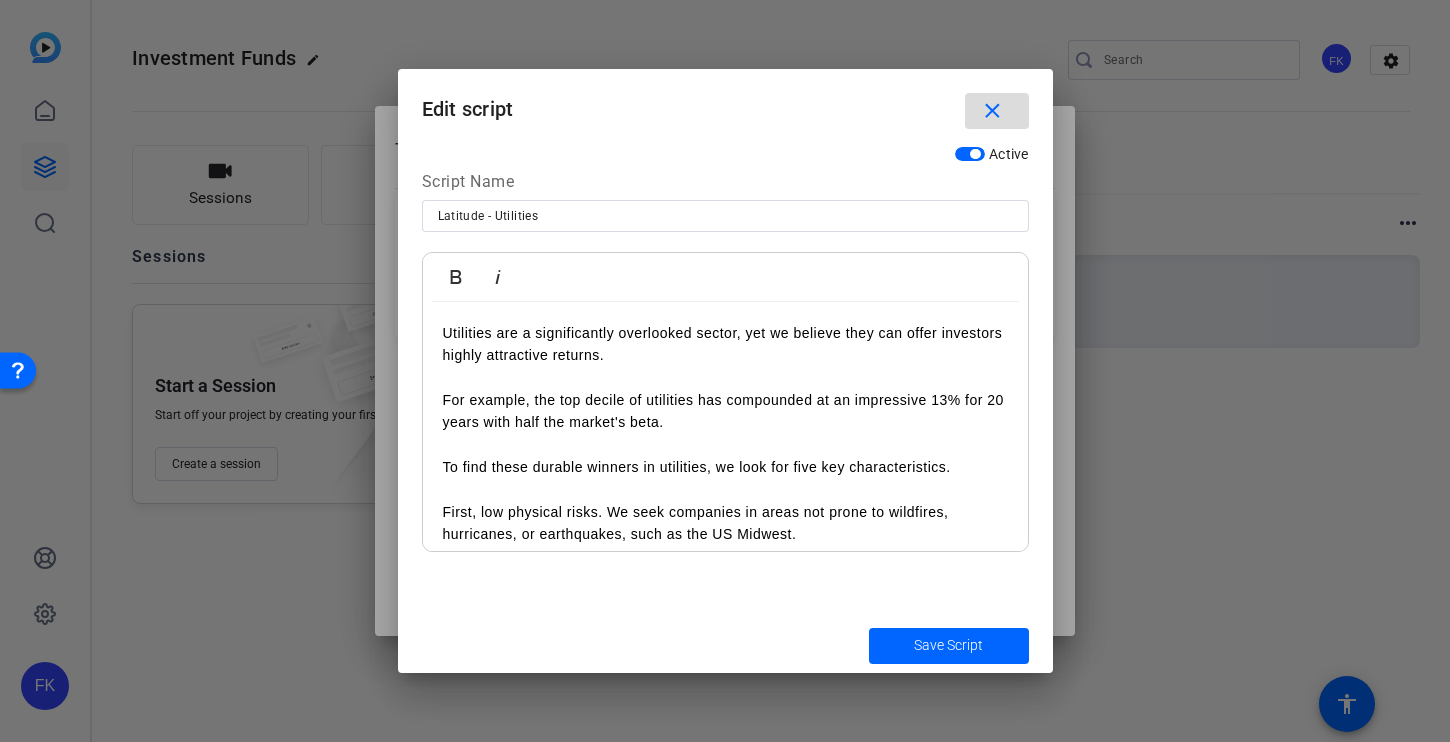 click on "close" at bounding box center (992, 111) 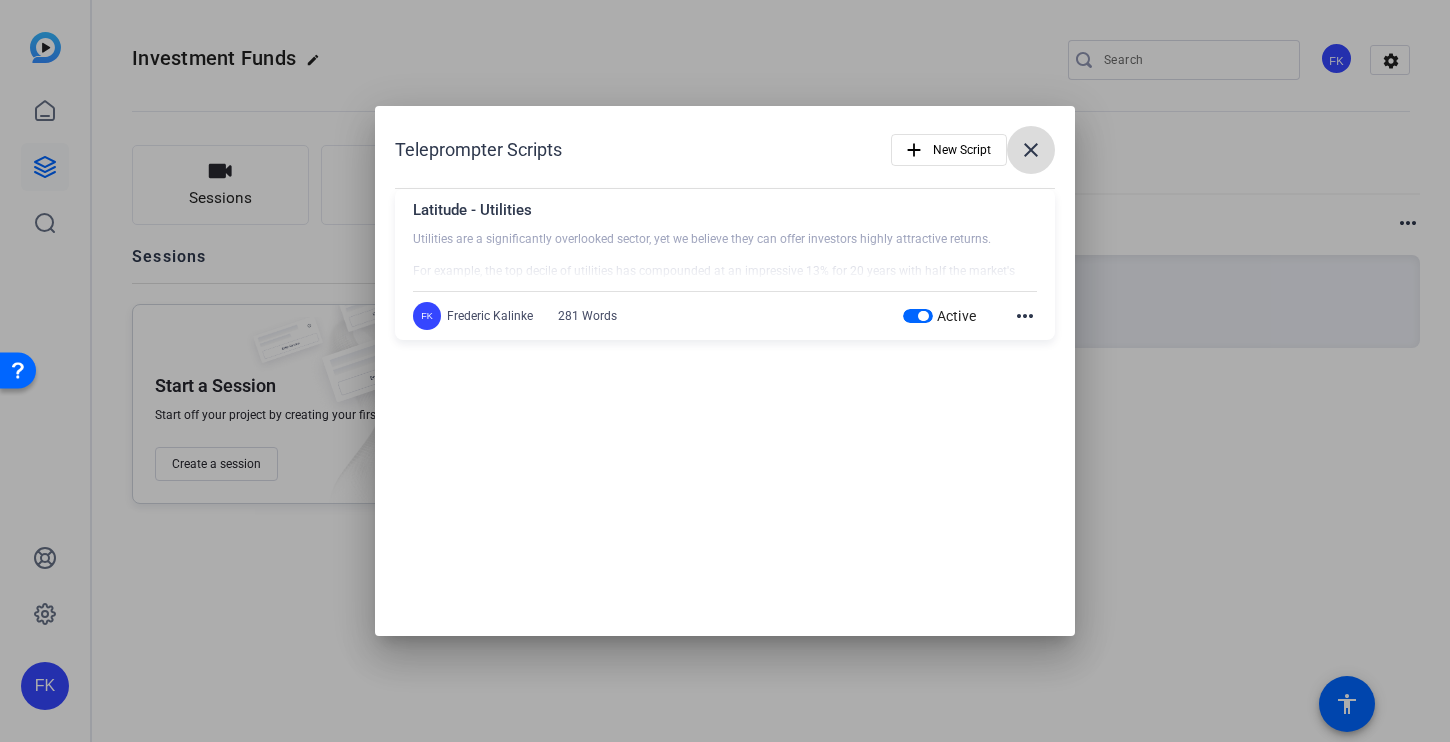 click on "close" at bounding box center [1031, 150] 